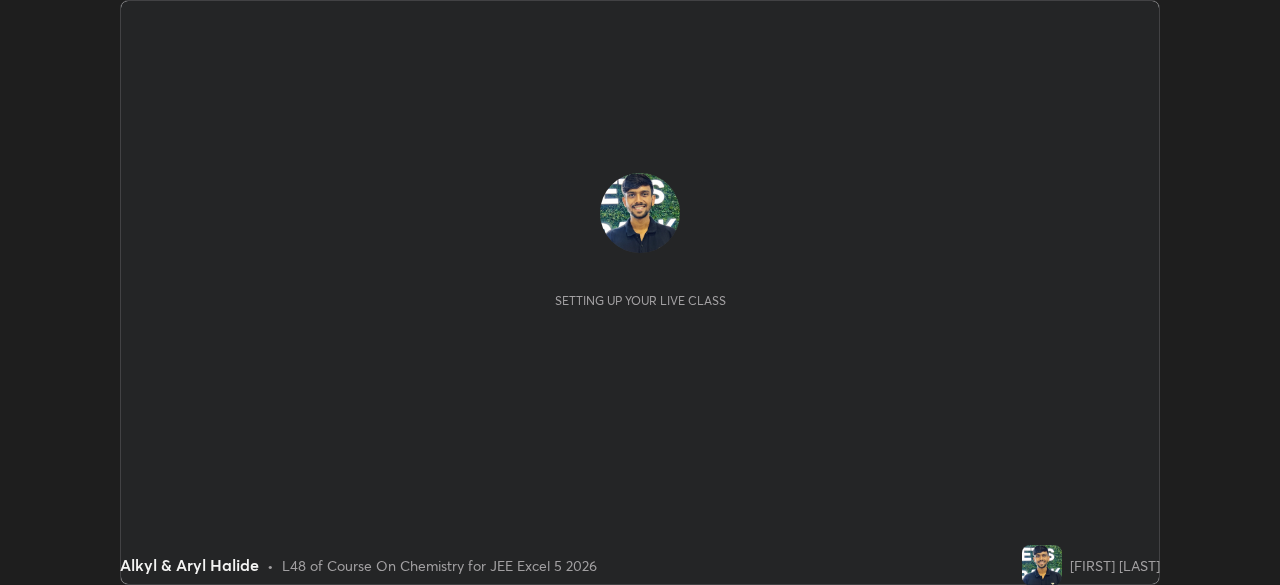 scroll, scrollTop: 0, scrollLeft: 0, axis: both 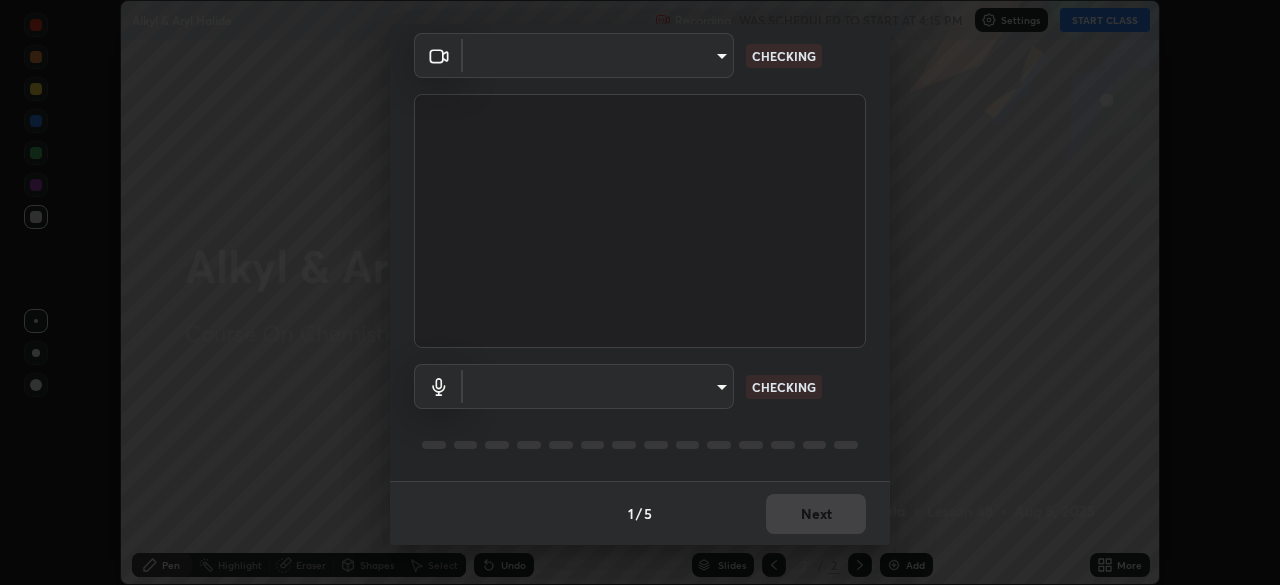 type on "ddf3b4b9105fdc81afbc44368f91a24737767c4c68b93bb528deb36e4364d8a6" 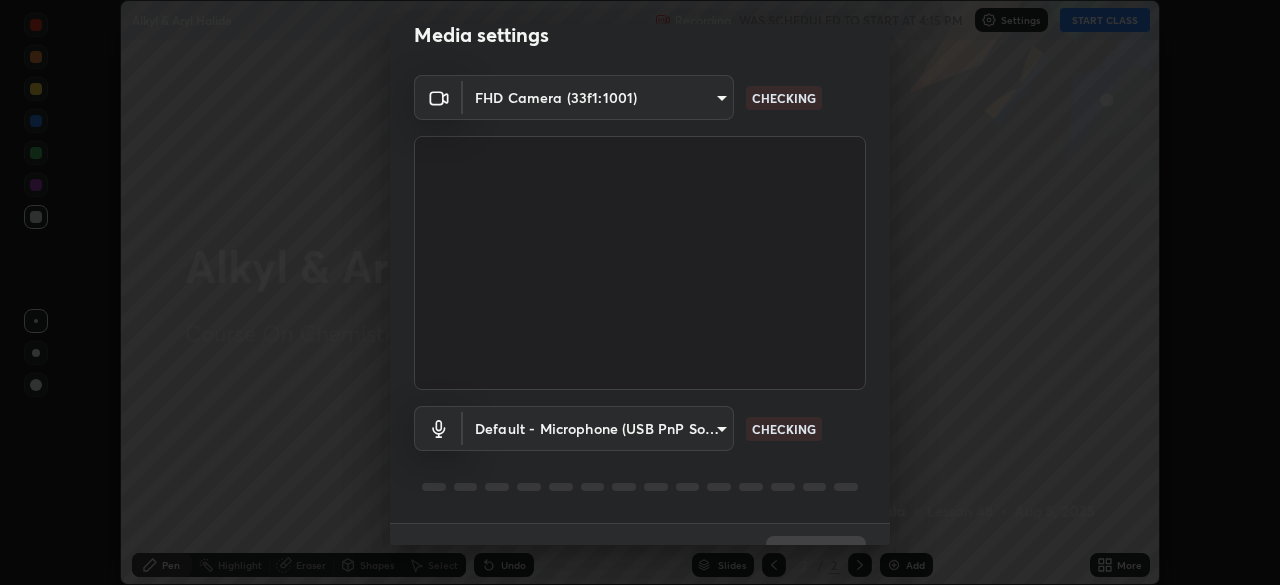 scroll, scrollTop: 71, scrollLeft: 0, axis: vertical 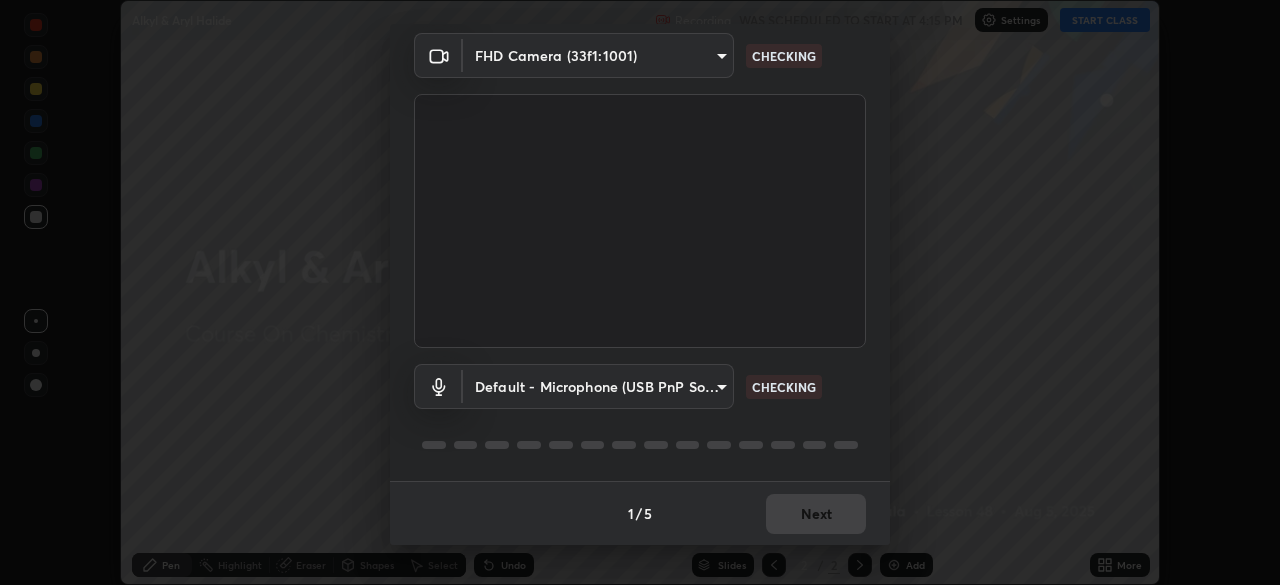 click on "Erase all Alkyl & Aryl Halide Recording WAS SCHEDULED TO START AT 4:15 PM Settings START CLASS Setting up your live class Alkyl & Aryl Halide • L48 of Course On Chemistry for JEE Excel 5 2026 [FIRST] [LAST] Pen Highlight Eraser Shapes Select Undo Slides 2 / 2 Add More No doubts shared Encourage your learners to ask a doubt for better clarity Report an issue Reason for reporting Buffering Chat not working Audio - Video sync issue Educator video quality low ​ Attach an image Report Media settings FHD Camera (33f1:1001) ddf3b4b9105fdc81afbc44368f91a24737767c4c68b93bb528deb36e4364d8a6 CHECKING Default - Microphone (USB PnP Sound Device) default CHECKING 1 / 5 Next" at bounding box center (640, 292) 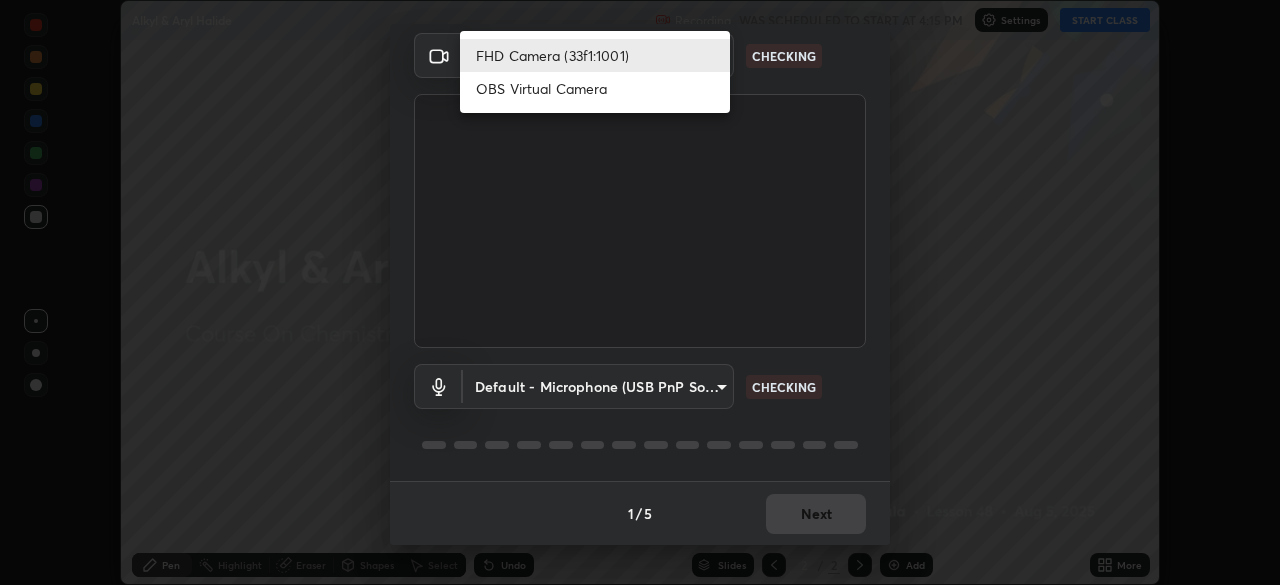 click on "FHD Camera (33f1:1001)" at bounding box center [595, 55] 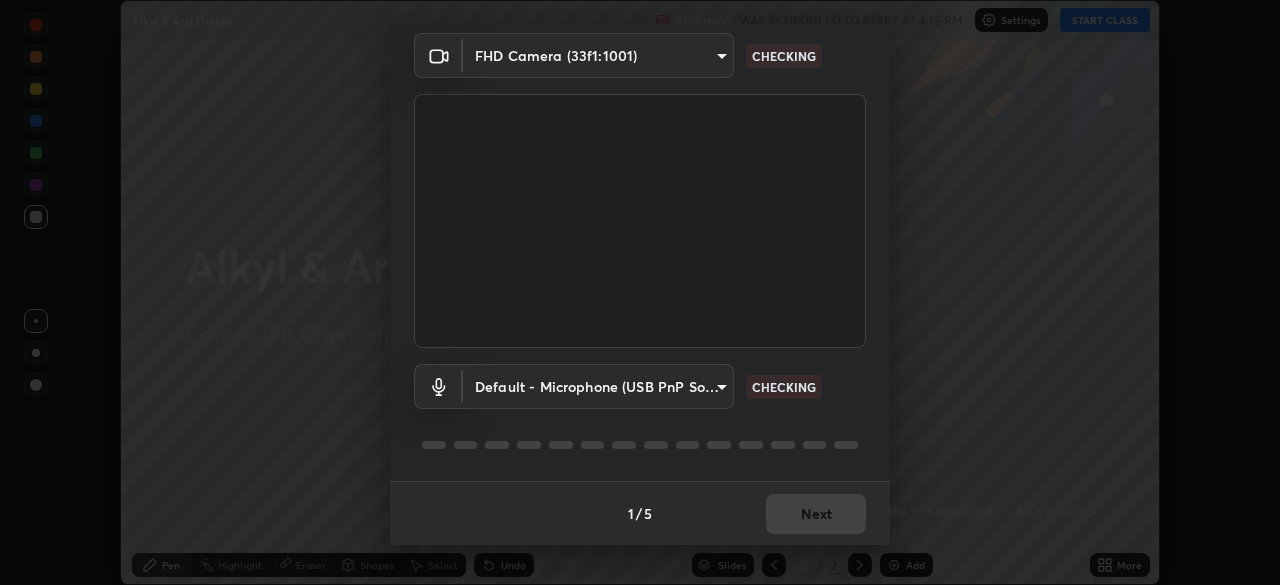 click on "Erase all Alkyl & Aryl Halide Recording WAS SCHEDULED TO START AT 4:15 PM Settings START CLASS Setting up your live class Alkyl & Aryl Halide • L48 of Course On Chemistry for JEE Excel 5 2026 [FIRST] [LAST] Pen Highlight Eraser Shapes Select Undo Slides 2 / 2 Add More No doubts shared Encourage your learners to ask a doubt for better clarity Report an issue Reason for reporting Buffering Chat not working Audio - Video sync issue Educator video quality low ​ Attach an image Report Media settings FHD Camera (33f1:1001) ddf3b4b9105fdc81afbc44368f91a24737767c4c68b93bb528deb36e4364d8a6 CHECKING Default - Microphone (USB PnP Sound Device) default CHECKING 1 / 5 Next" at bounding box center [640, 292] 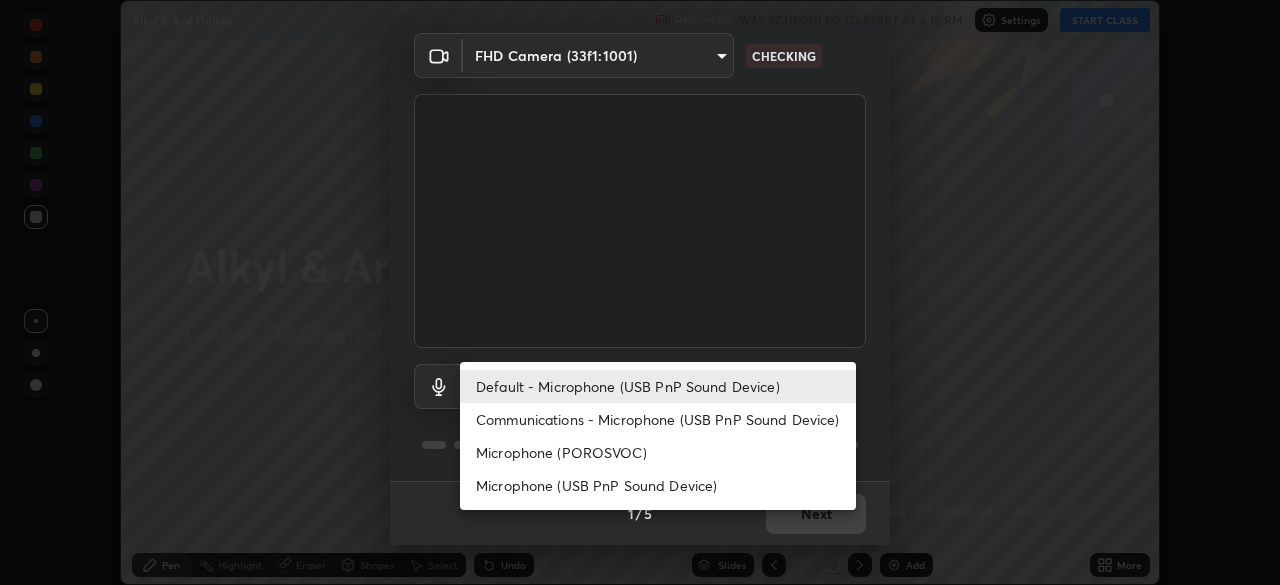 click on "Default - Microphone (USB PnP Sound Device)" at bounding box center [658, 386] 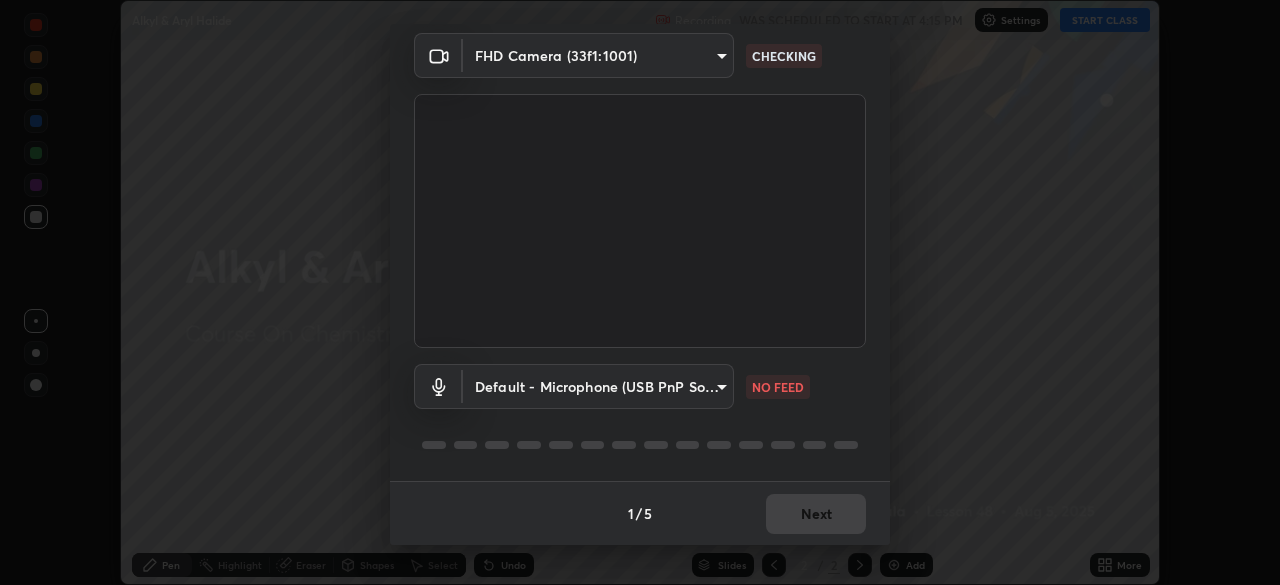click on "Erase all Alkyl & Aryl Halide Recording WAS SCHEDULED TO START AT 4:15 PM Settings START CLASS Setting up your live class Alkyl & Aryl Halide • L48 of Course On Chemistry for JEE Excel 5 2026 [FIRST] [LAST] Pen Highlight Eraser Shapes Select Undo Slides 2 / 2 Add More No doubts shared Encourage your learners to ask a doubt for better clarity Report an issue Reason for reporting Buffering Chat not working Audio - Video sync issue Educator video quality low ​ Attach an image Report Media settings FHD Camera (33f1:1001) ddf3b4b9105fdc81afbc44368f91a24737767c4c68b93bb528deb36e4364d8a6 CHECKING Default - Microphone (USB PnP Sound Device) default NO FEED 1 / 5 Next" at bounding box center (640, 292) 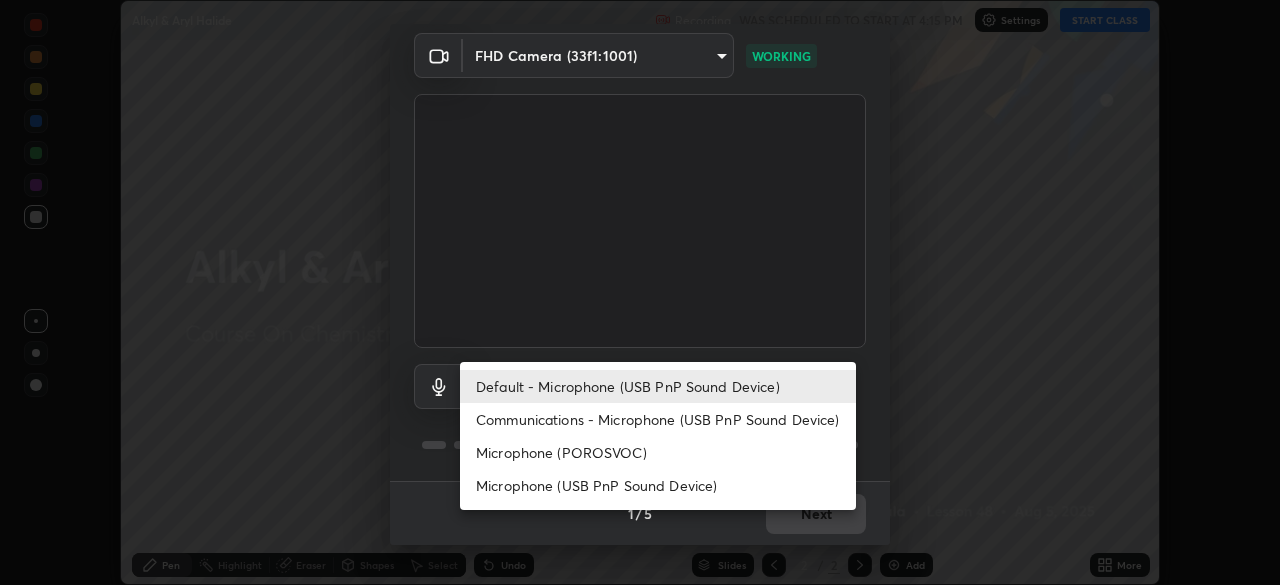 click on "Communications - Microphone (USB PnP Sound Device)" at bounding box center [658, 419] 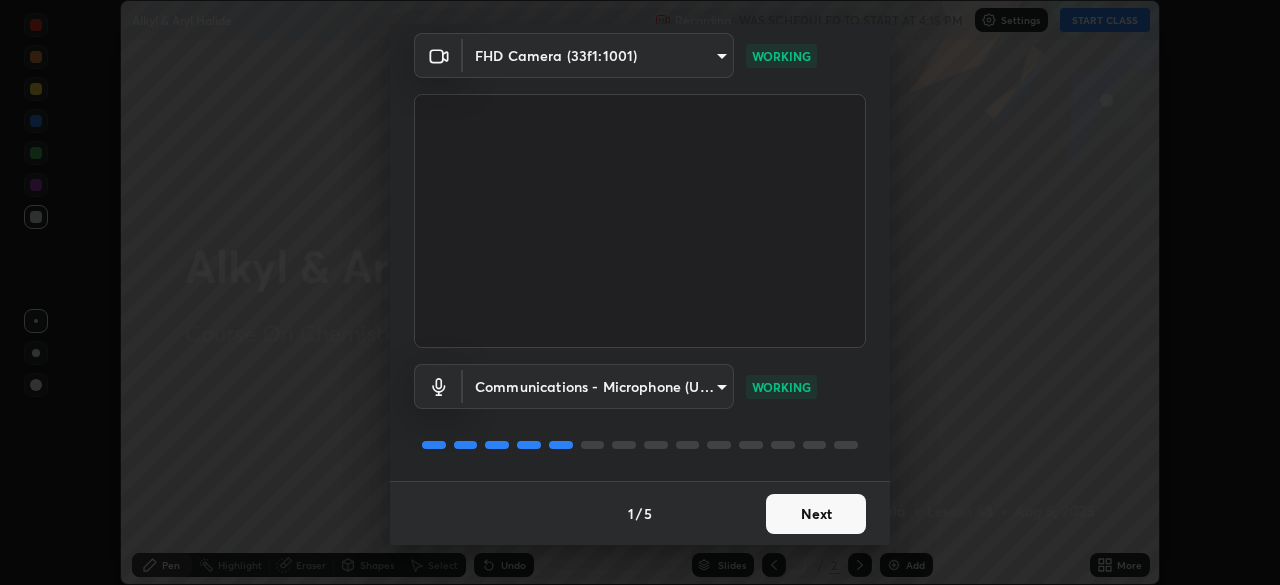 click on "Next" at bounding box center (816, 514) 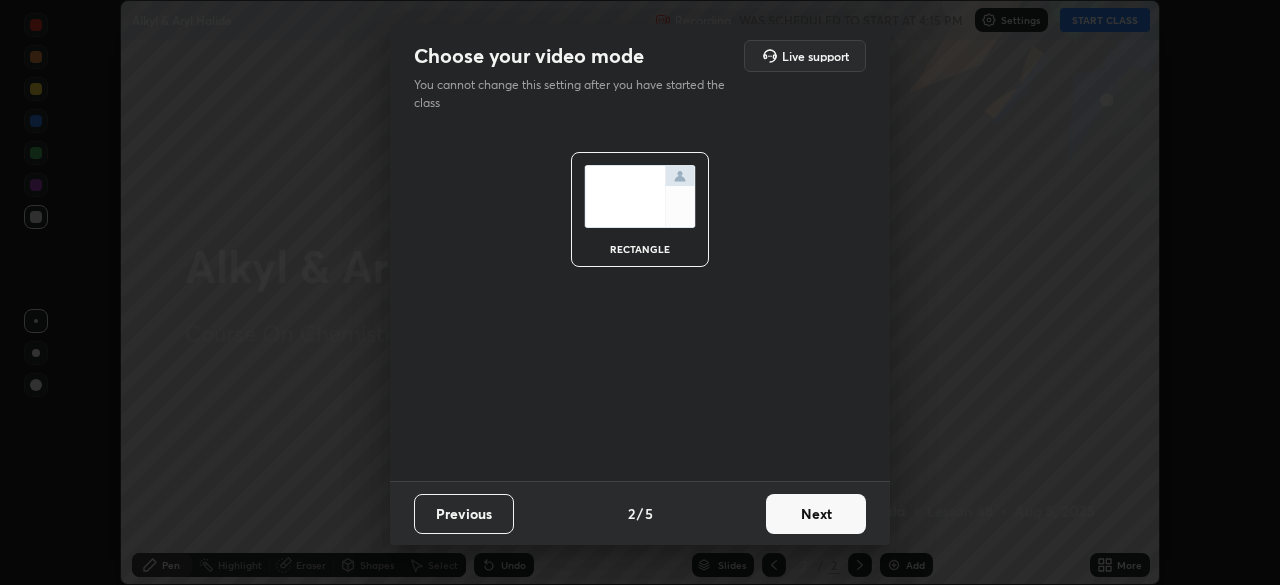 scroll, scrollTop: 0, scrollLeft: 0, axis: both 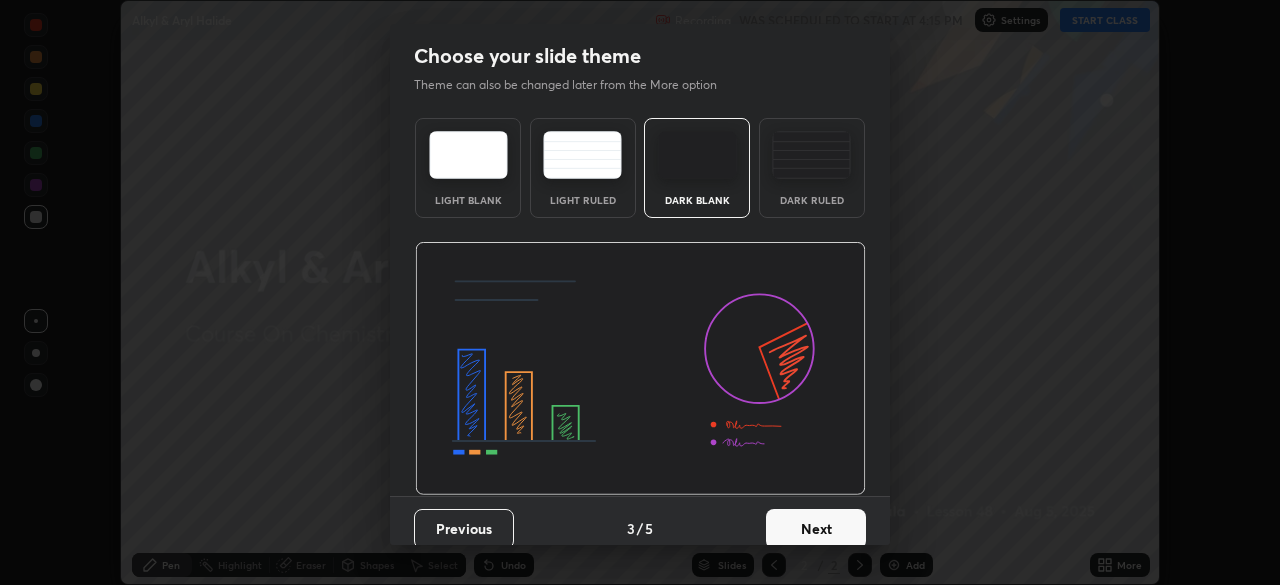 click on "Next" at bounding box center (816, 529) 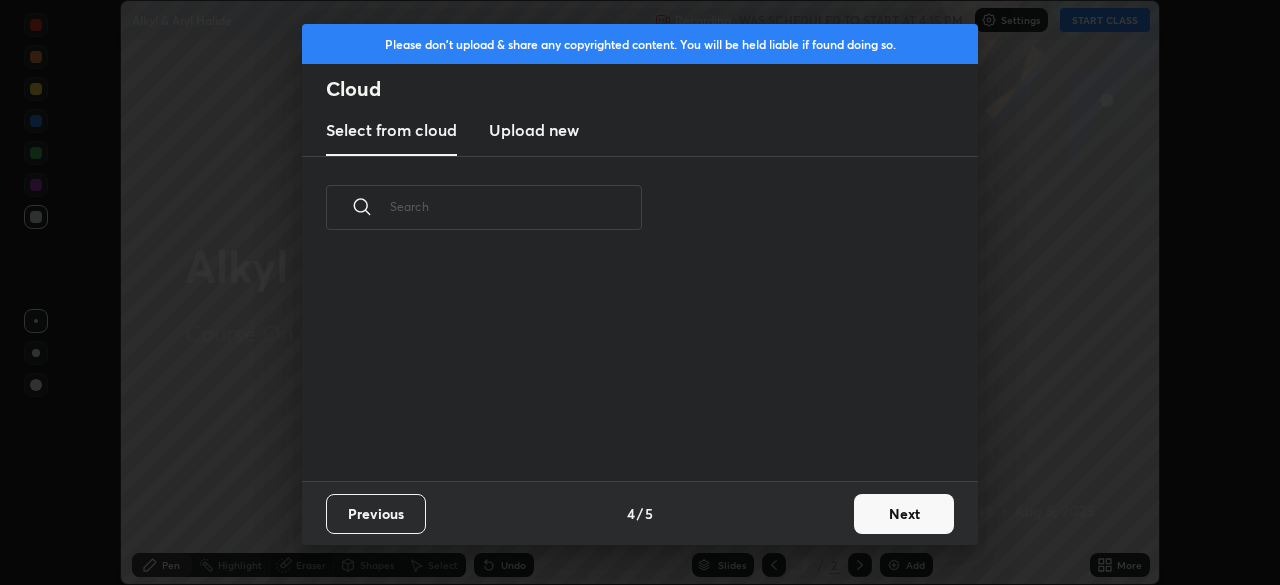 click on "Next" at bounding box center [904, 514] 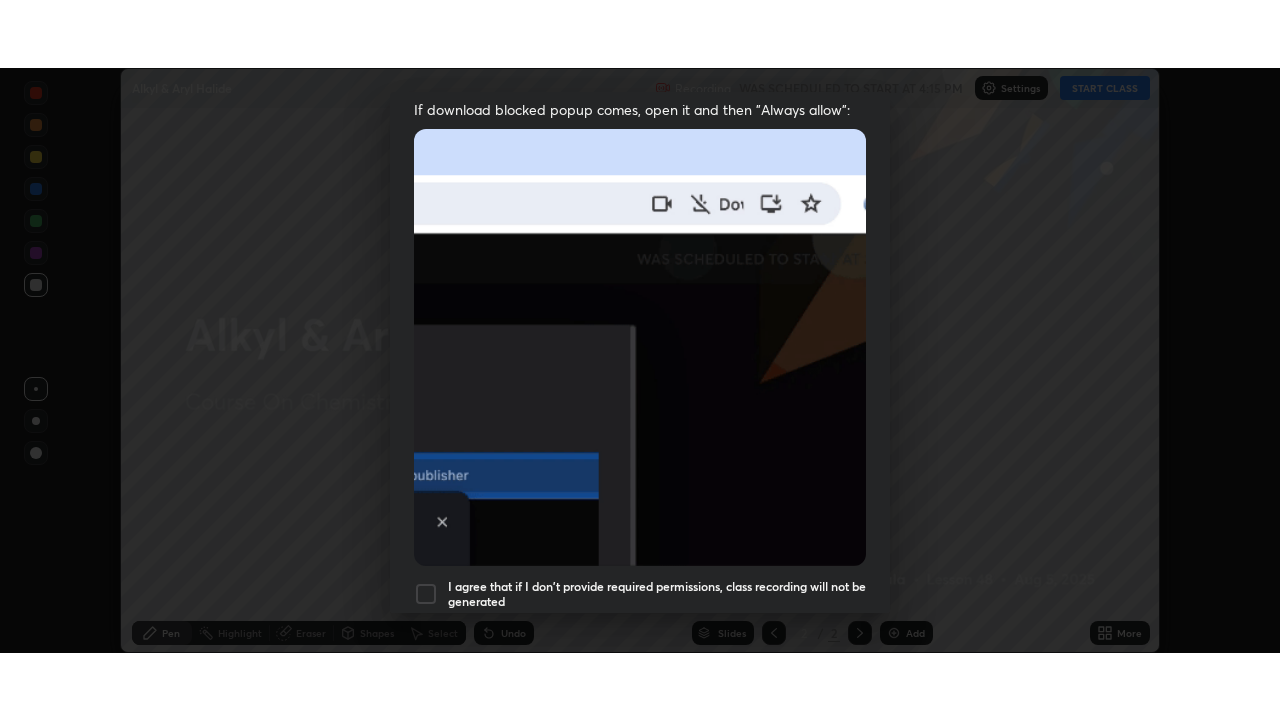 scroll, scrollTop: 479, scrollLeft: 0, axis: vertical 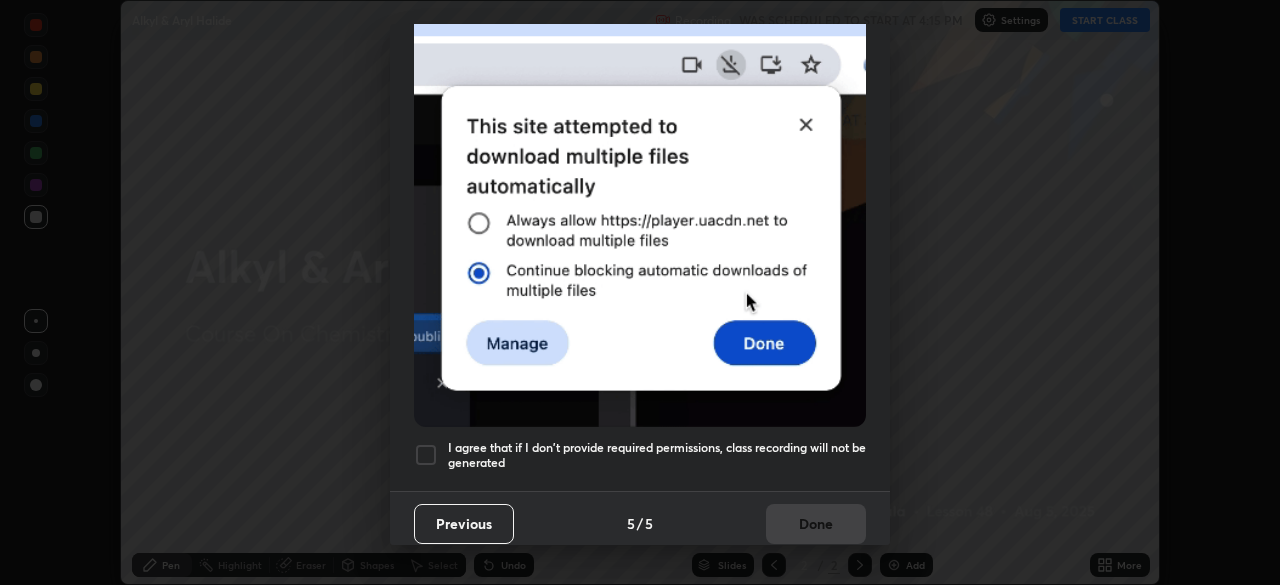 click on "I agree that if I don't provide required permissions, class recording will not be generated" at bounding box center (657, 455) 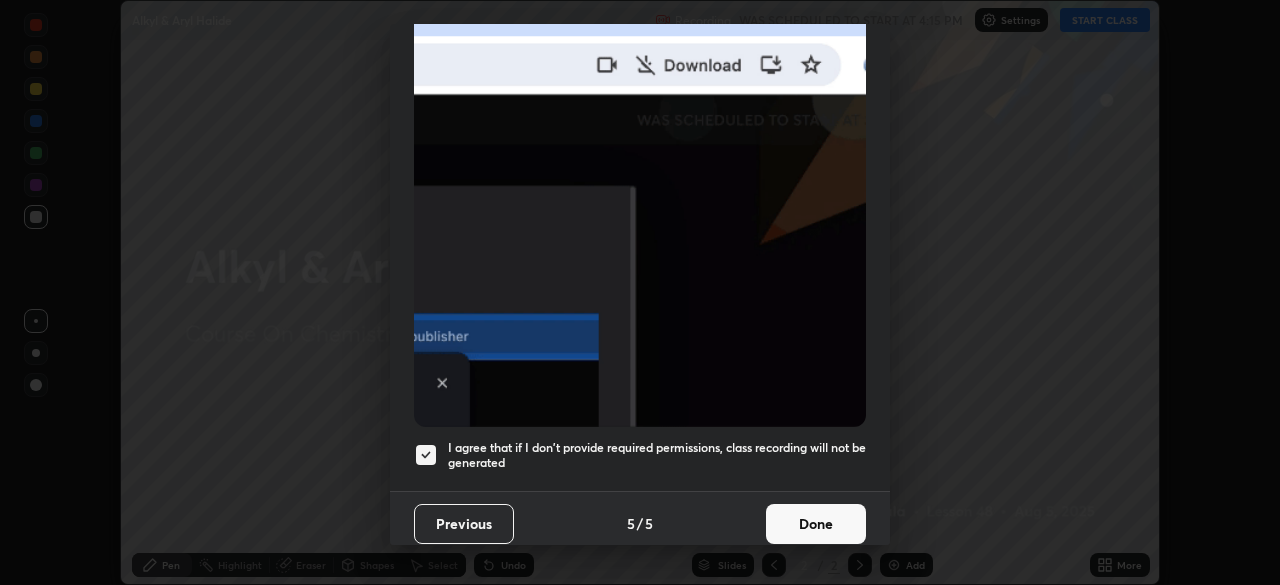 click on "Done" at bounding box center (816, 524) 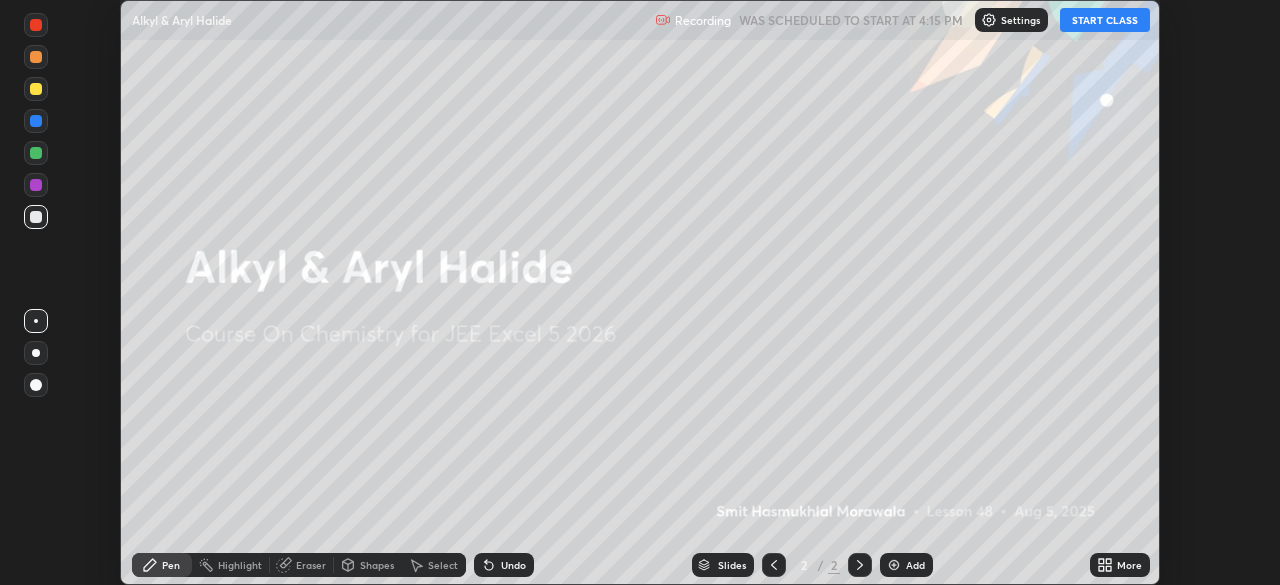 click on "START CLASS" at bounding box center [1105, 20] 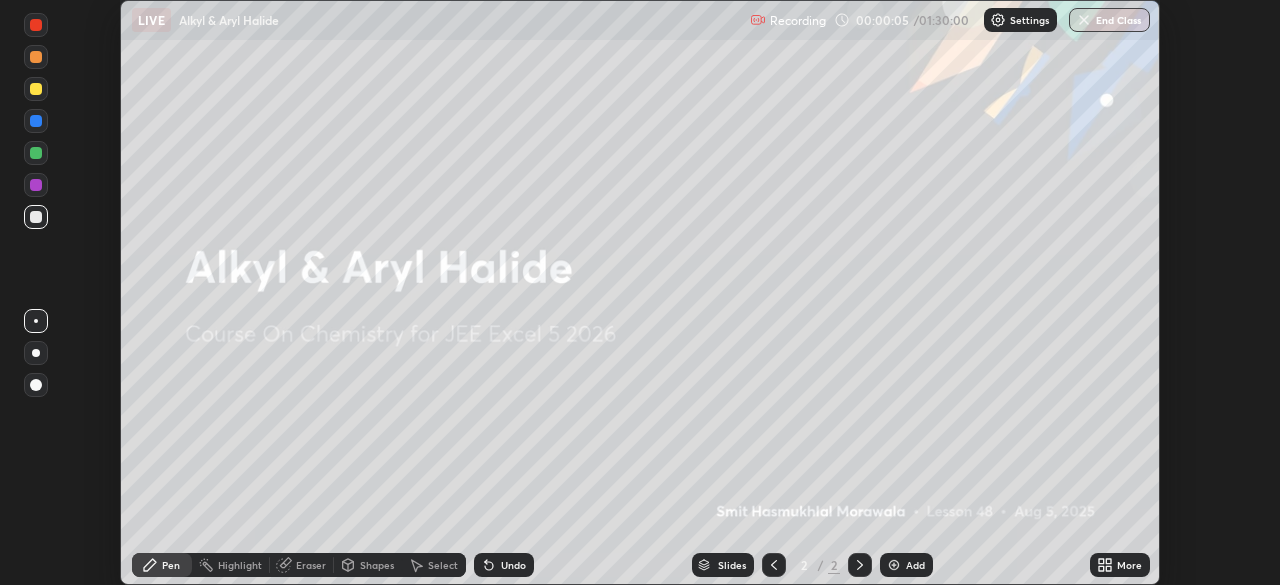click 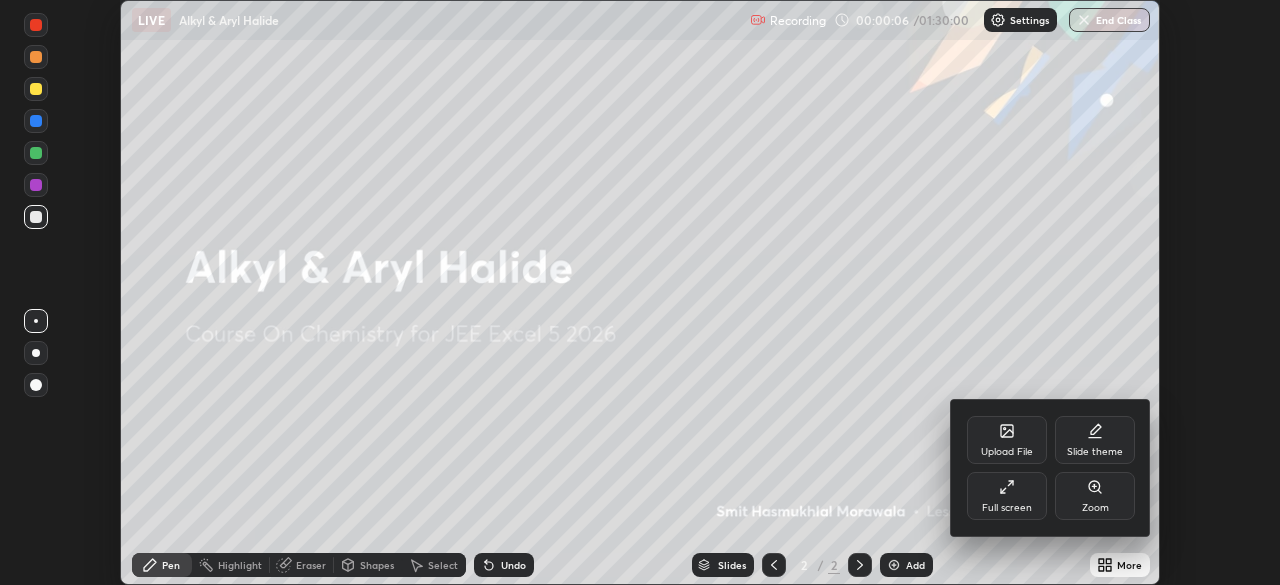 click on "Full screen" at bounding box center [1007, 496] 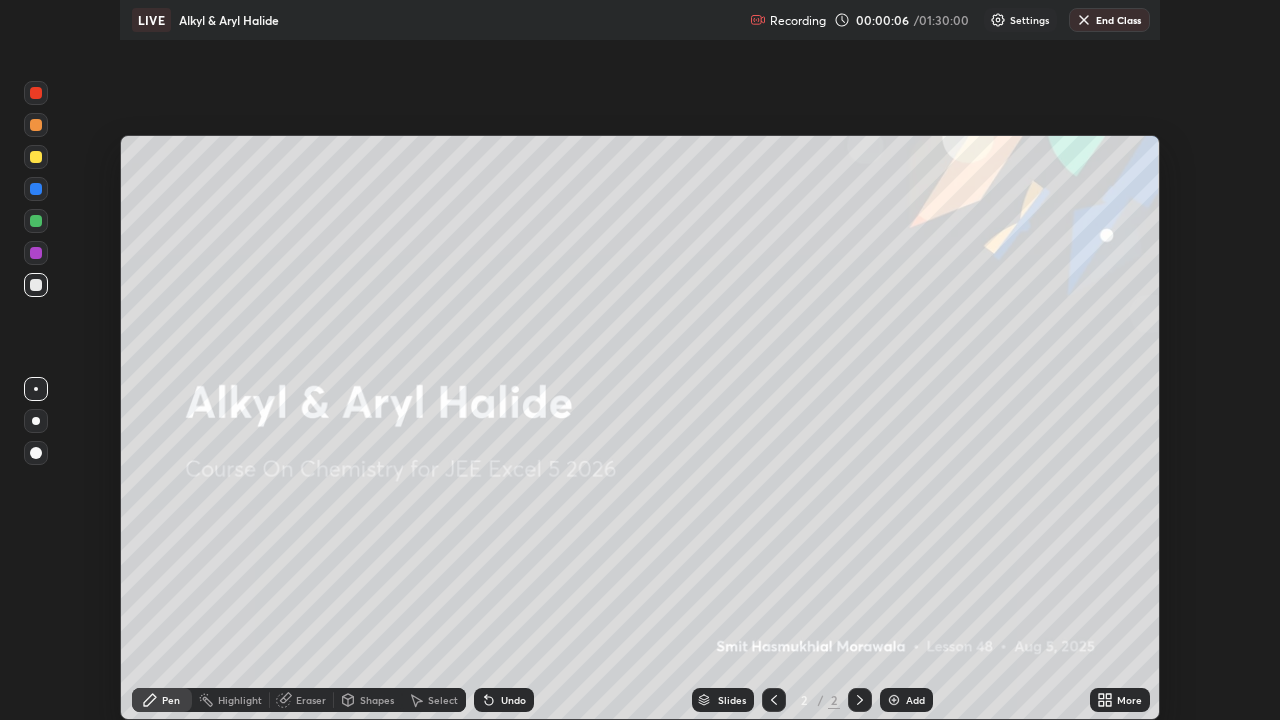 scroll, scrollTop: 99280, scrollLeft: 98720, axis: both 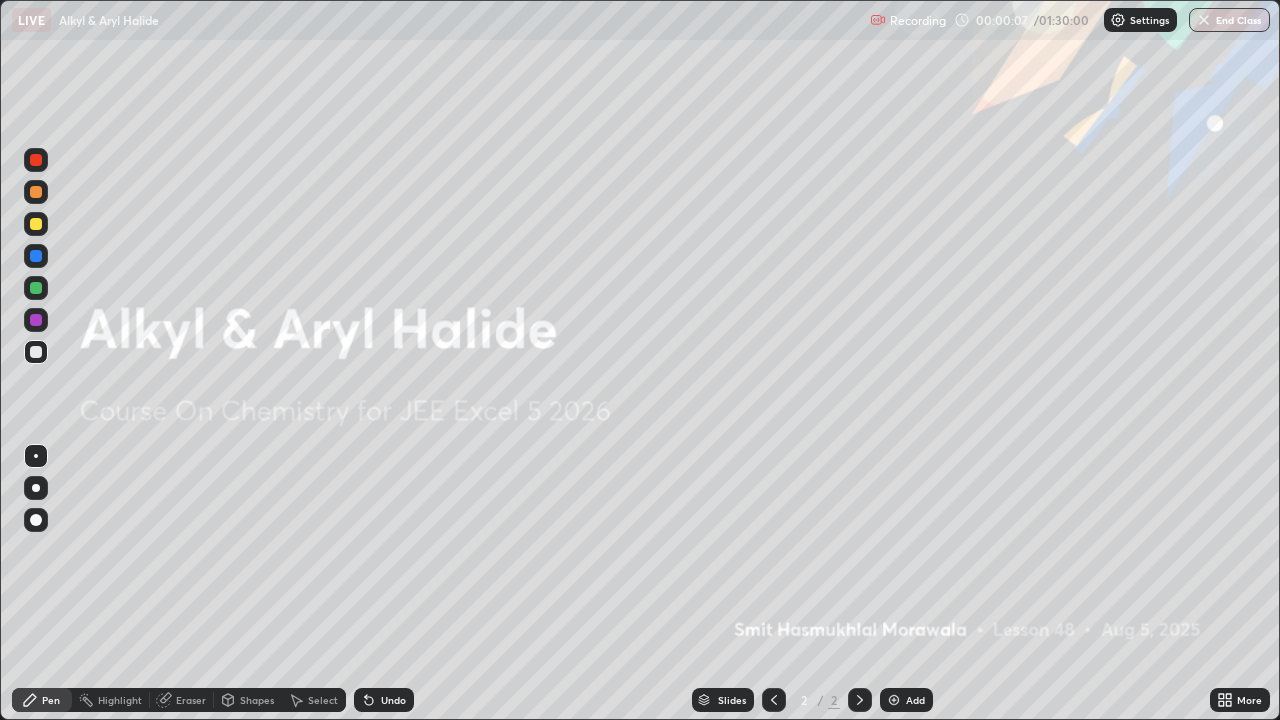 click on "Add" at bounding box center (915, 700) 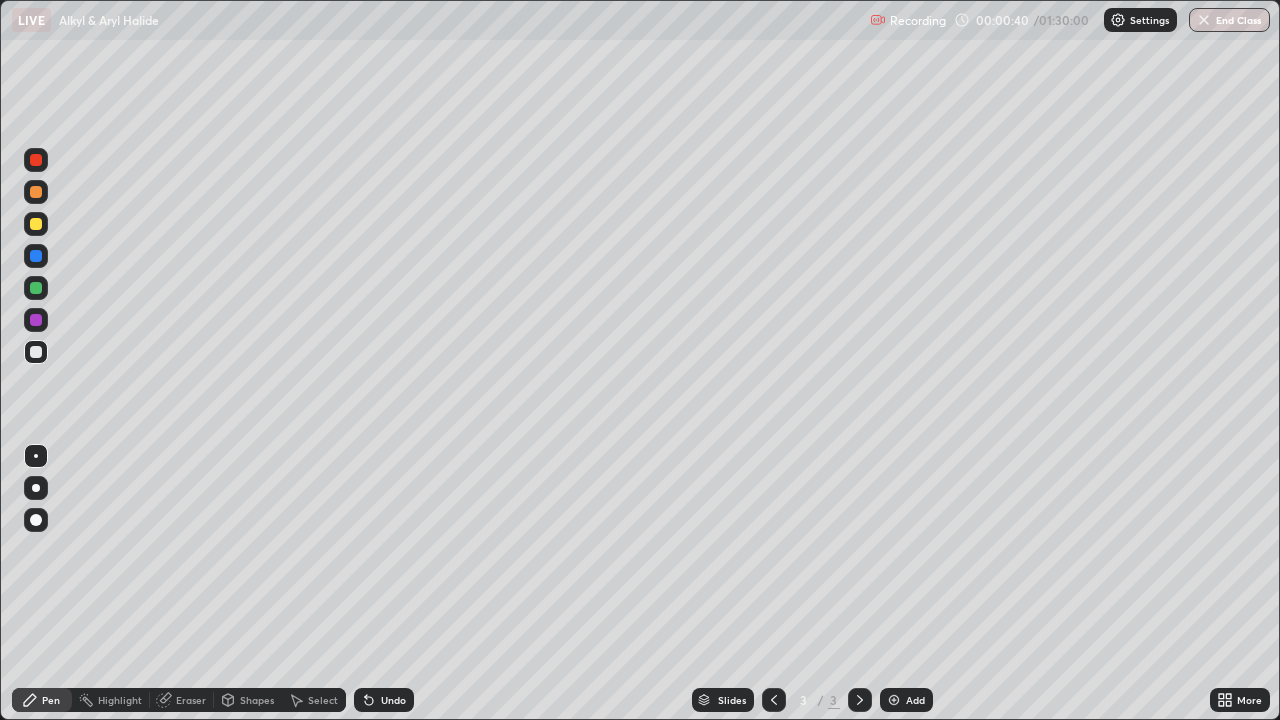 click at bounding box center [36, 320] 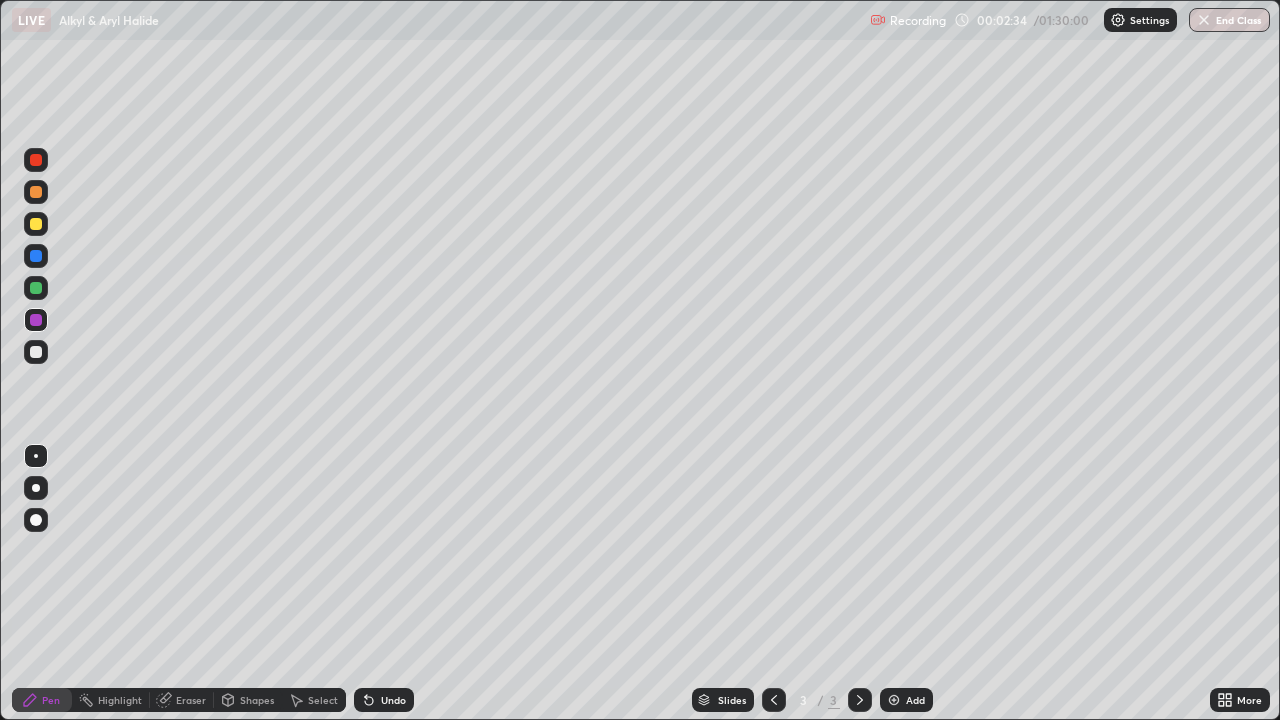click at bounding box center (36, 224) 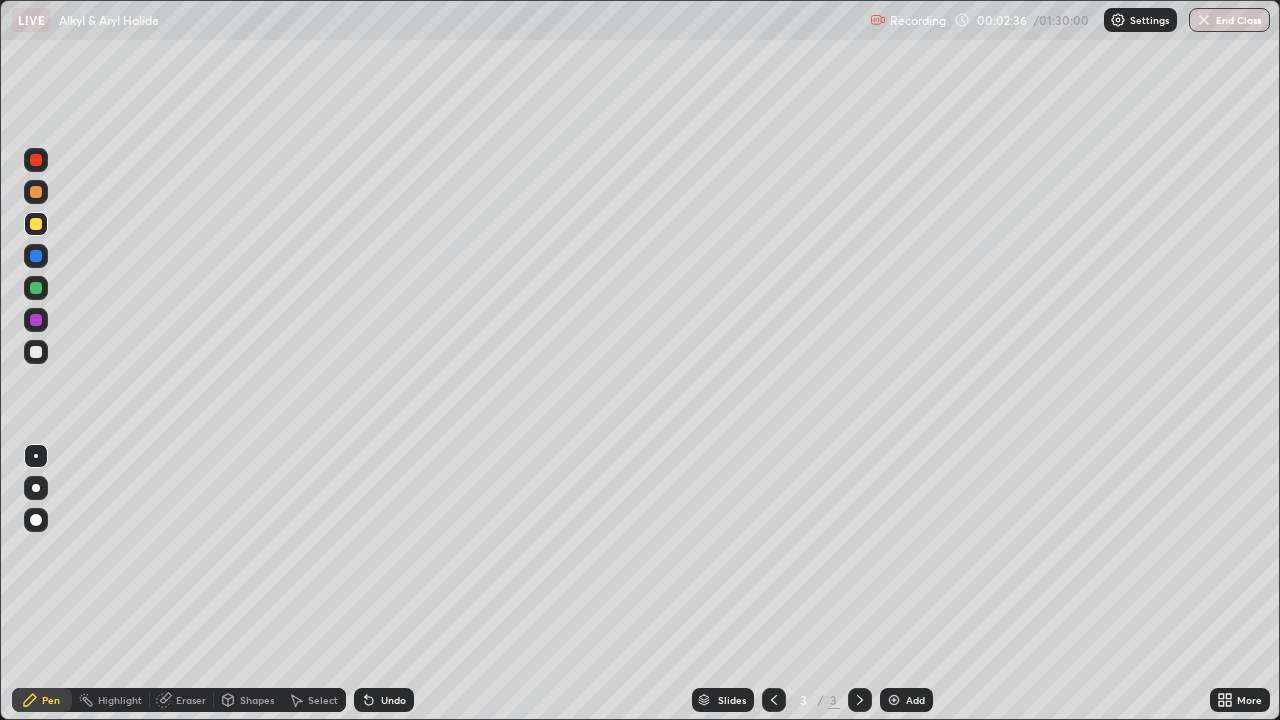 click on "Undo" at bounding box center [393, 700] 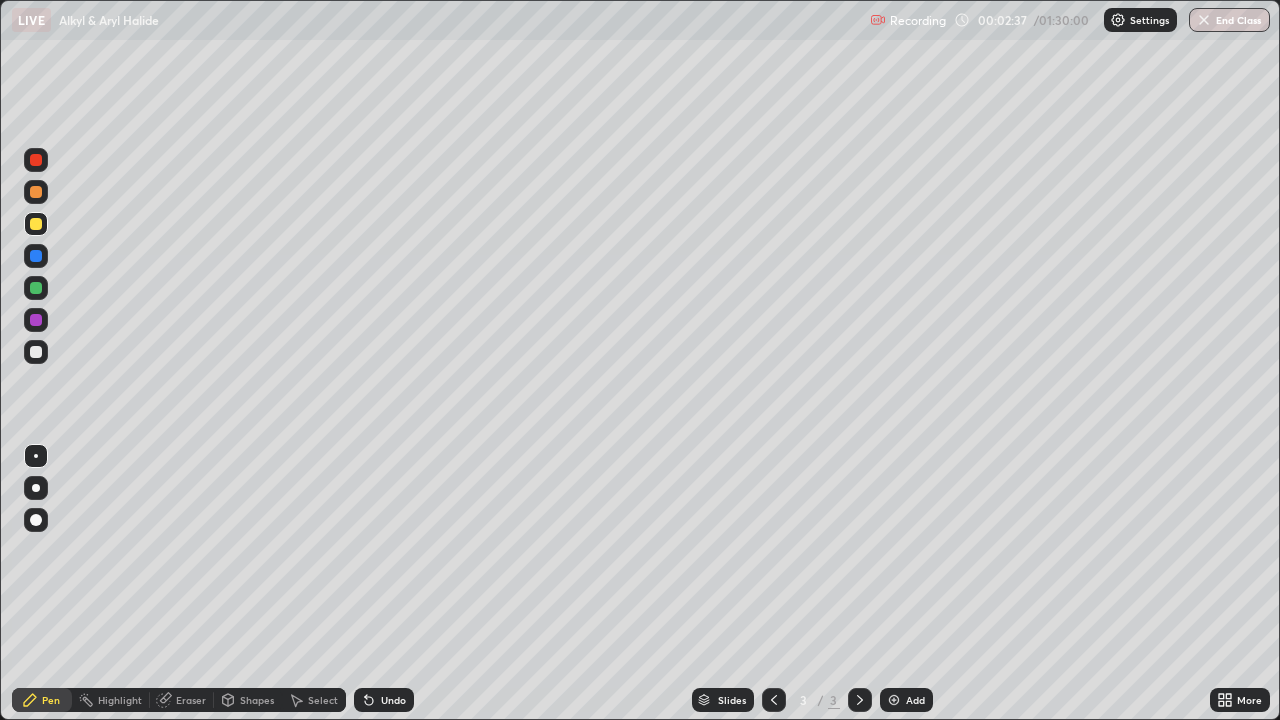 click at bounding box center [36, 488] 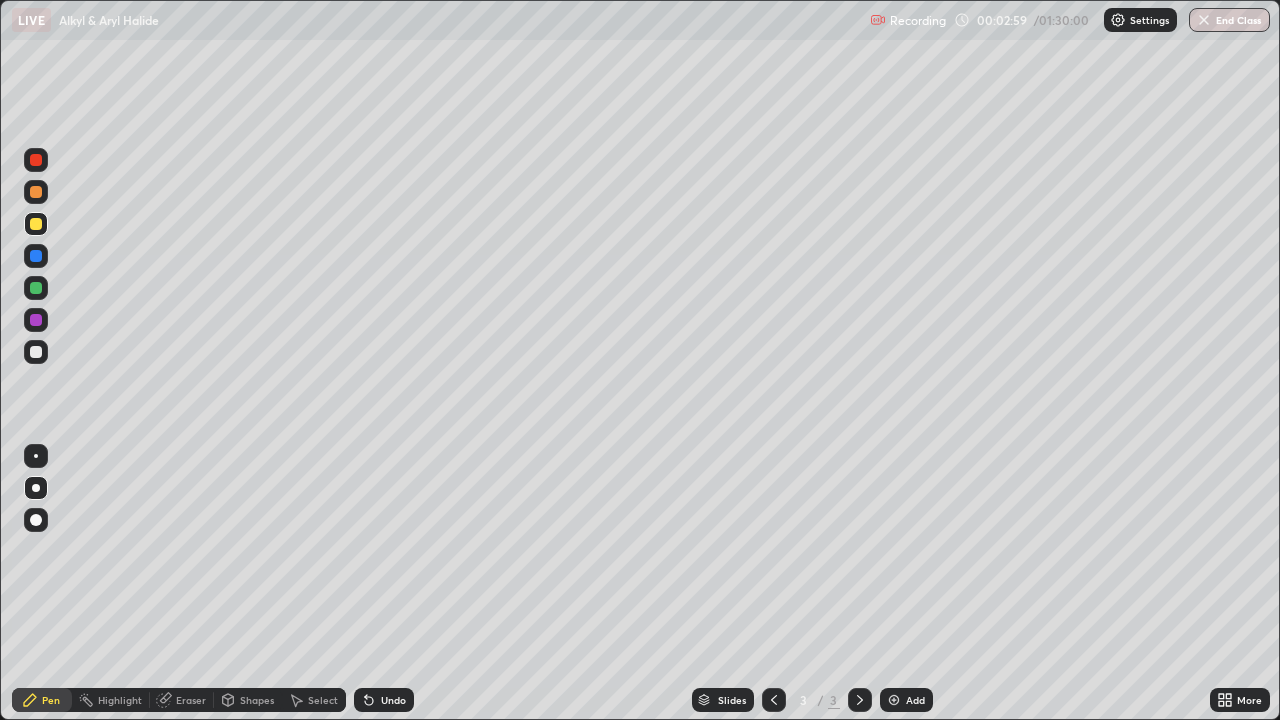 click at bounding box center (36, 224) 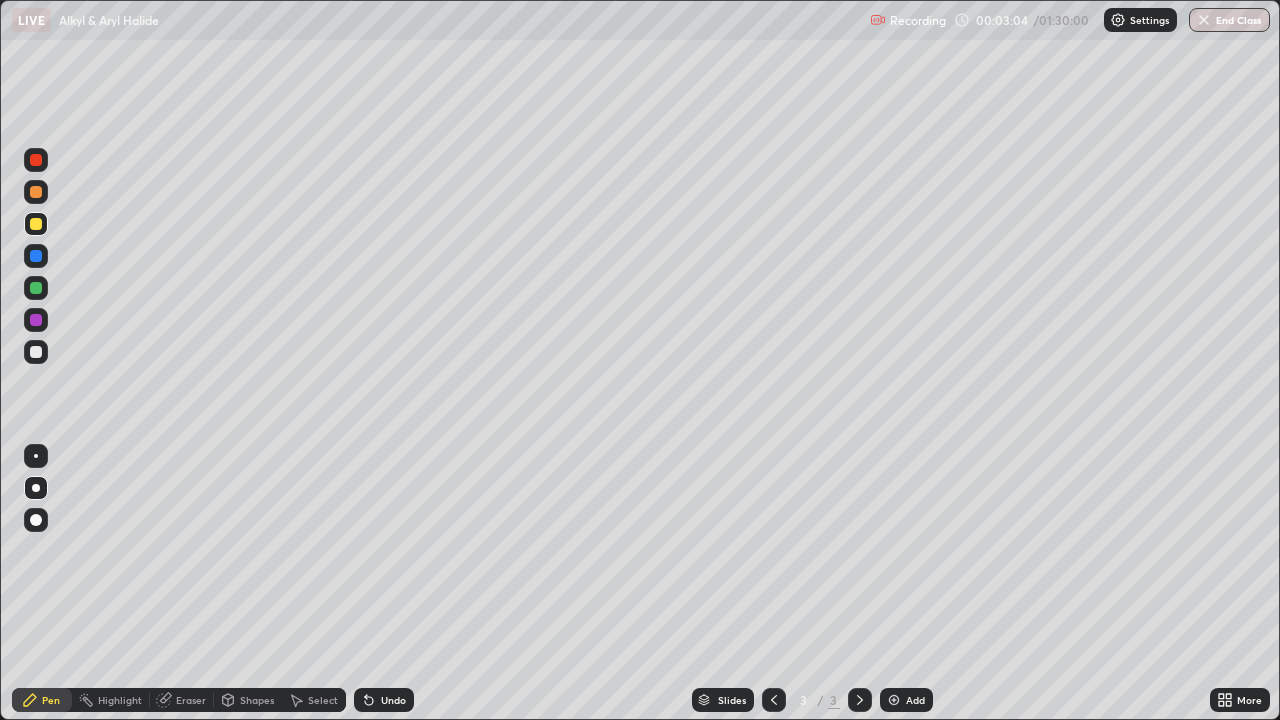 click on "Undo" at bounding box center [384, 700] 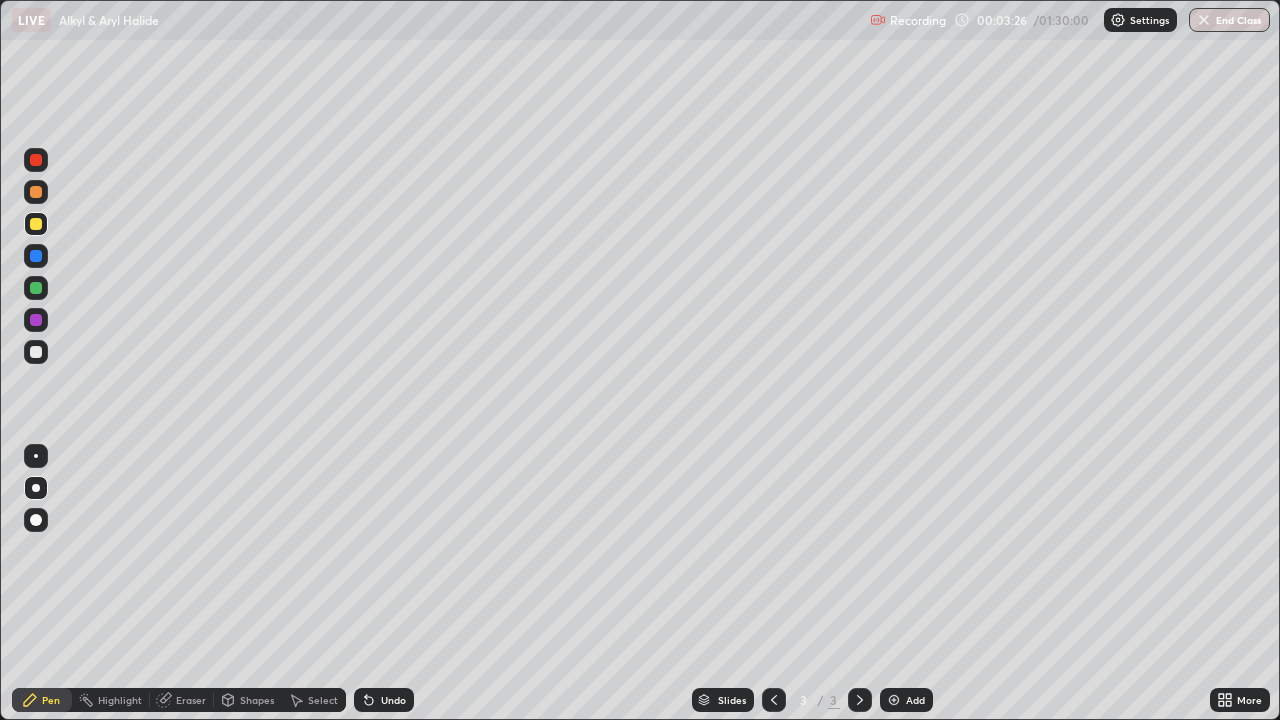 click on "Undo" at bounding box center [384, 700] 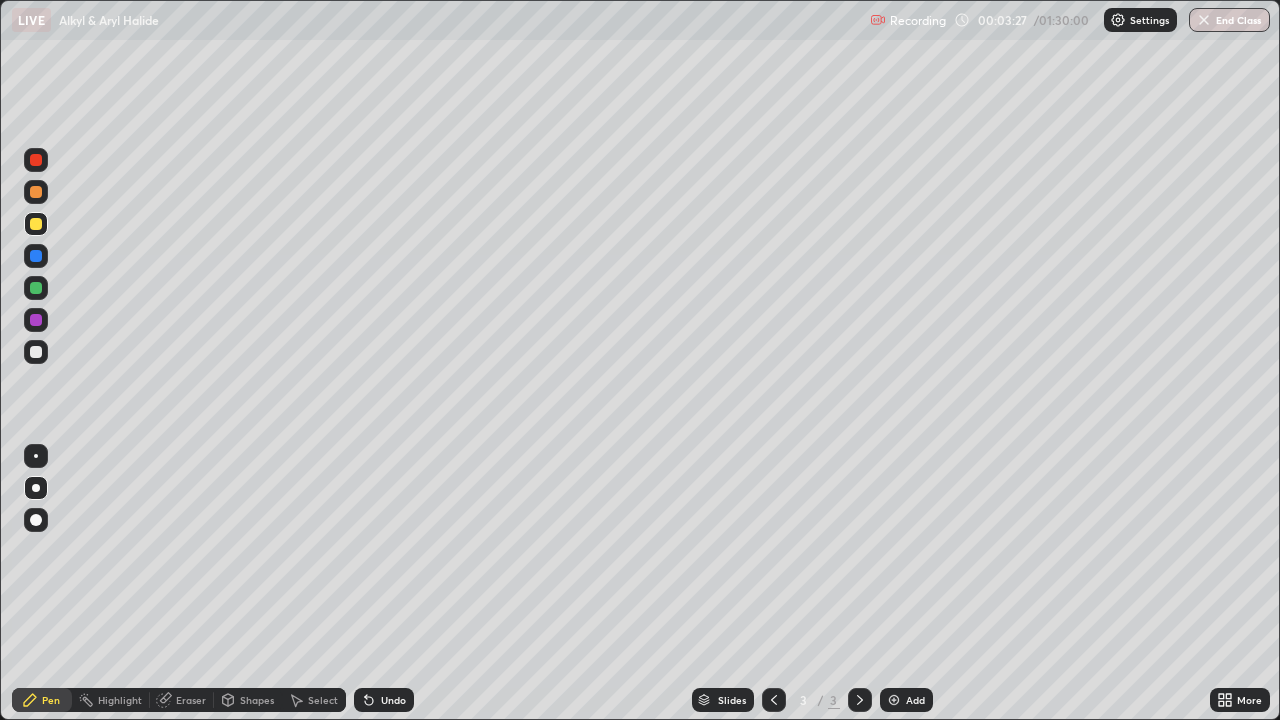 click on "Undo" at bounding box center [384, 700] 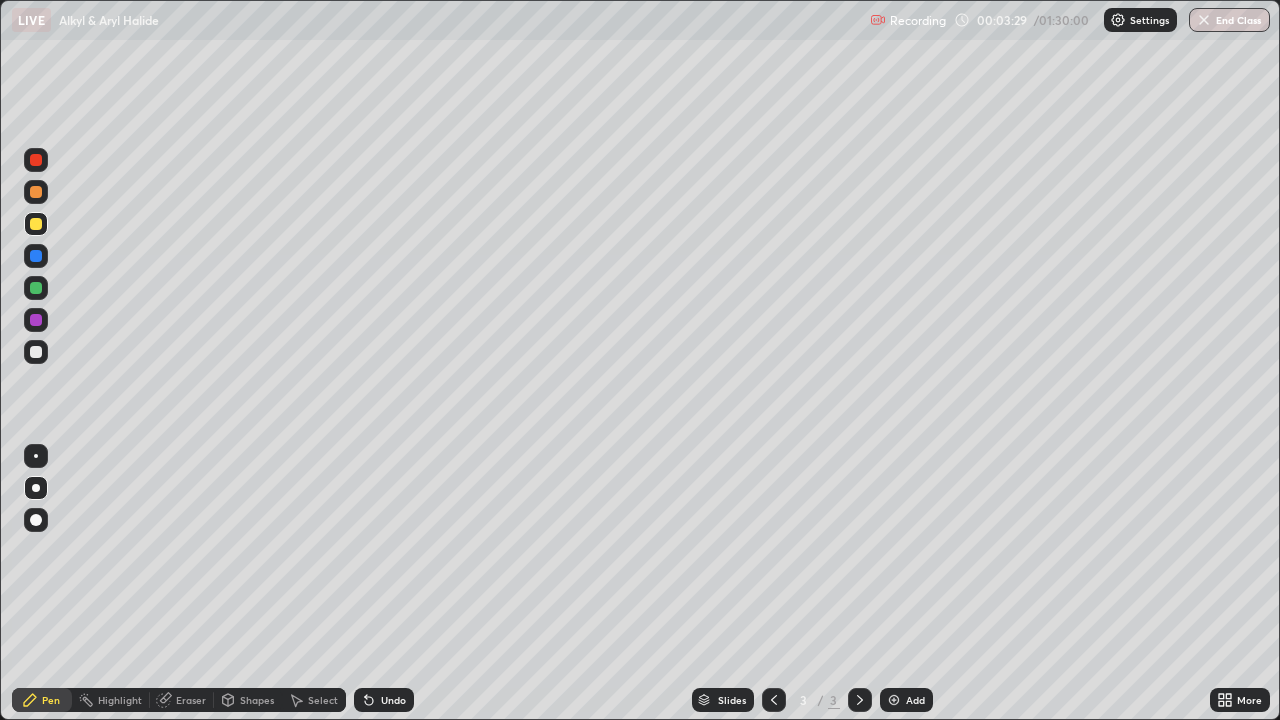 click on "Eraser" at bounding box center (191, 700) 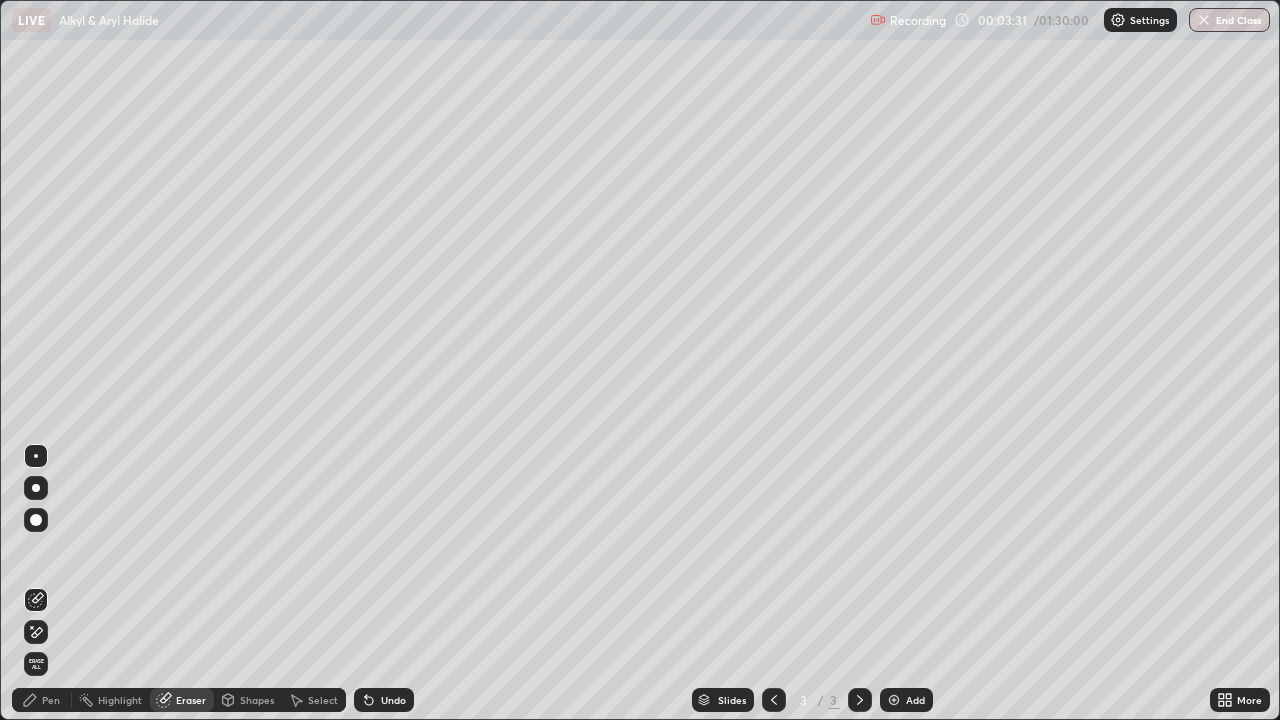 click 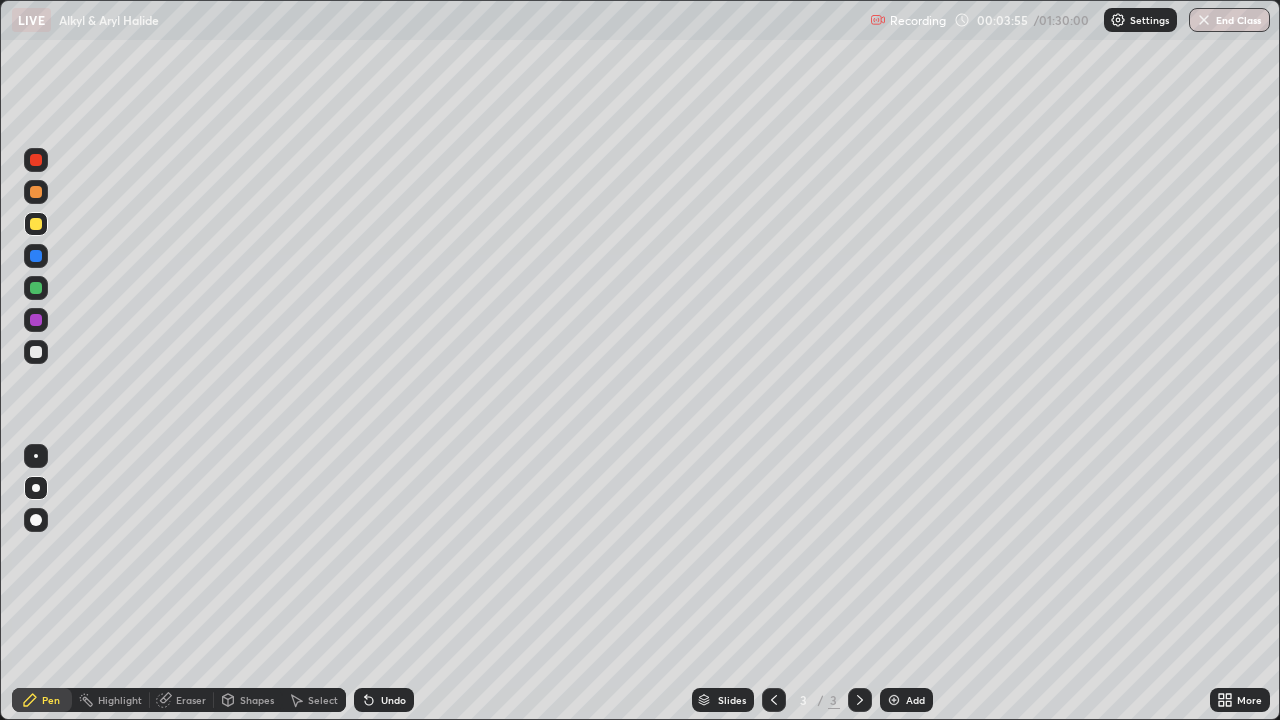 click on "Undo" at bounding box center [384, 700] 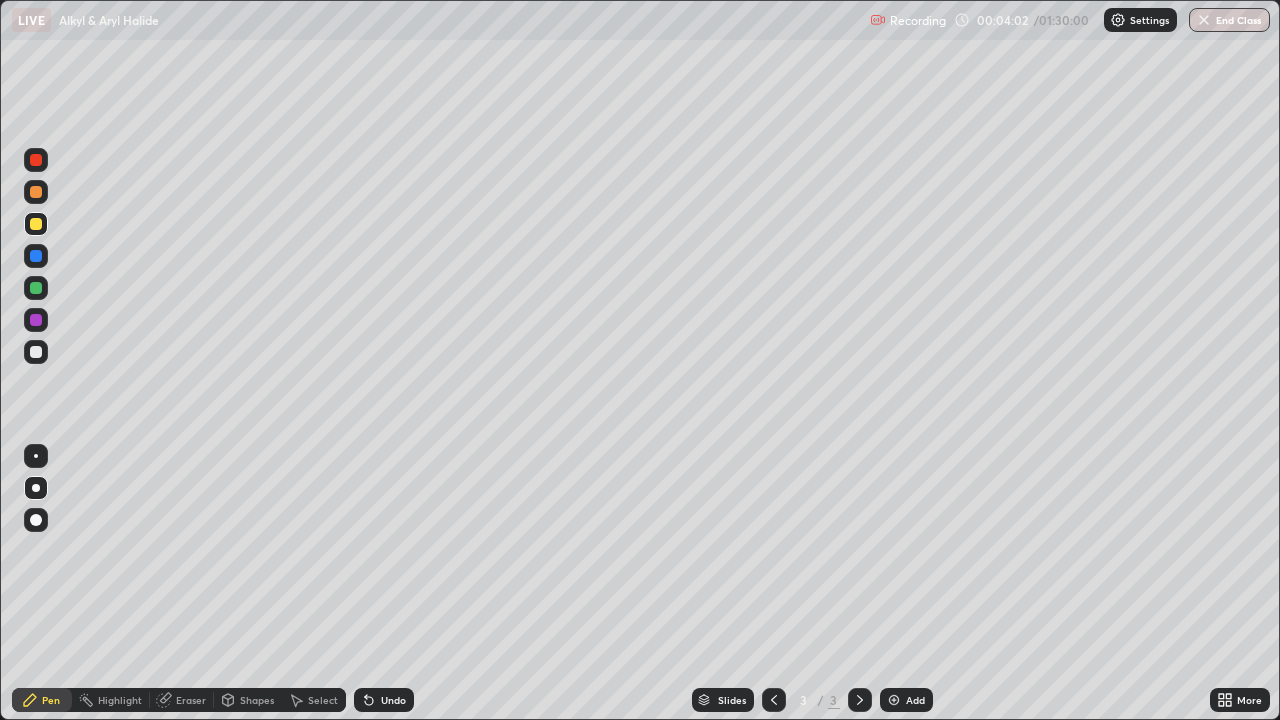 click on "Eraser" at bounding box center (191, 700) 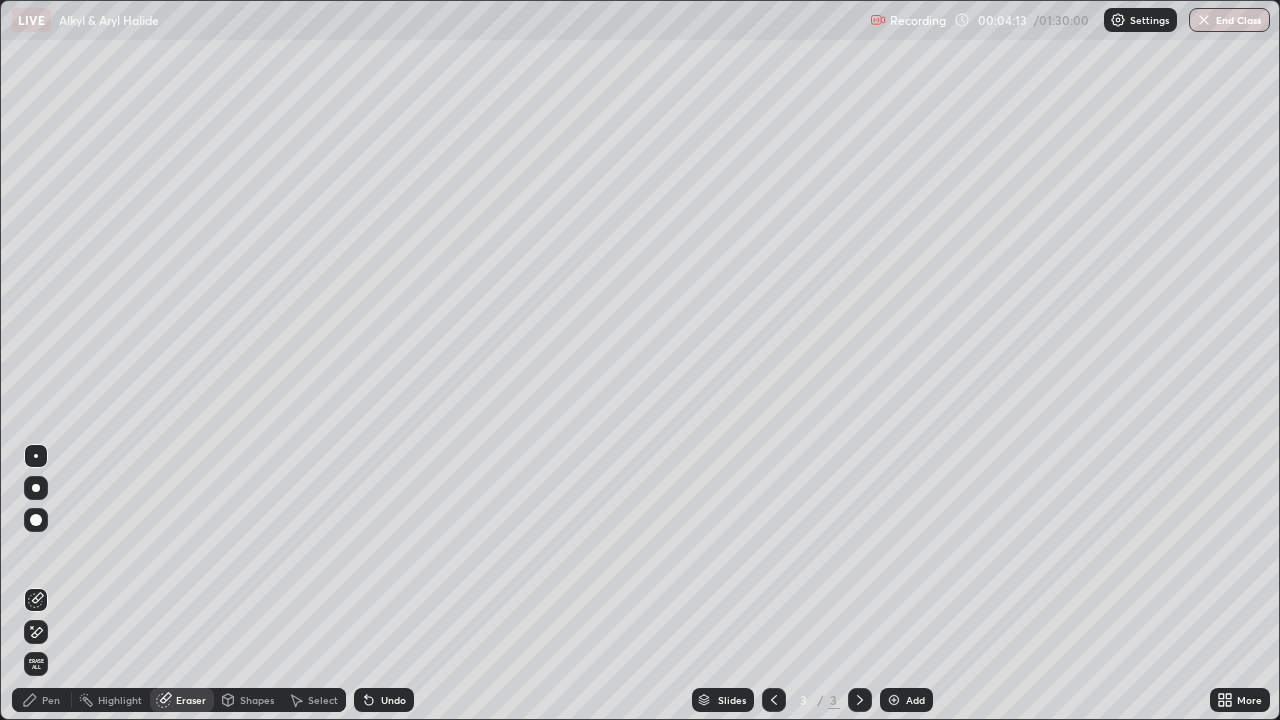 click on "Pen" at bounding box center [51, 700] 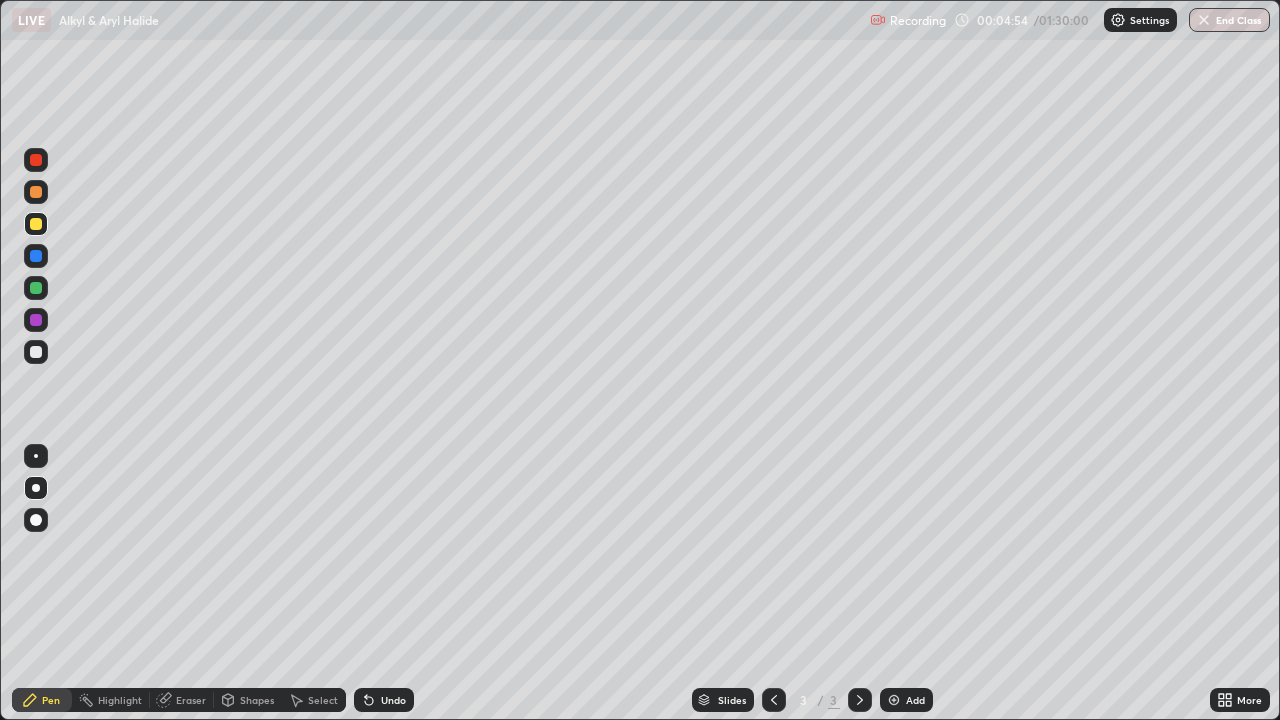 click on "Eraser" at bounding box center (191, 700) 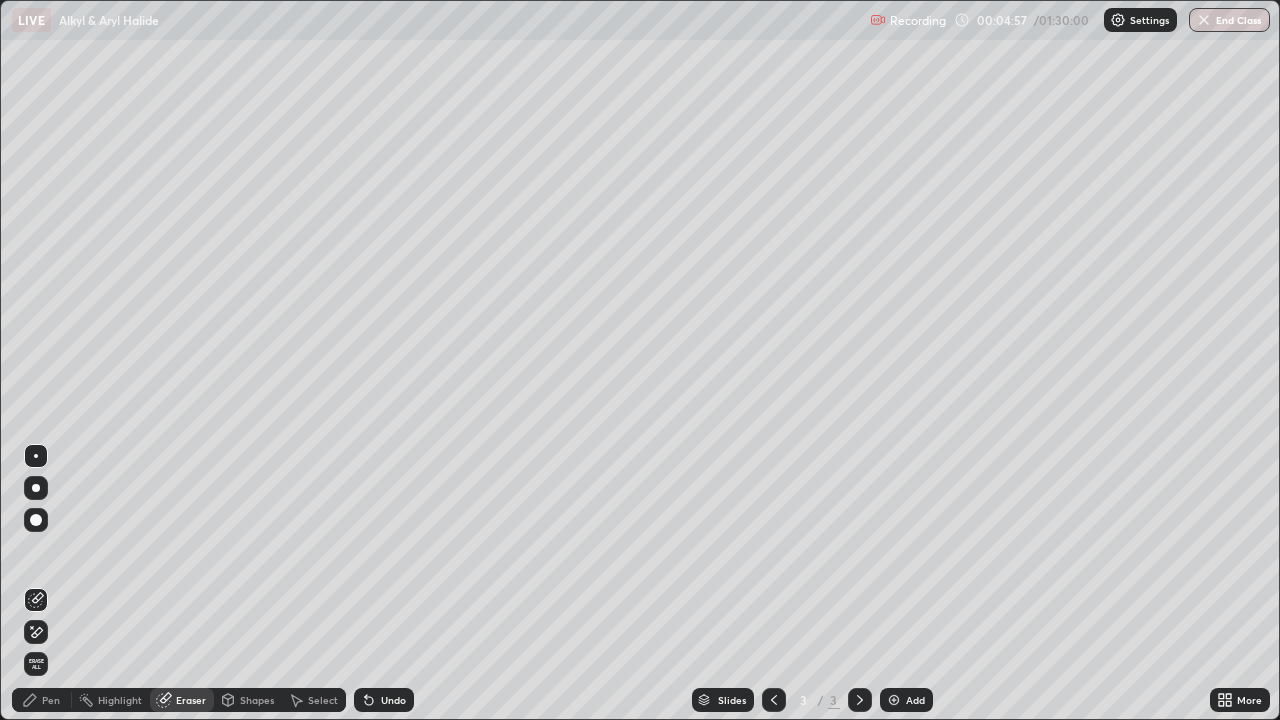 click on "Pen" at bounding box center [51, 700] 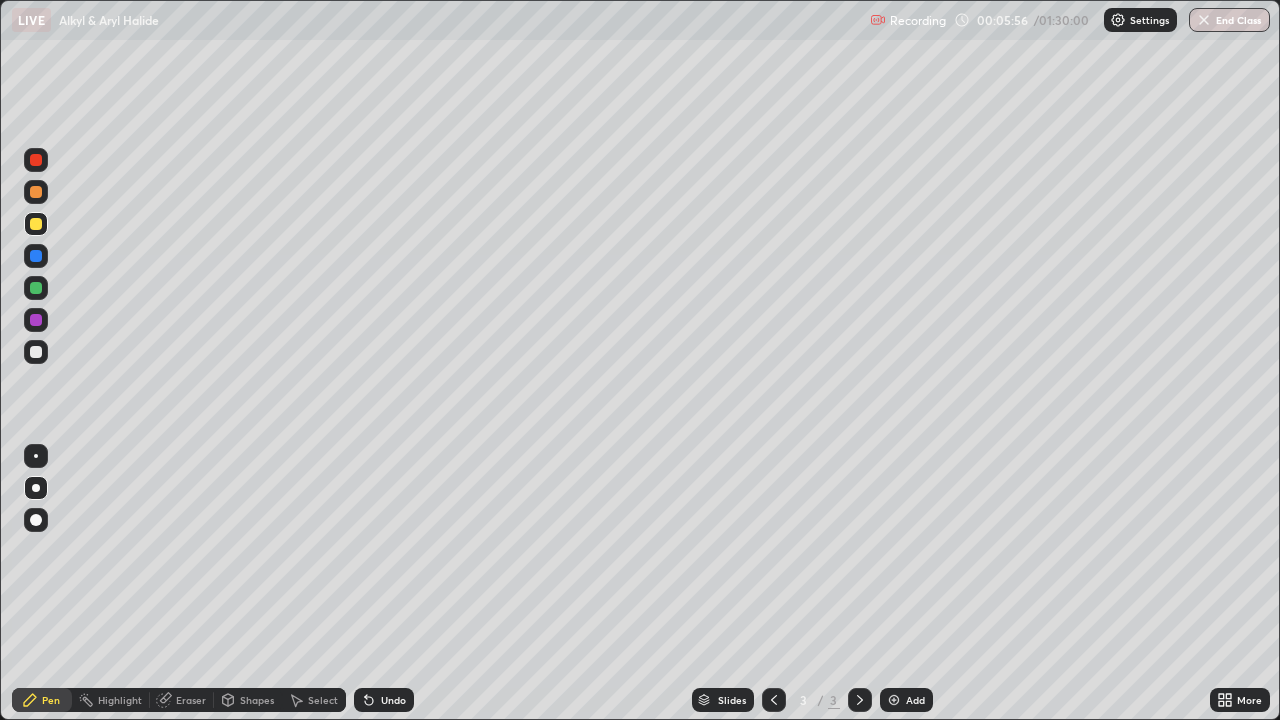 click at bounding box center [36, 352] 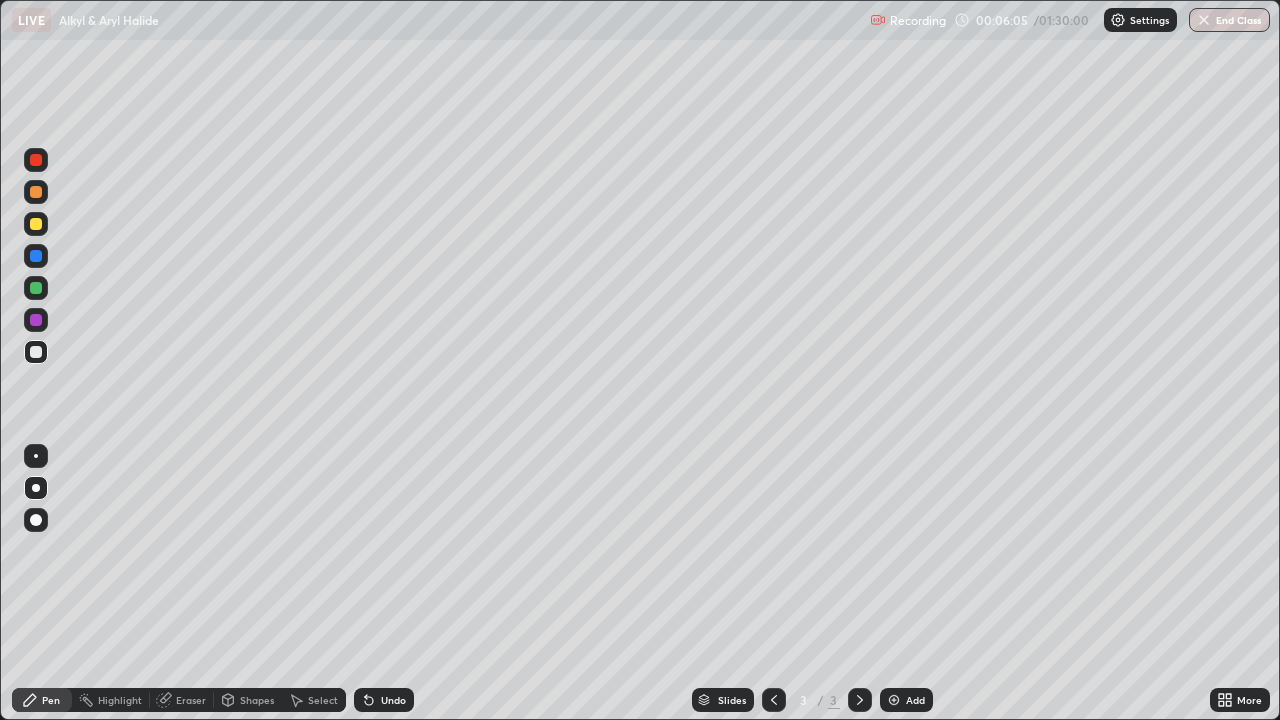 click at bounding box center (36, 288) 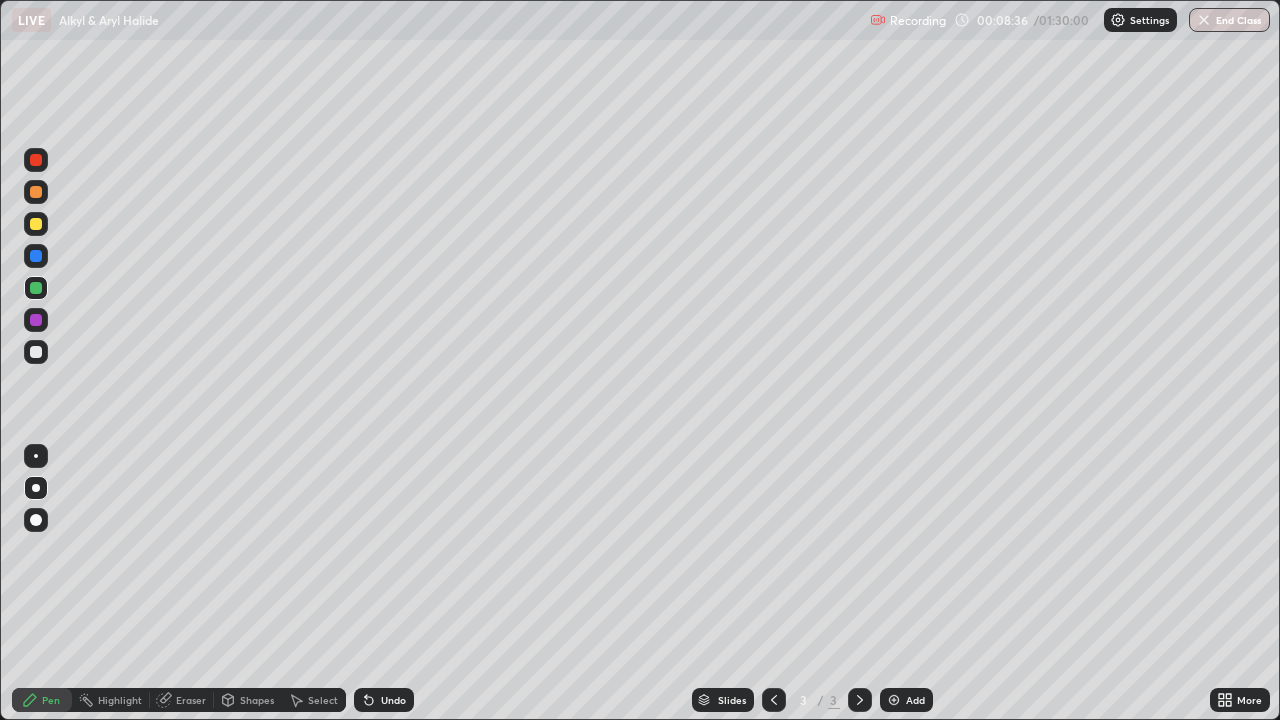 click at bounding box center [36, 256] 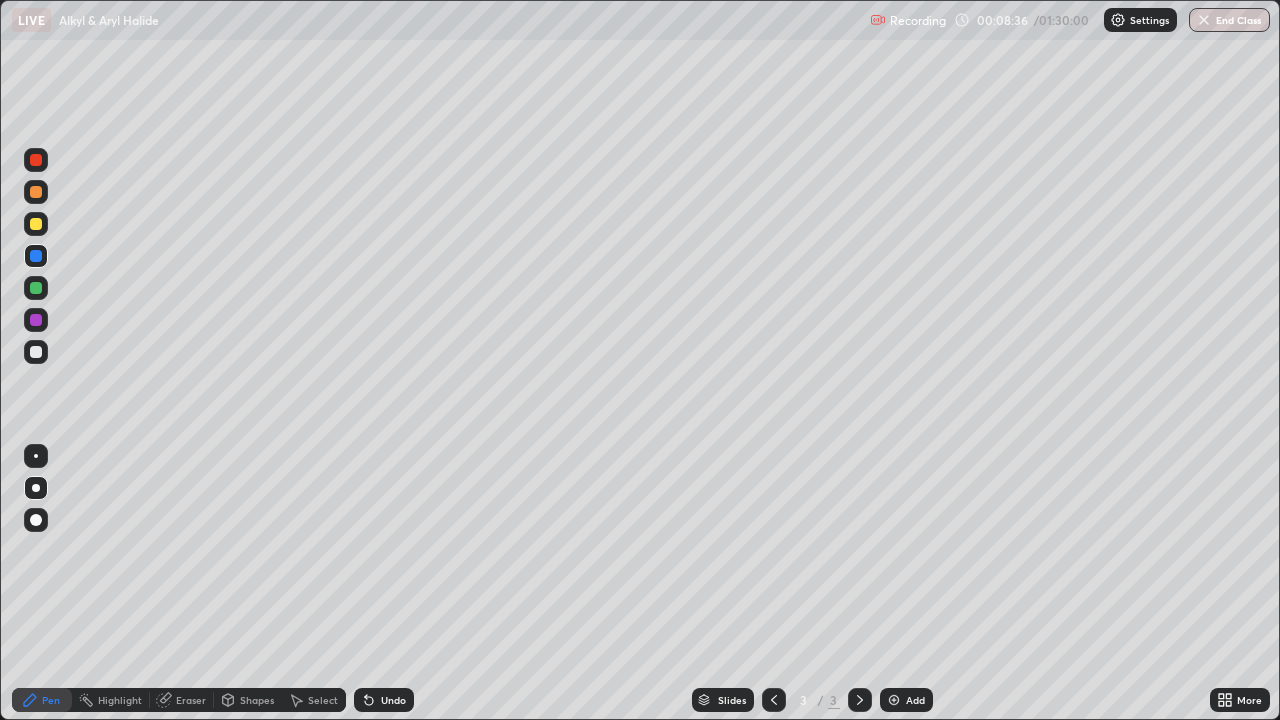click at bounding box center [36, 224] 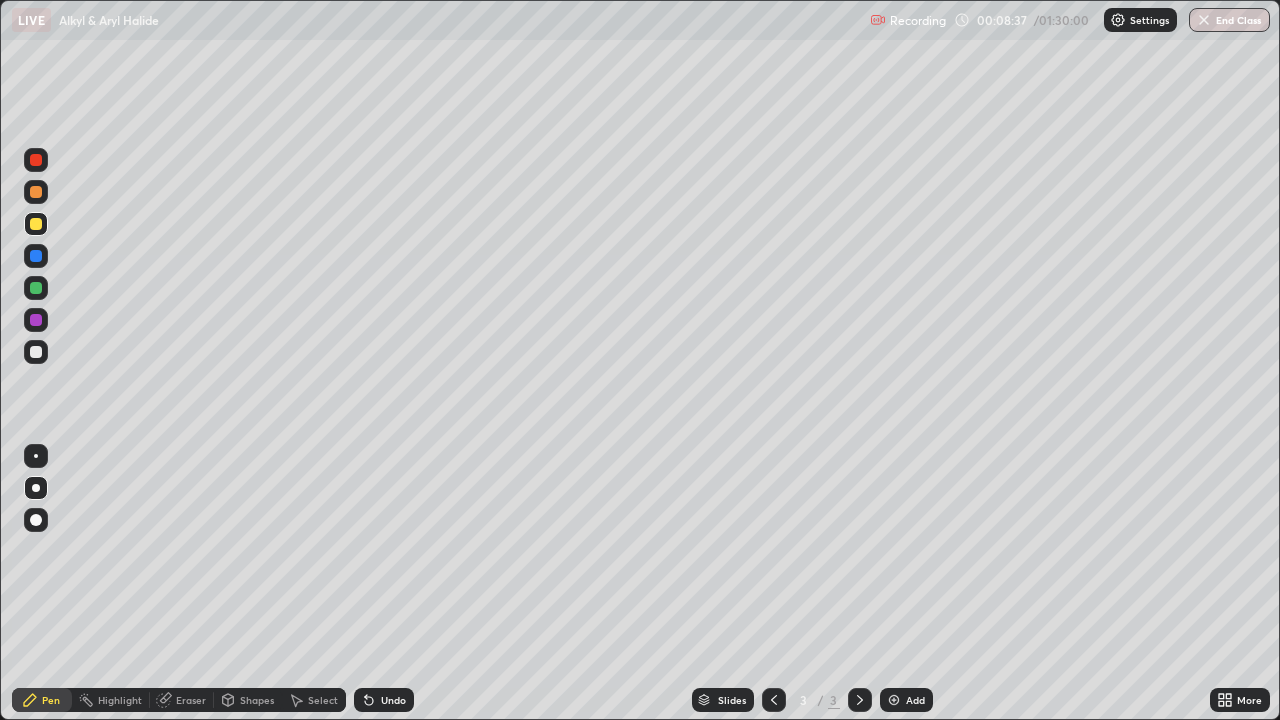 click at bounding box center (36, 288) 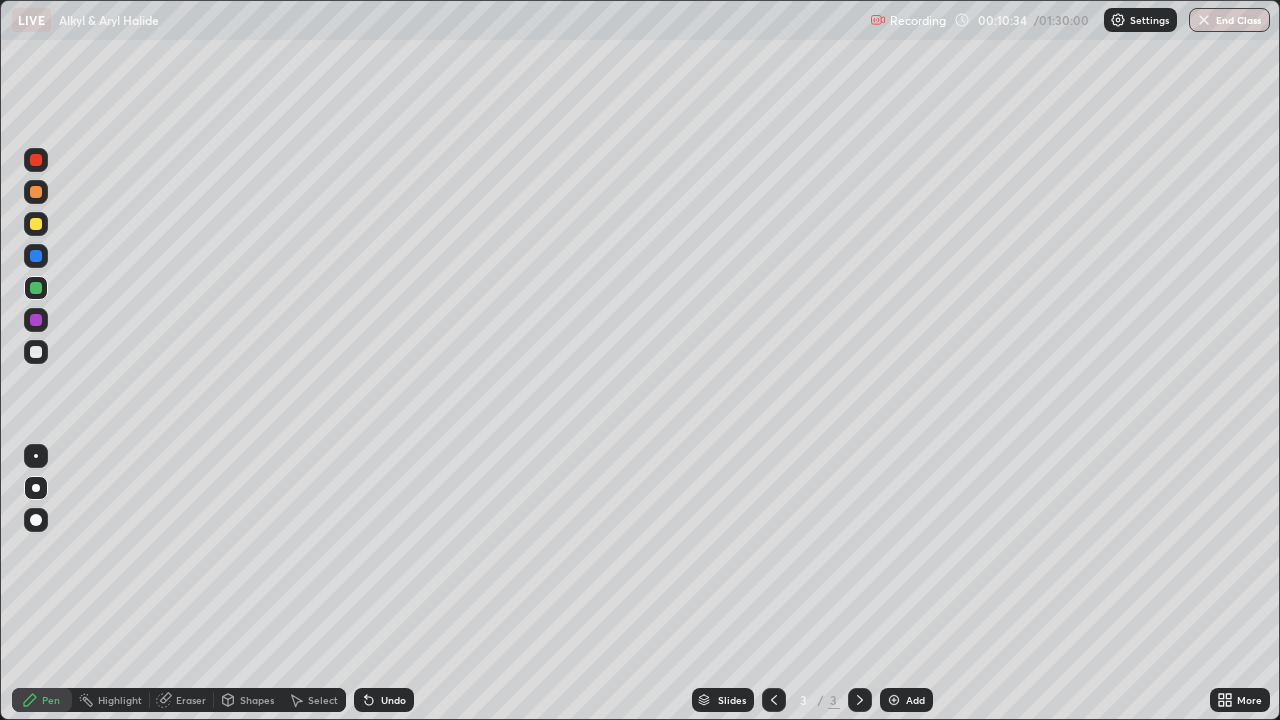 click on "Eraser" at bounding box center [191, 700] 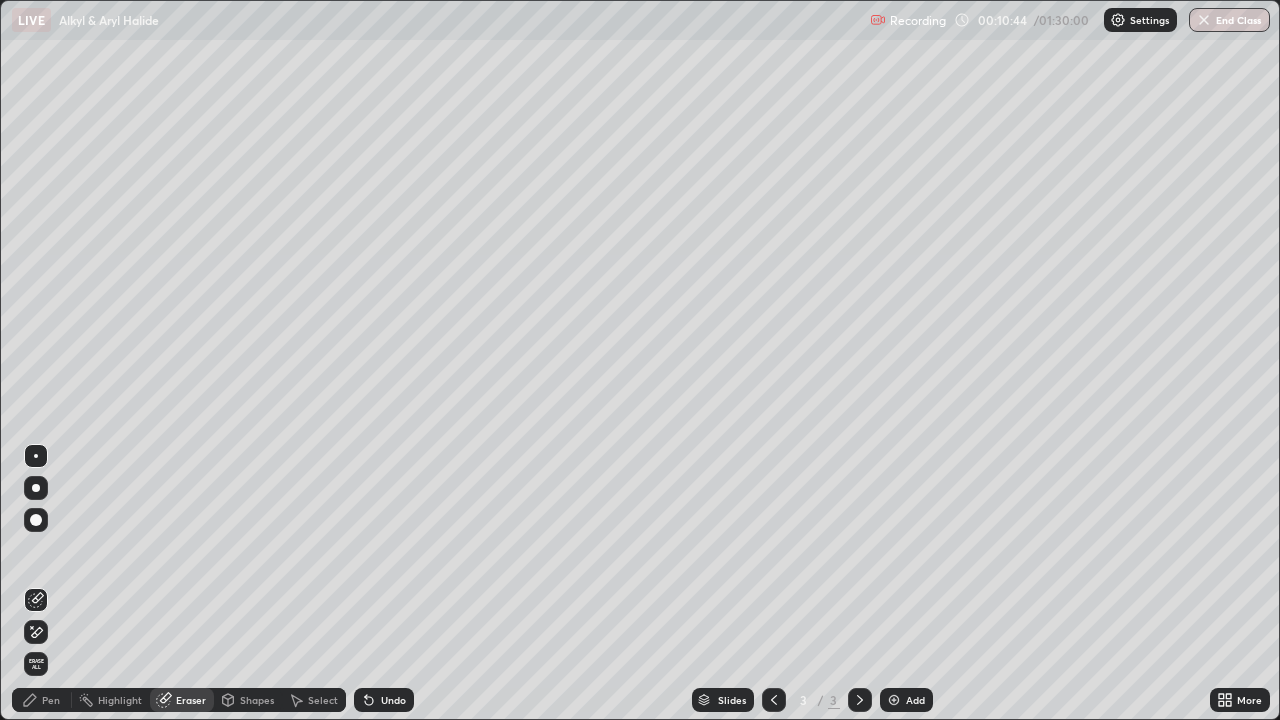 click on "Pen" at bounding box center (51, 700) 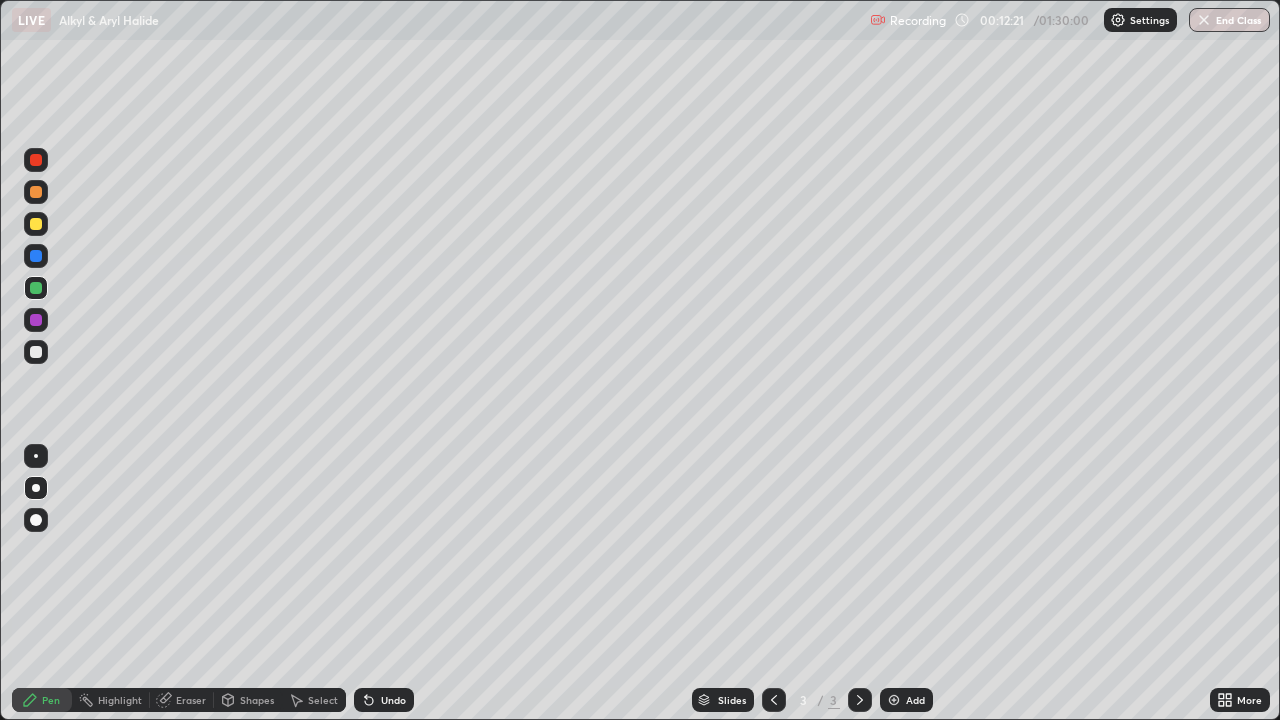 click on "Undo" at bounding box center (393, 700) 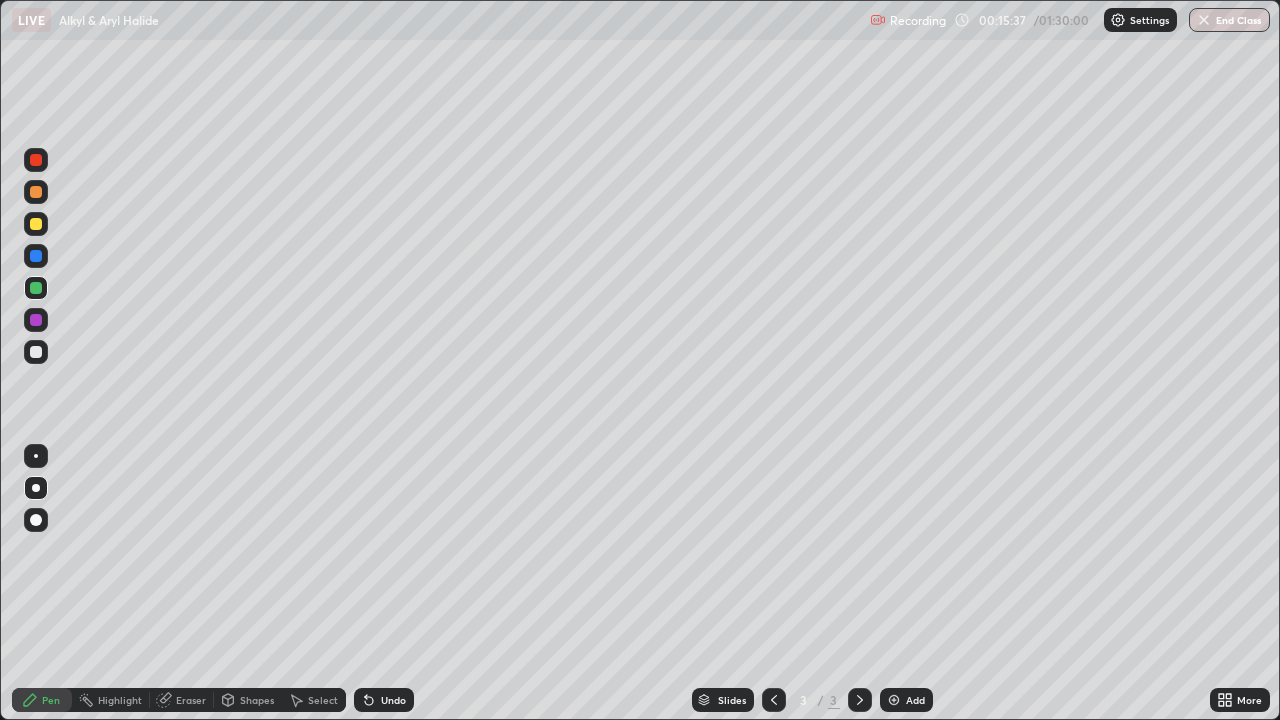 click on "Undo" at bounding box center [384, 700] 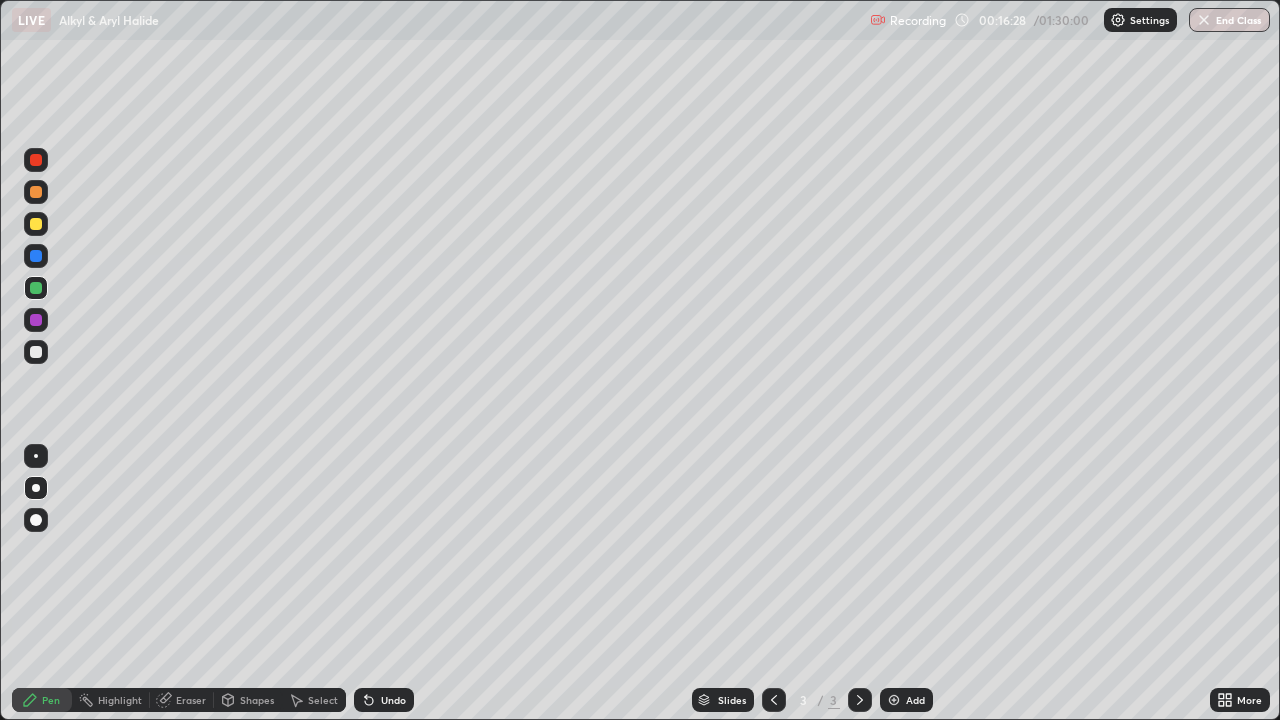 click on "Add" at bounding box center (906, 700) 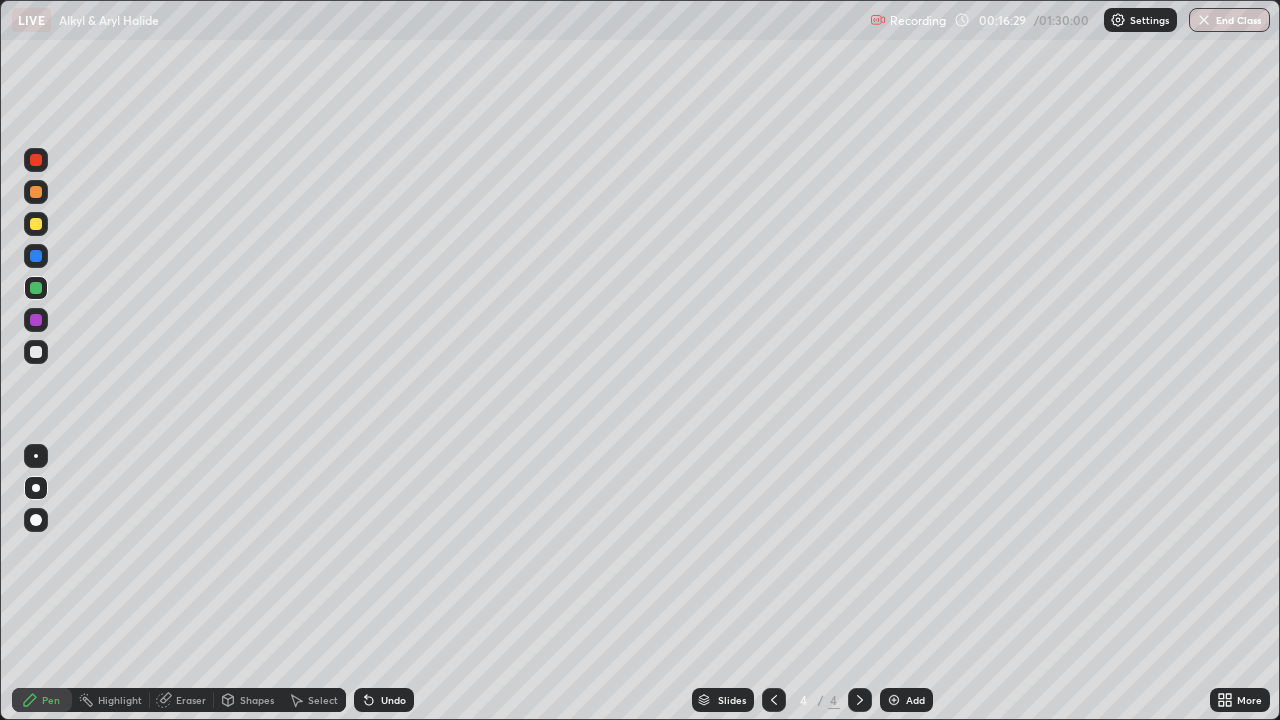 click at bounding box center (36, 256) 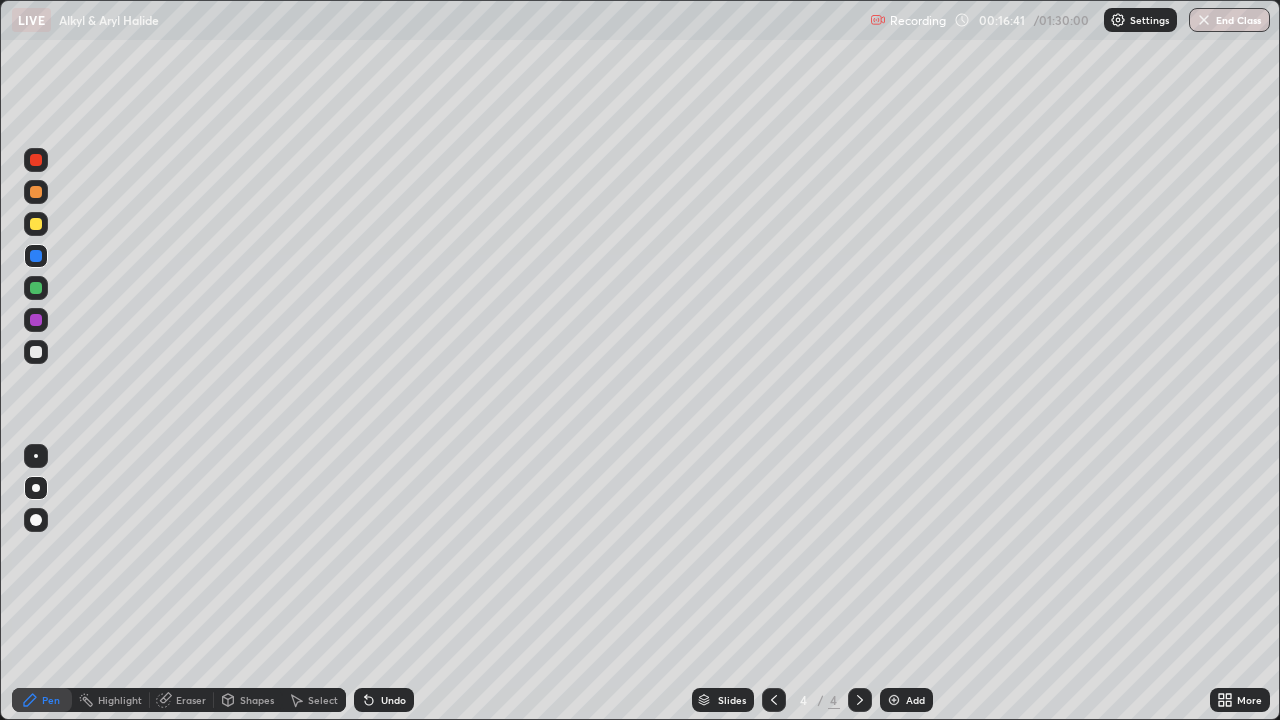 click at bounding box center (36, 224) 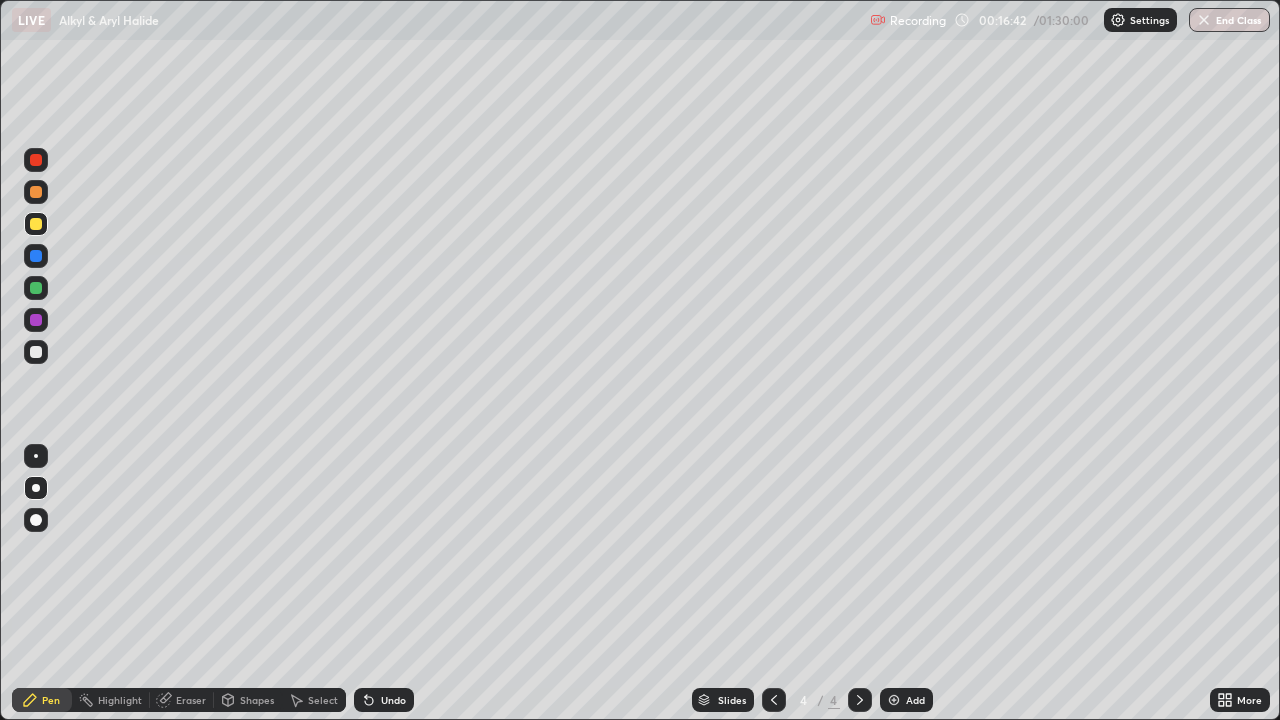 click on "Eraser" at bounding box center [182, 700] 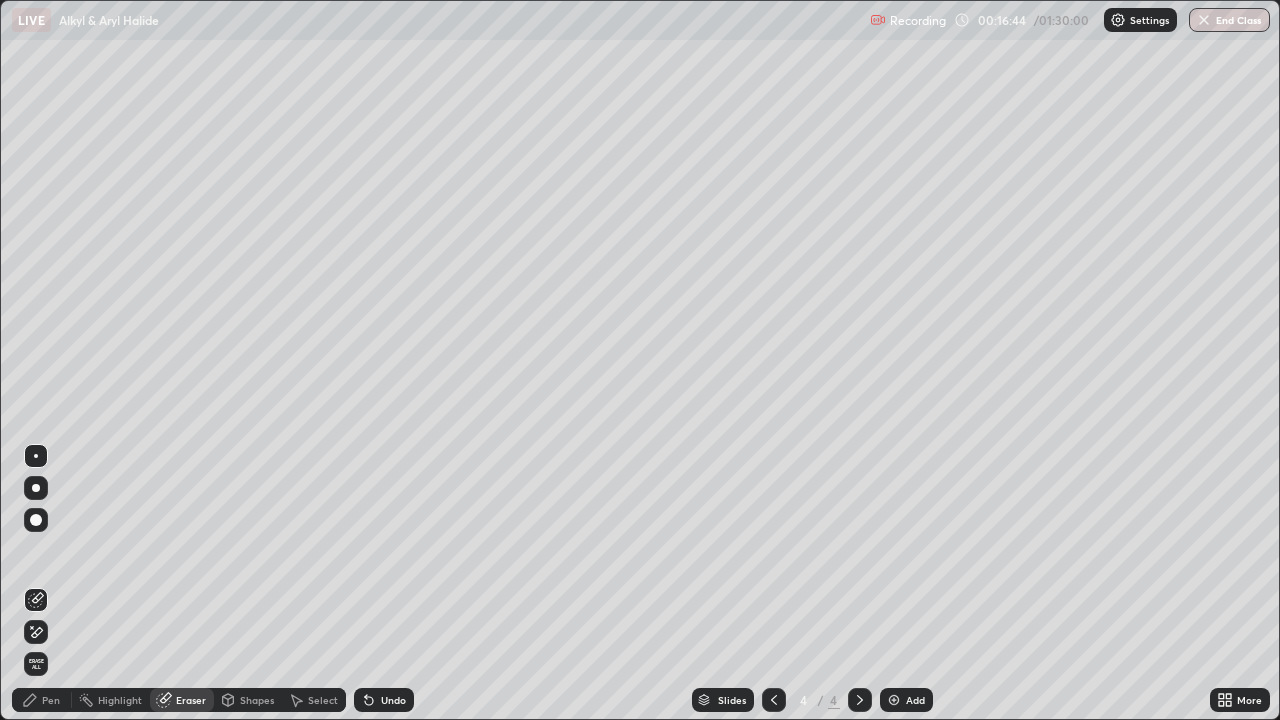 click on "Pen" at bounding box center (42, 700) 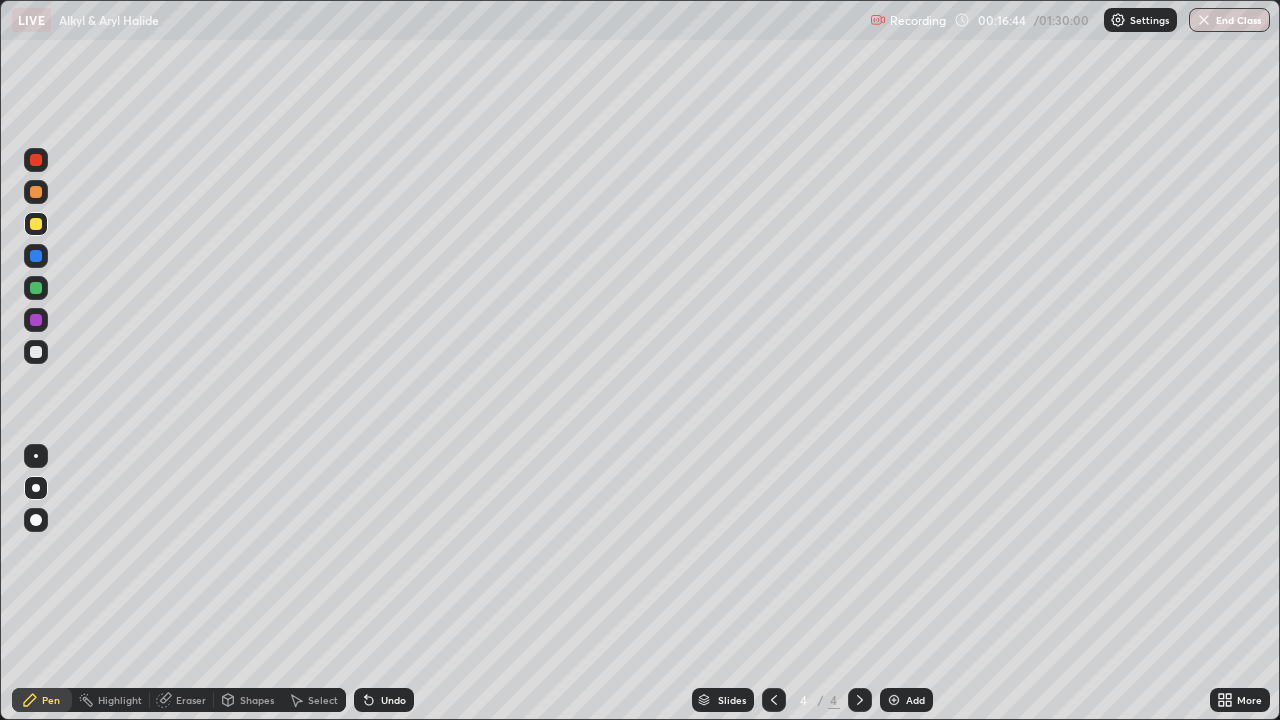 click at bounding box center [36, 256] 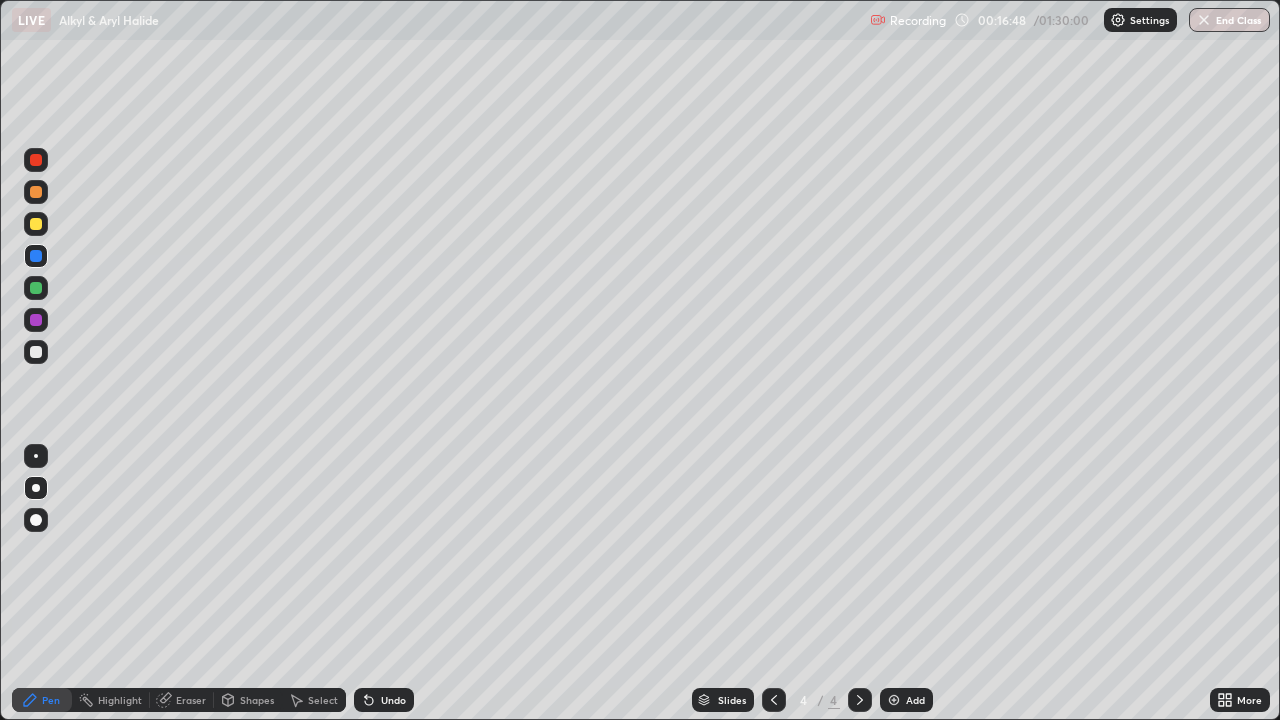 click at bounding box center (36, 192) 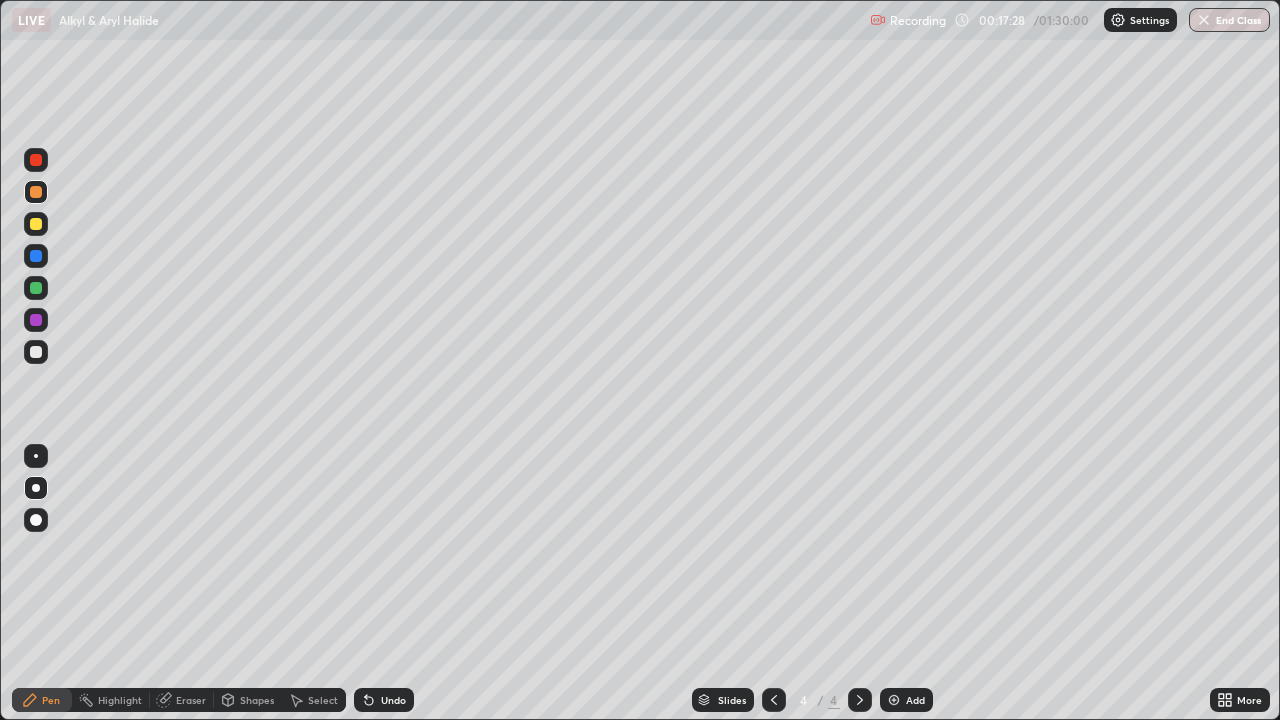 click at bounding box center [36, 192] 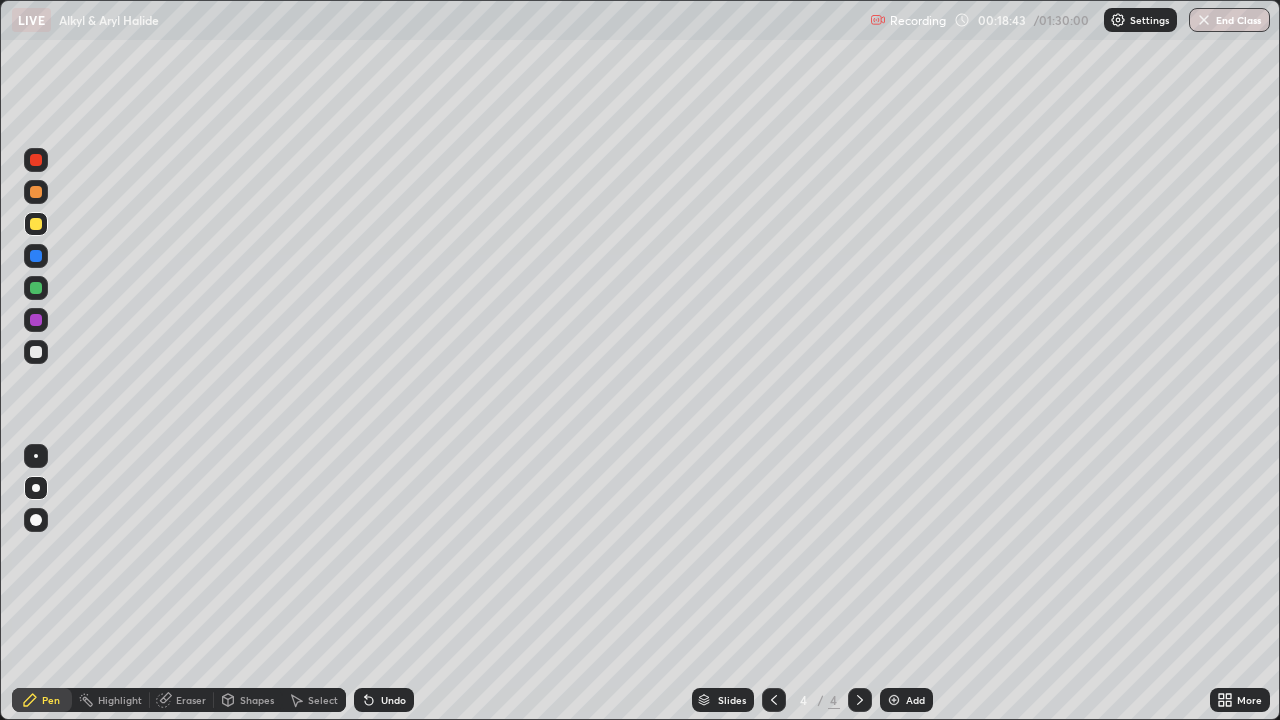 click at bounding box center (36, 224) 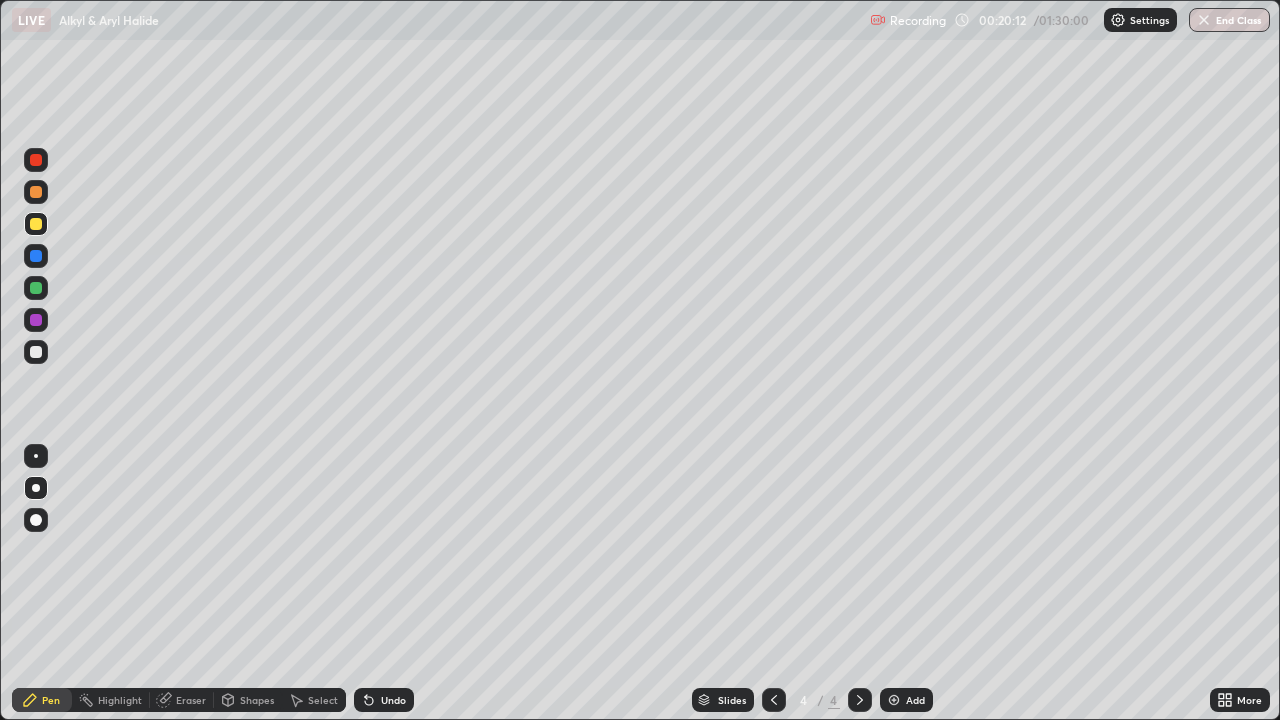click at bounding box center (774, 700) 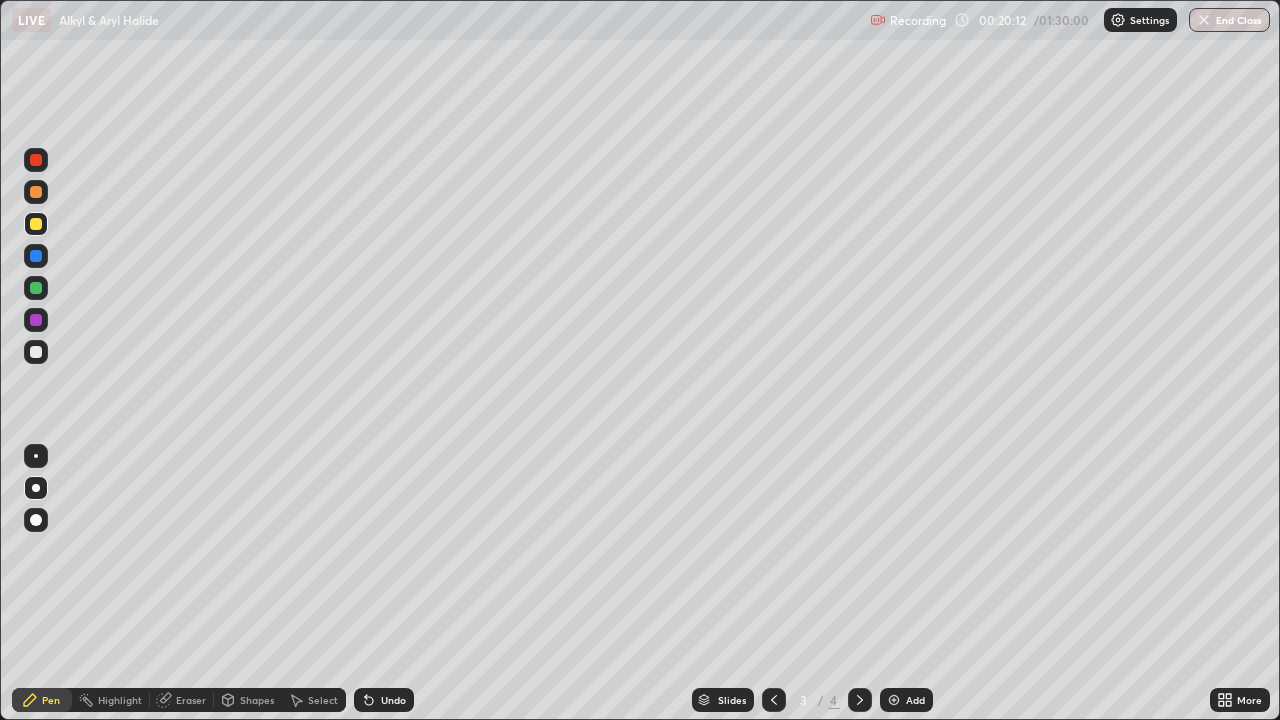 click at bounding box center [894, 700] 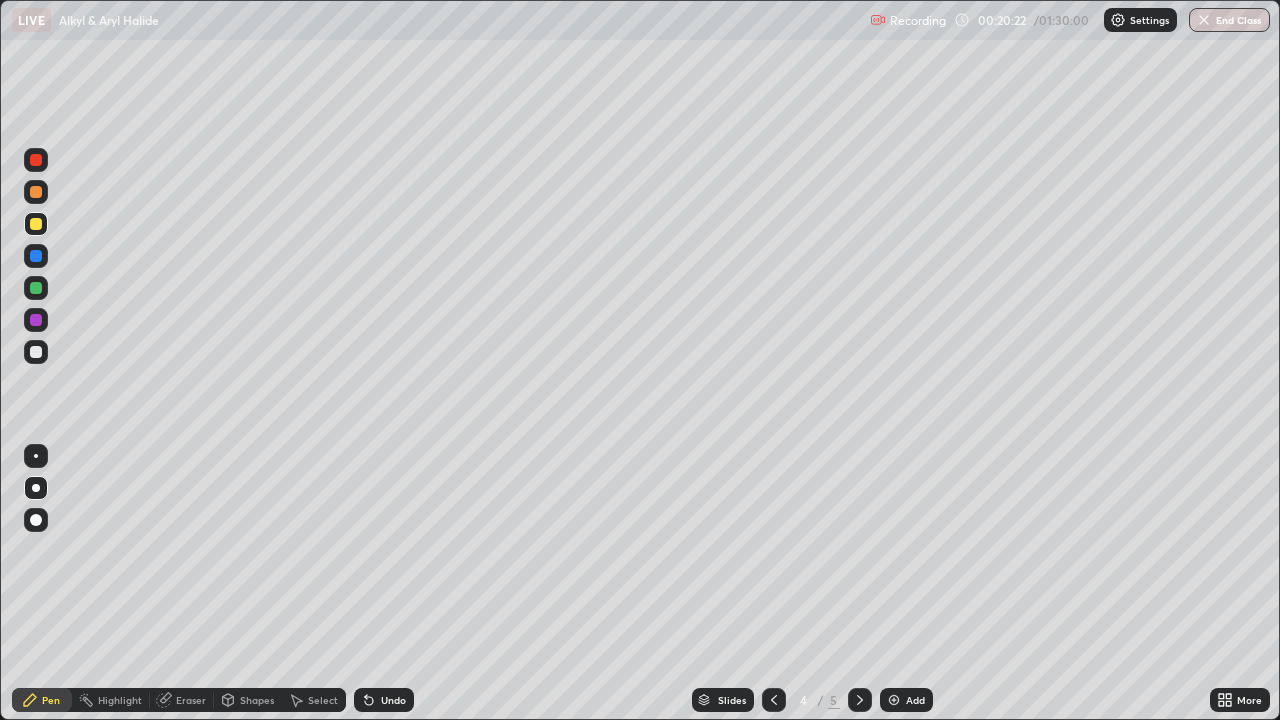 click at bounding box center [36, 192] 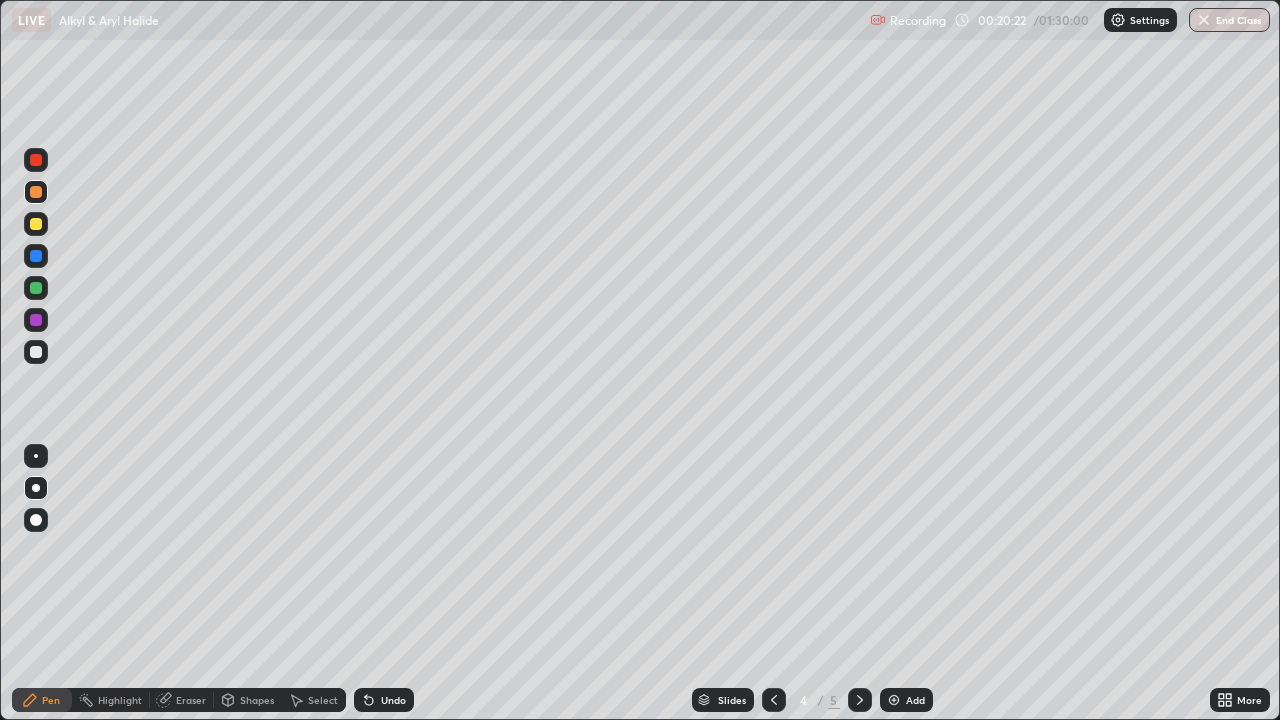 click at bounding box center (36, 160) 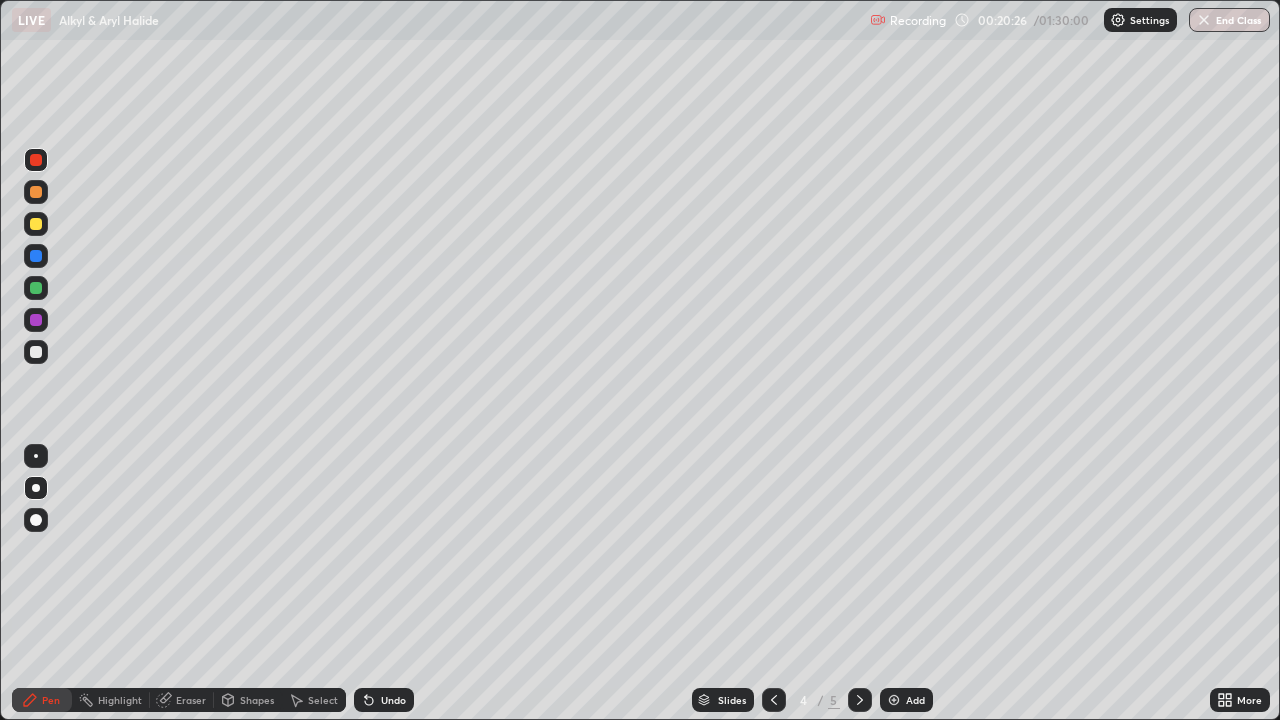 click 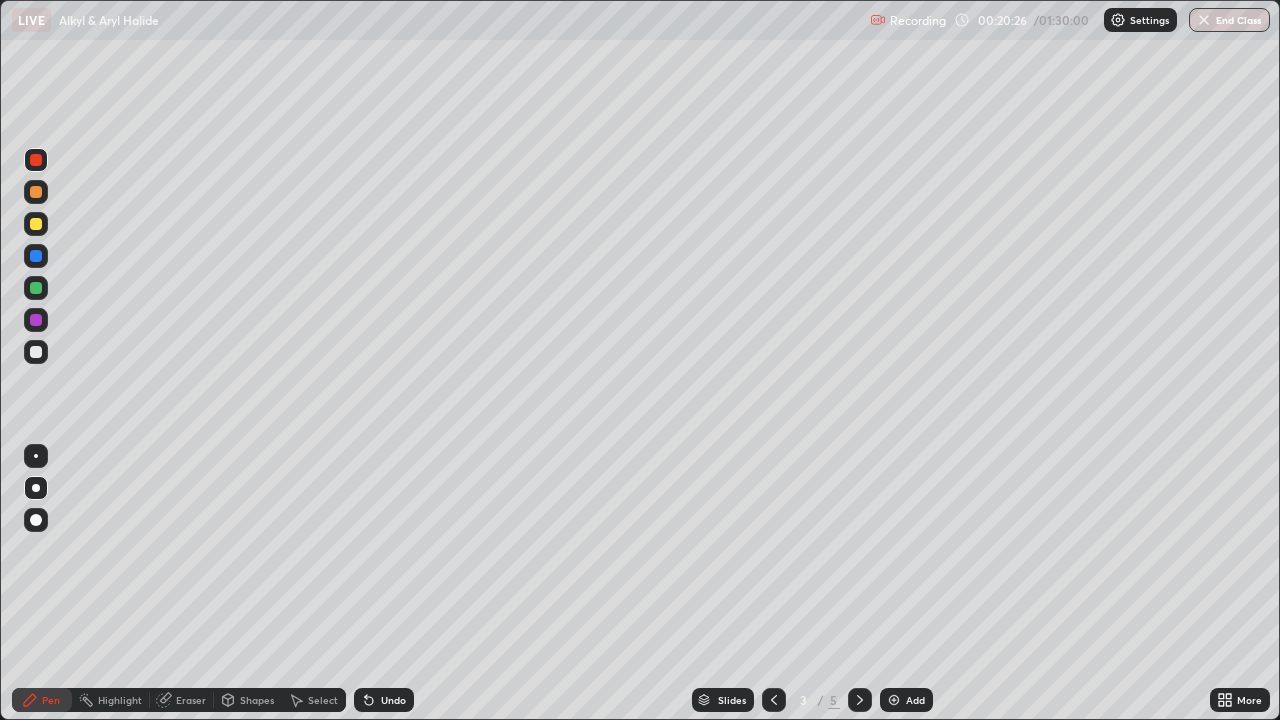 click at bounding box center [774, 700] 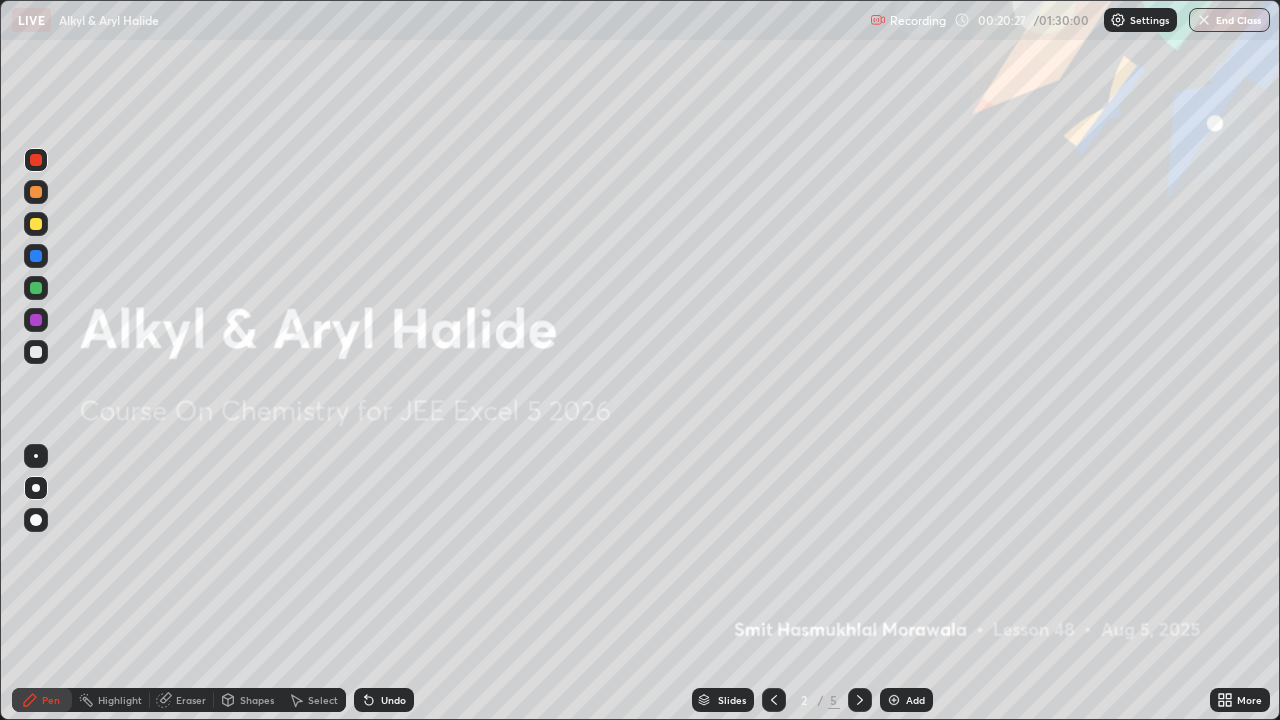 click on "5" at bounding box center [834, 700] 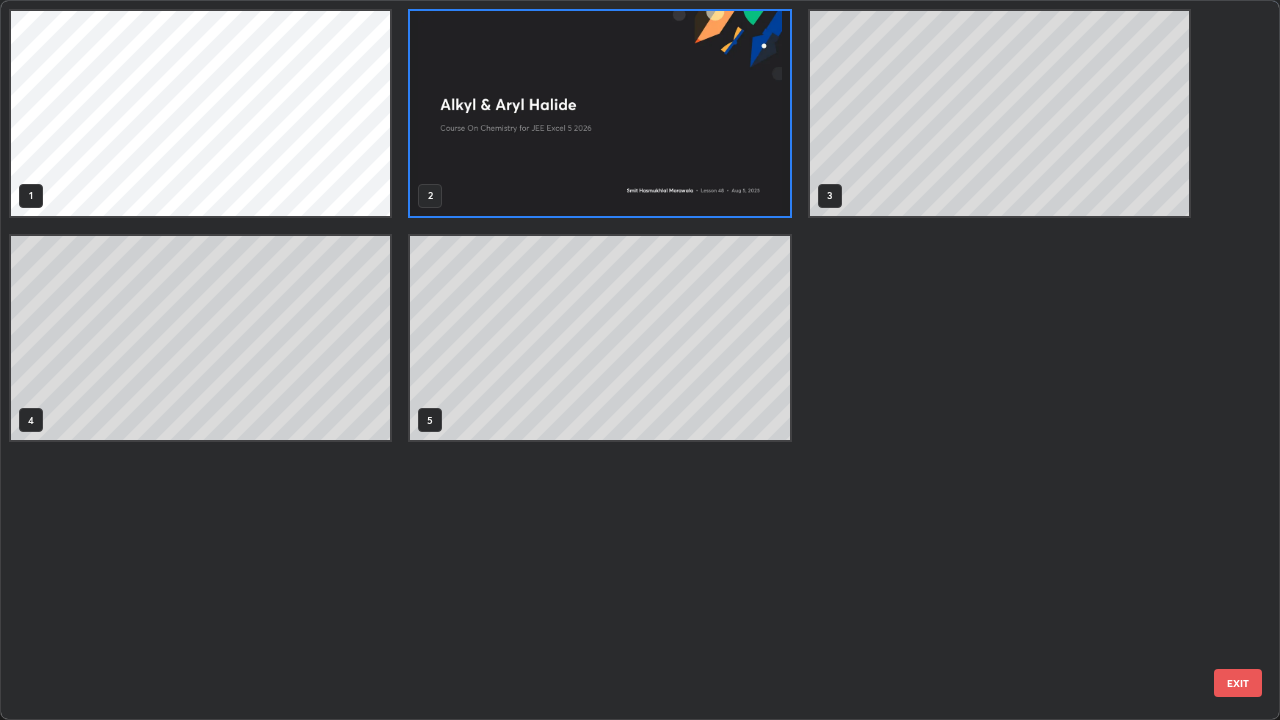 scroll, scrollTop: 7, scrollLeft: 11, axis: both 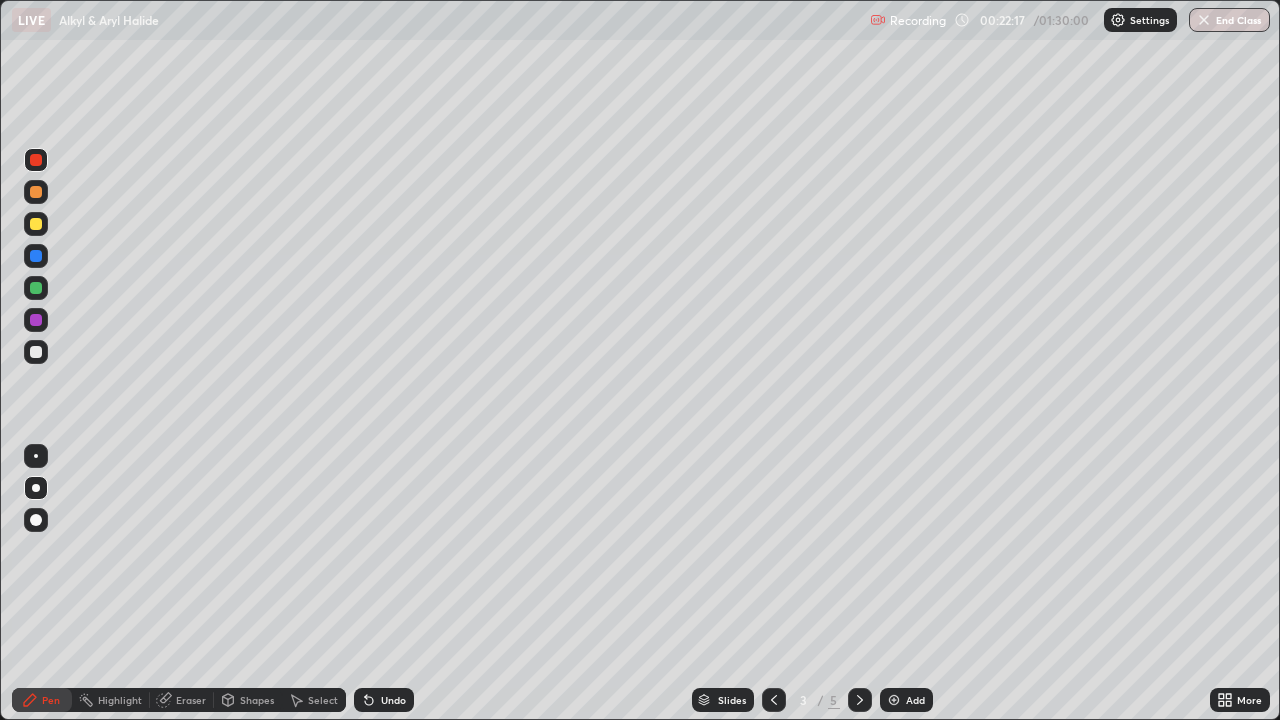 click 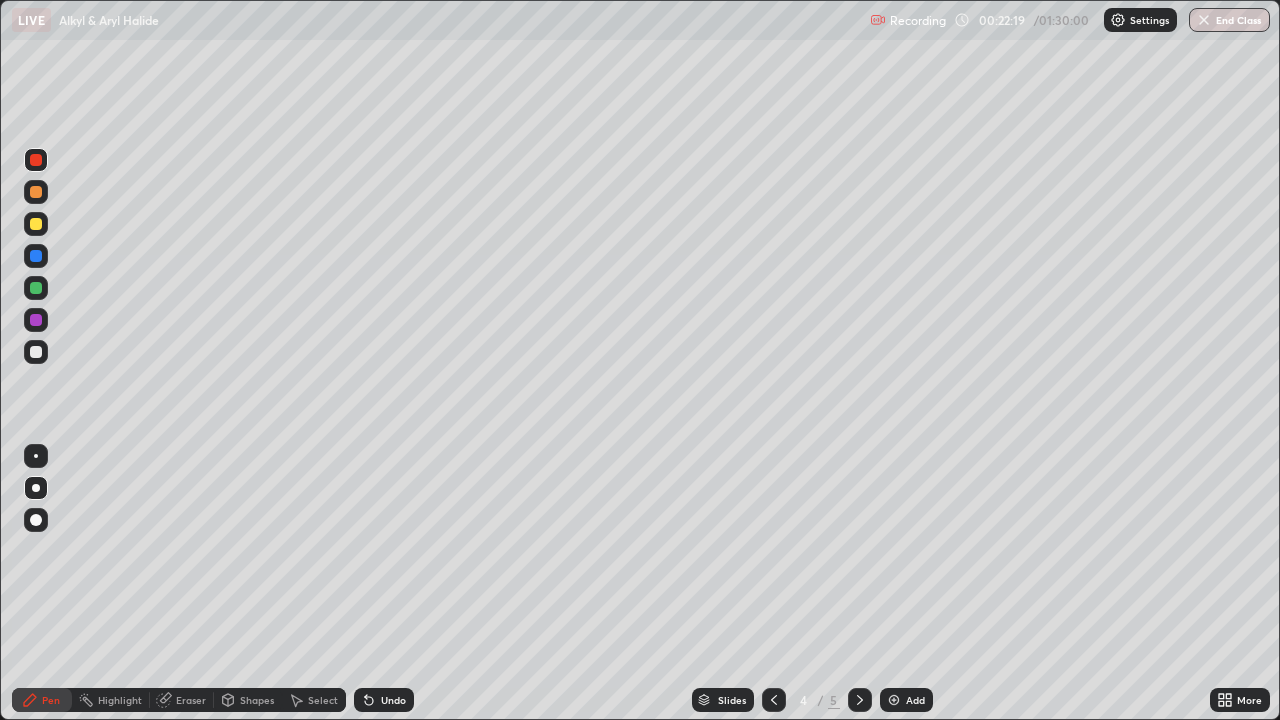 click at bounding box center (36, 160) 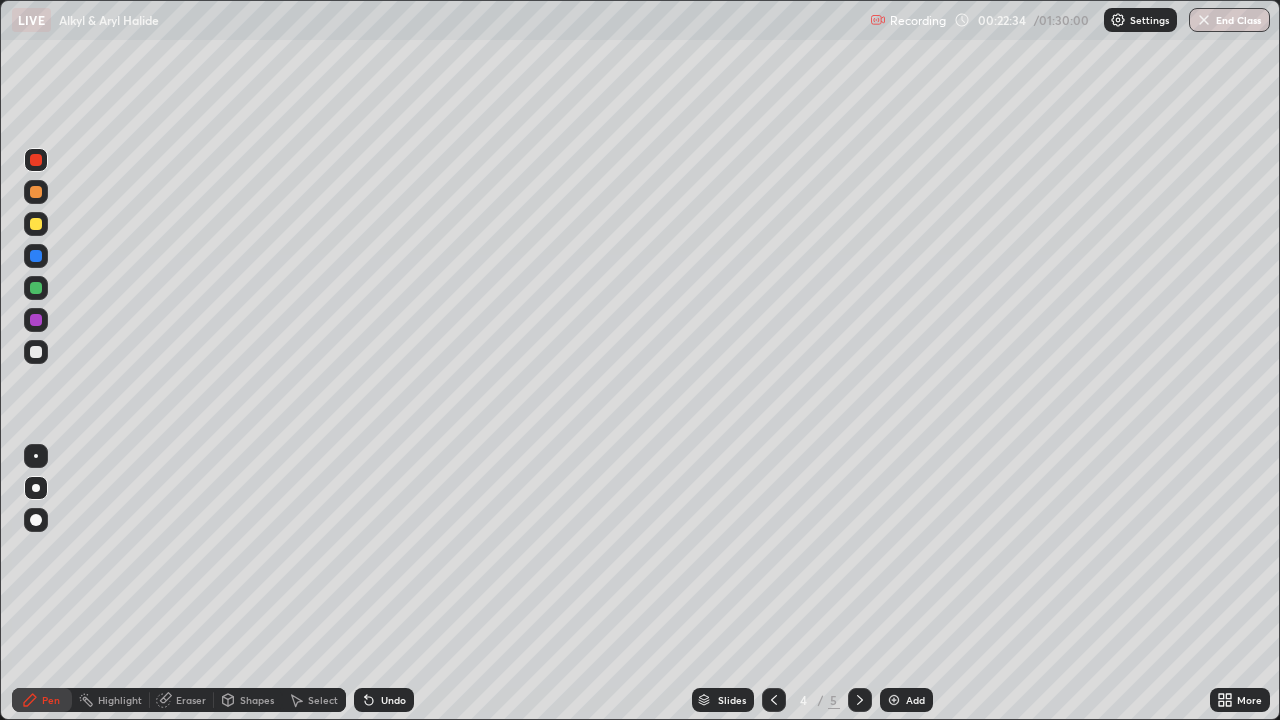 click at bounding box center (36, 352) 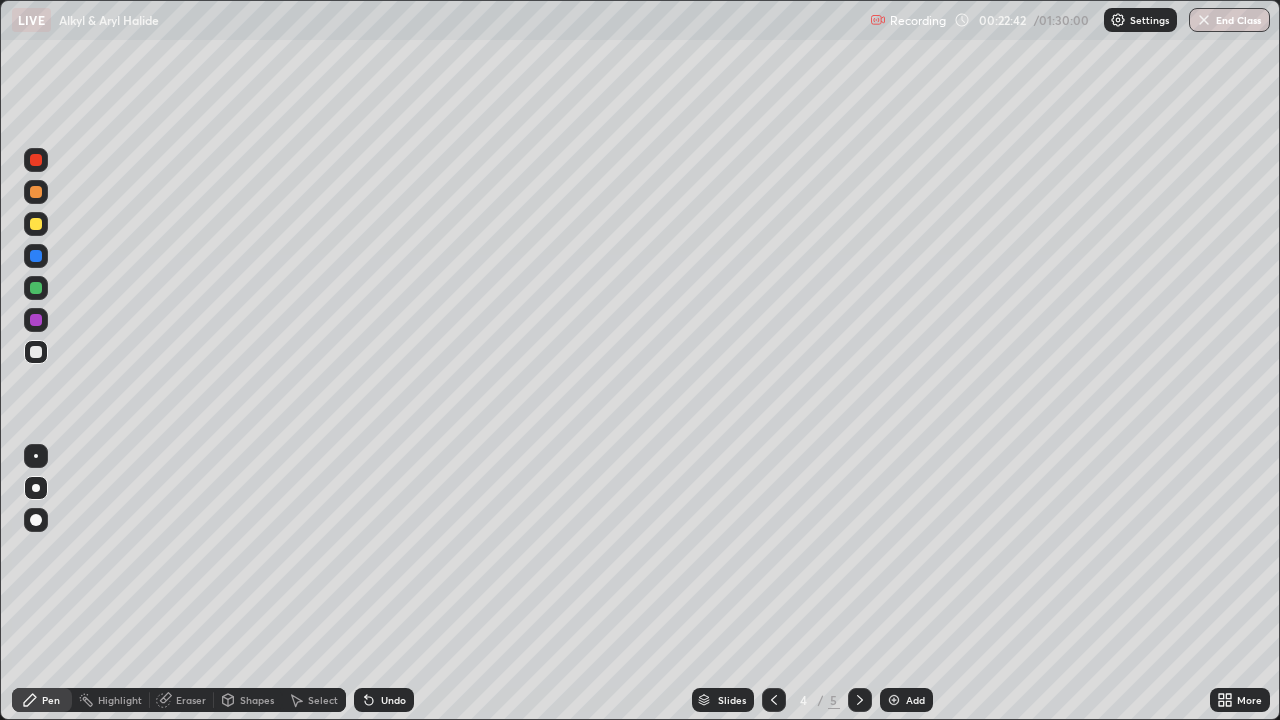 click at bounding box center [36, 352] 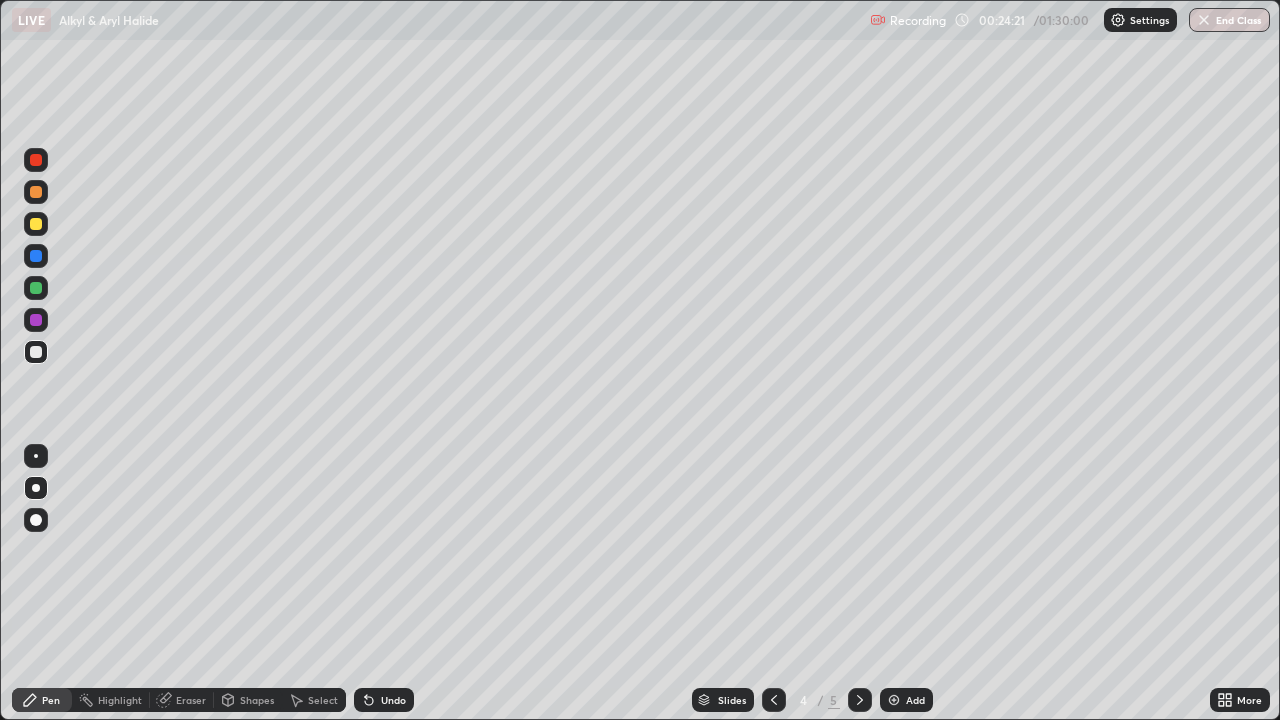 click at bounding box center (36, 224) 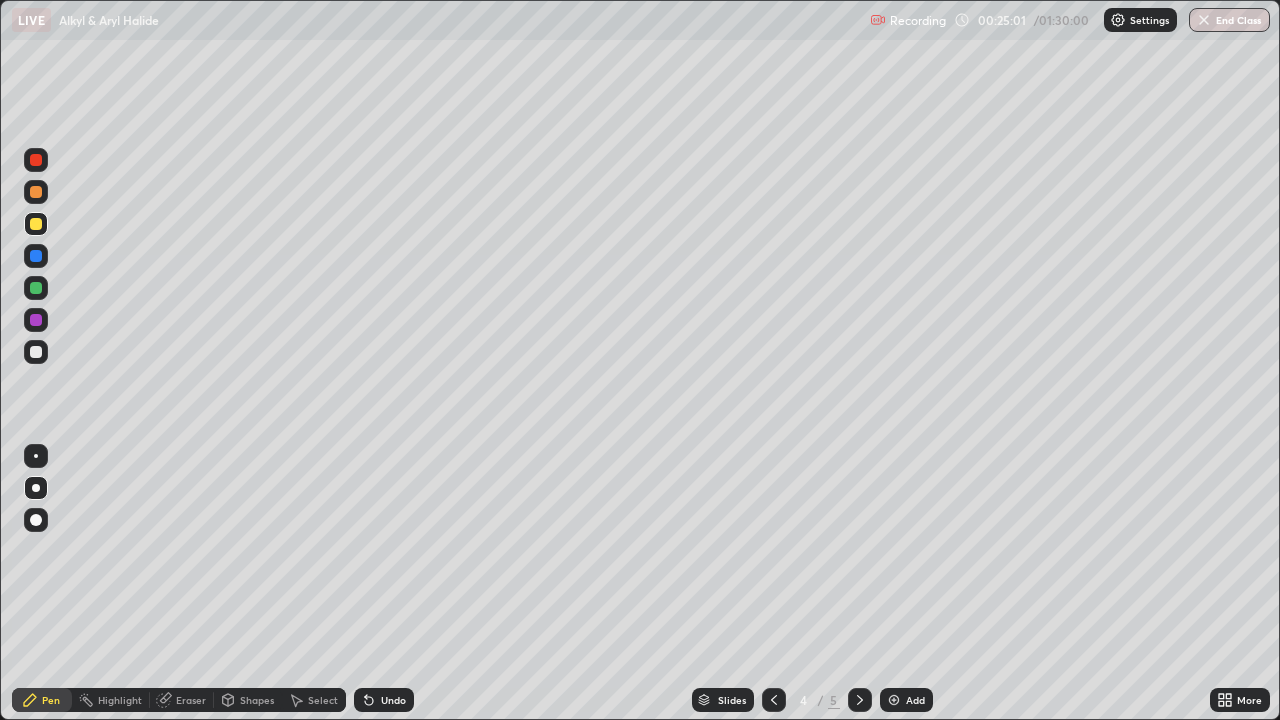 click on "Eraser" at bounding box center (191, 700) 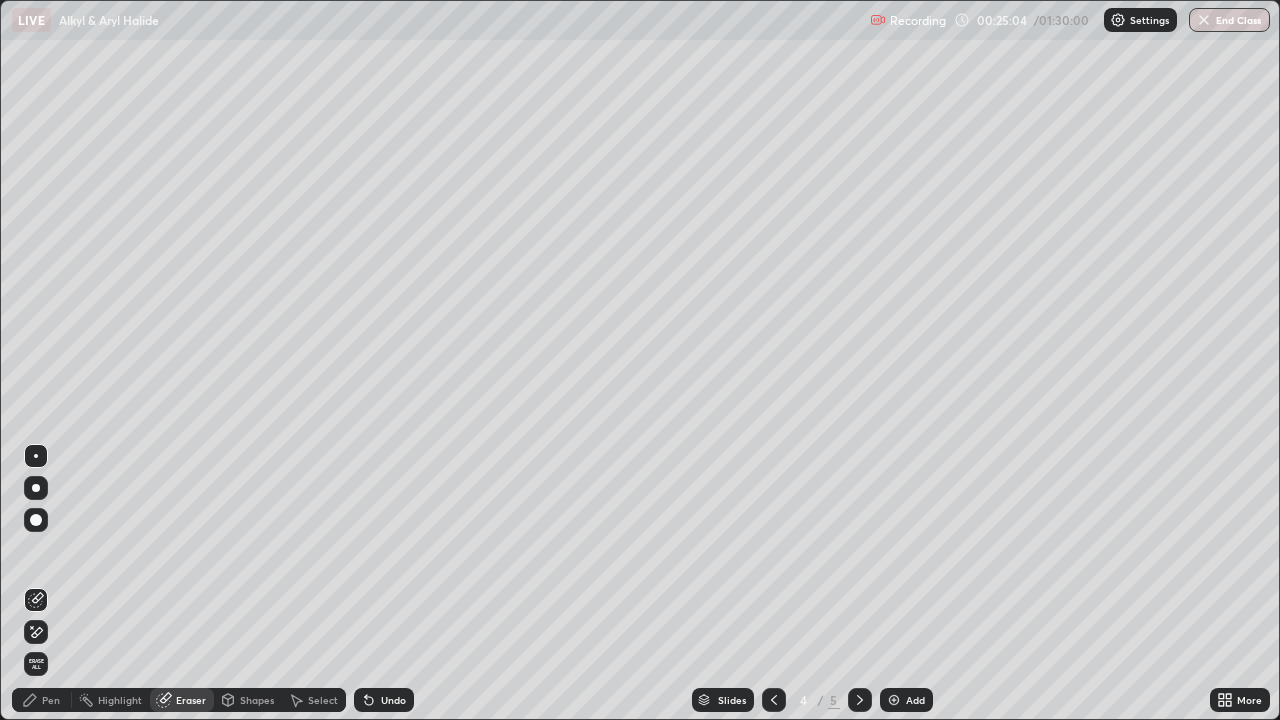 click on "Pen" at bounding box center (51, 700) 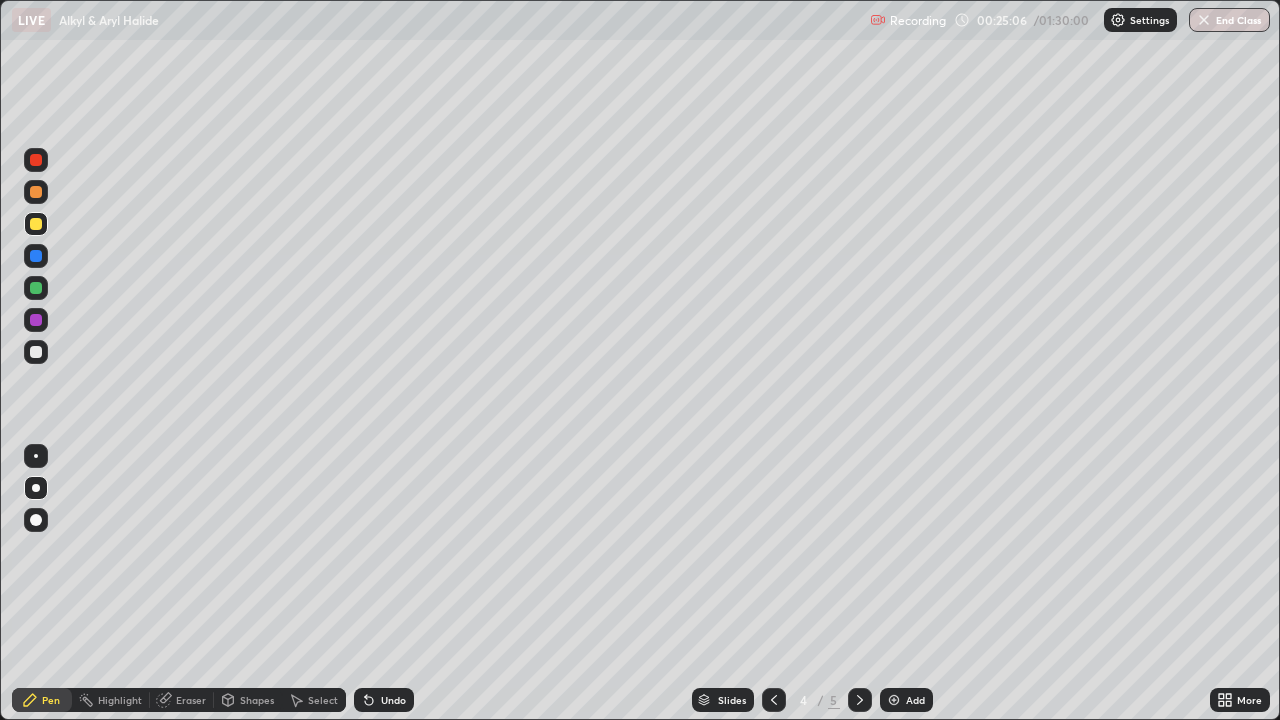 click on "Undo" at bounding box center (384, 700) 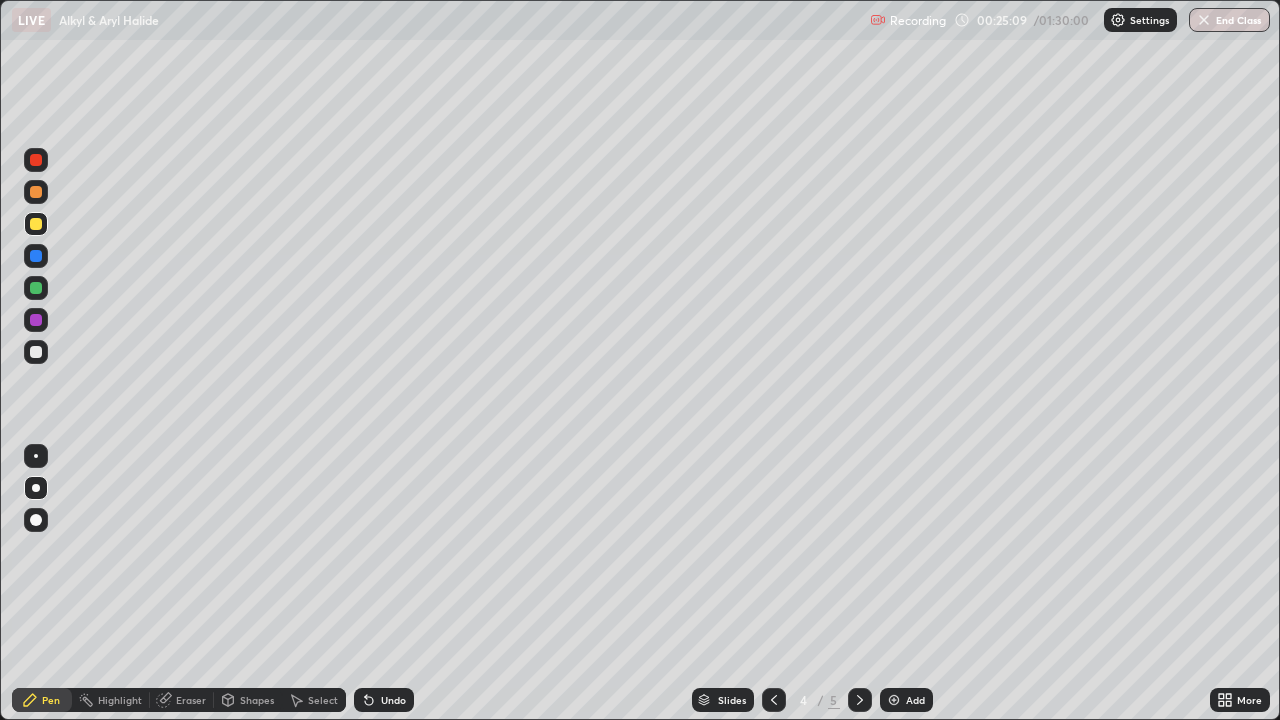 click at bounding box center (36, 352) 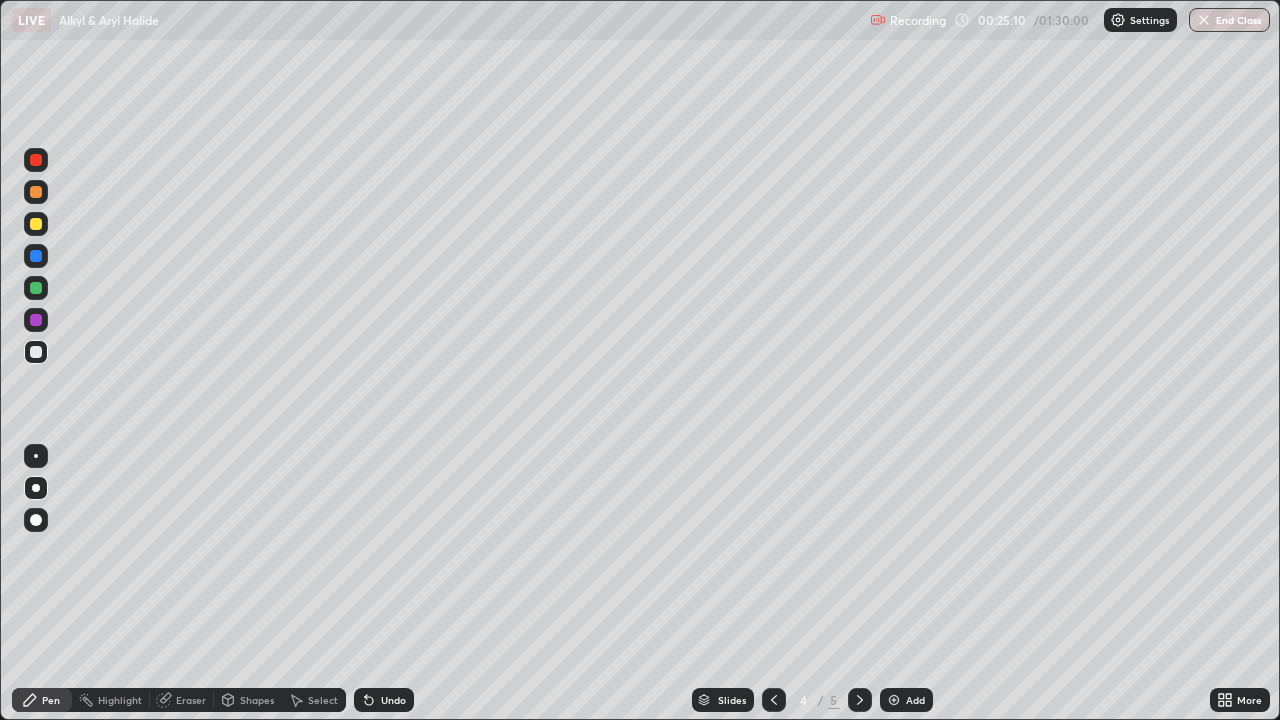 click at bounding box center [36, 320] 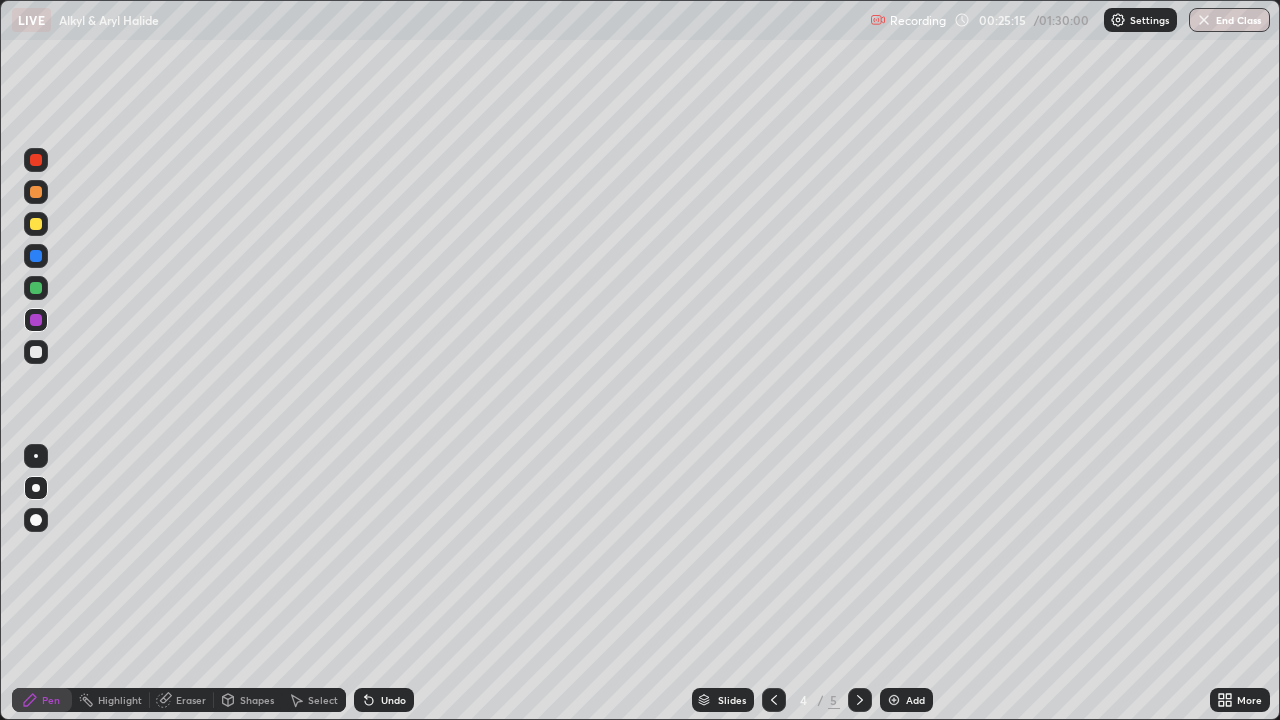 click on "Undo" at bounding box center [393, 700] 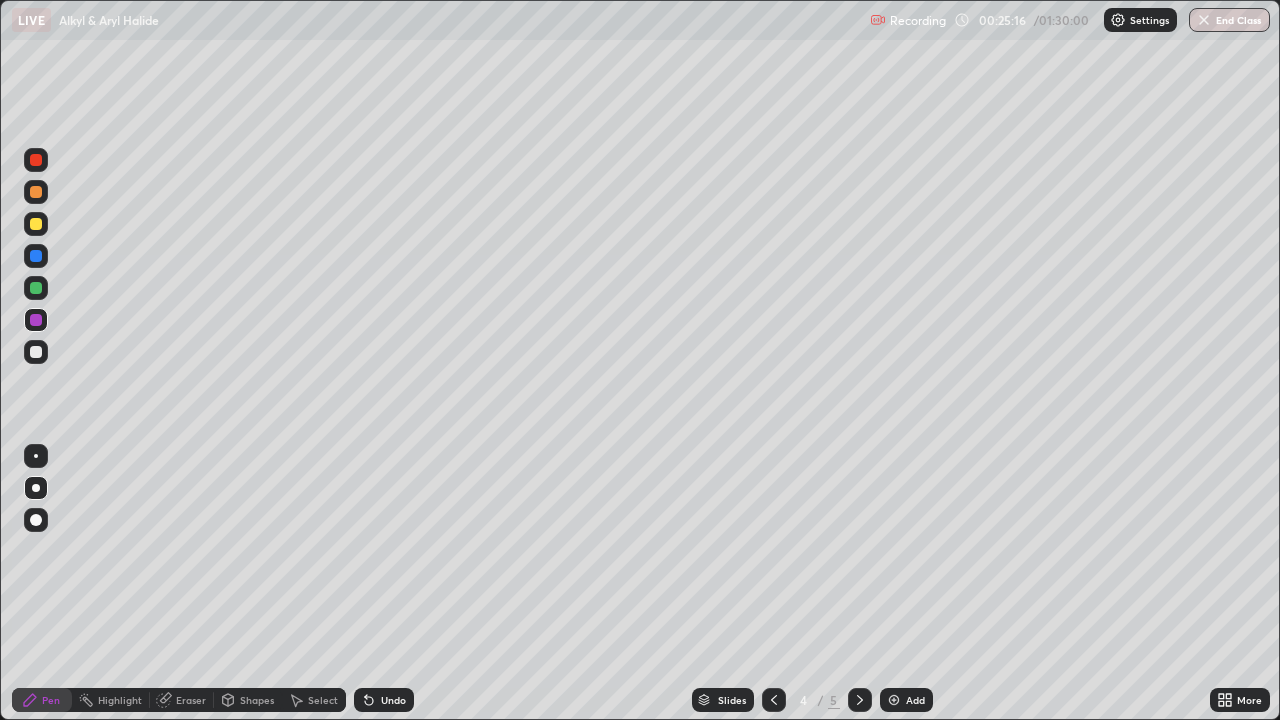 click on "Undo" at bounding box center (393, 700) 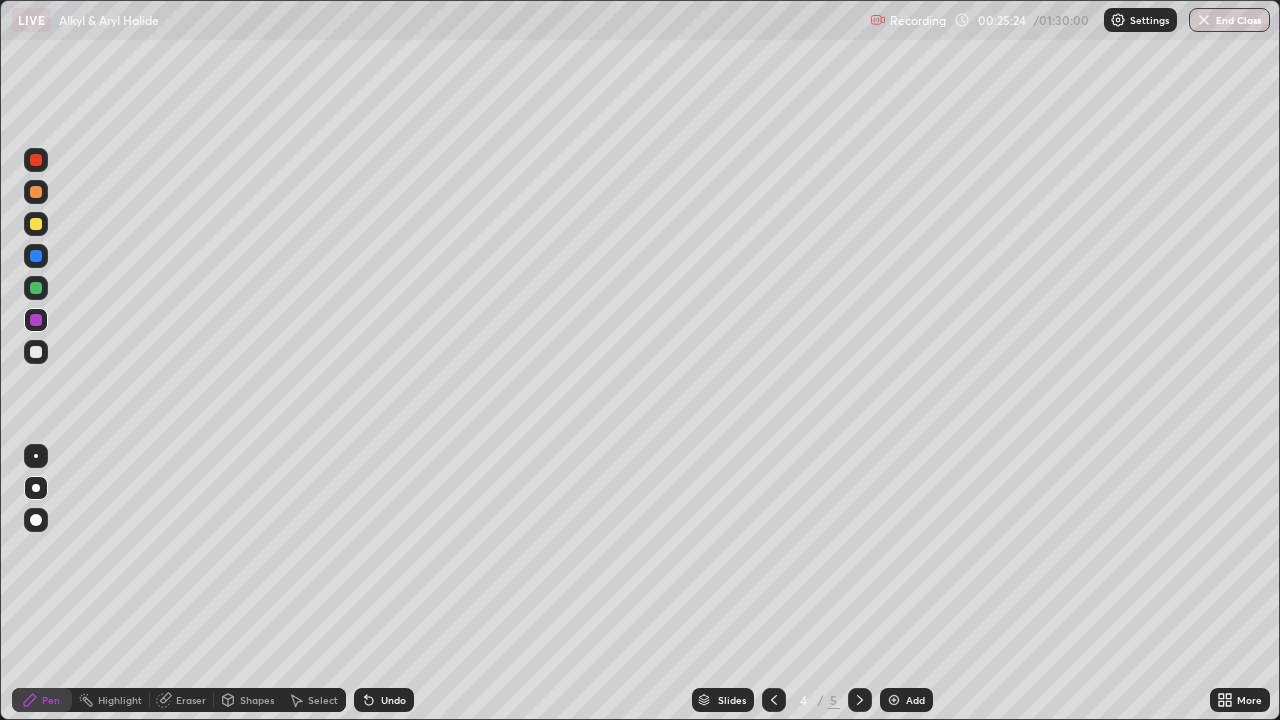 click 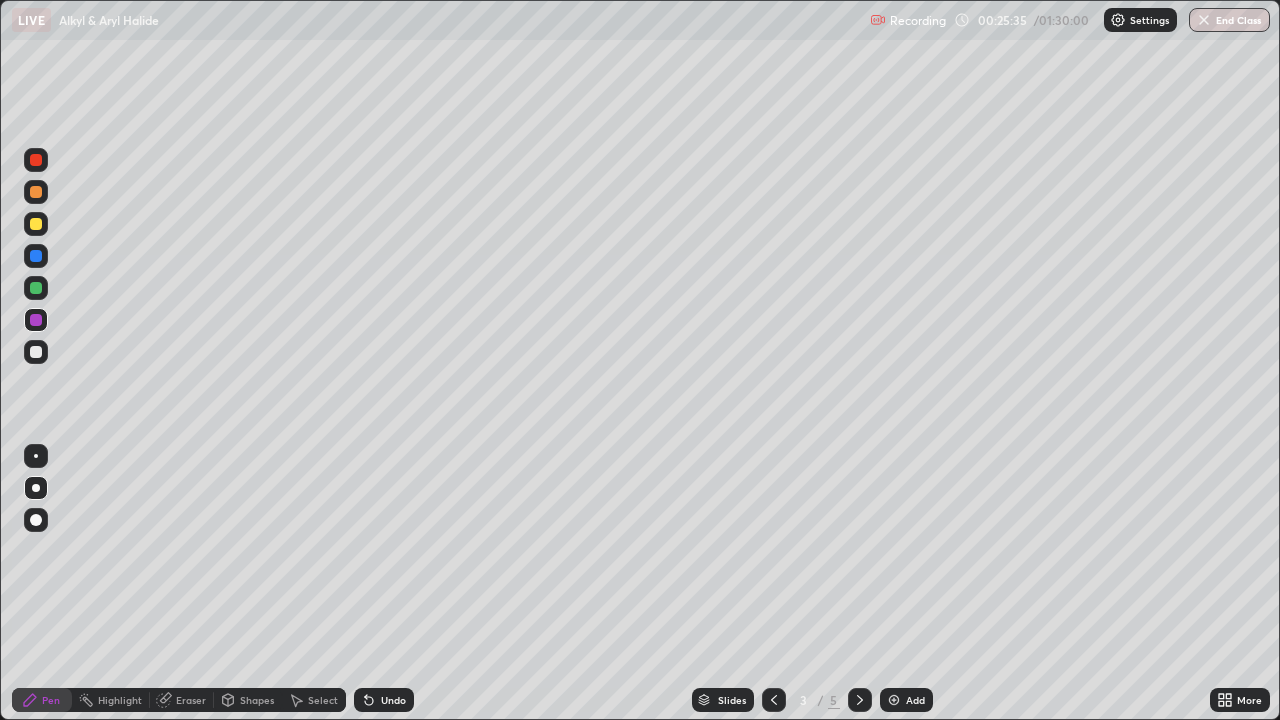 click 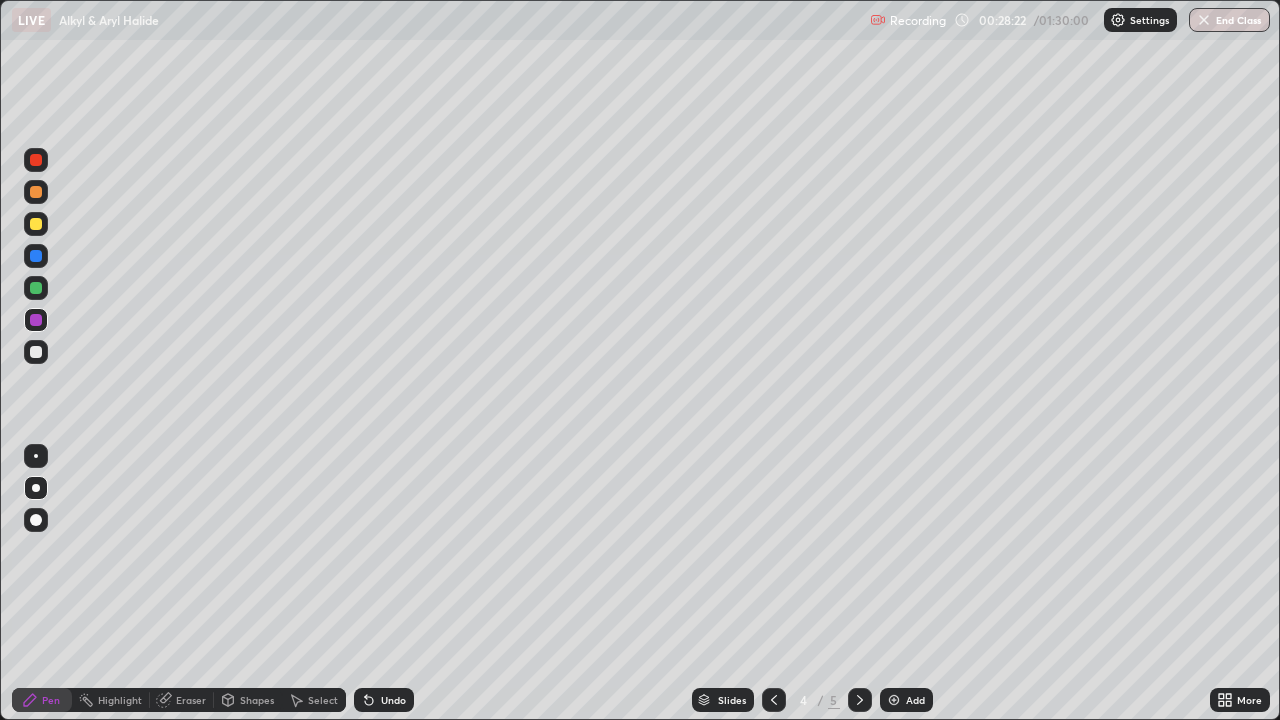 click at bounding box center (894, 700) 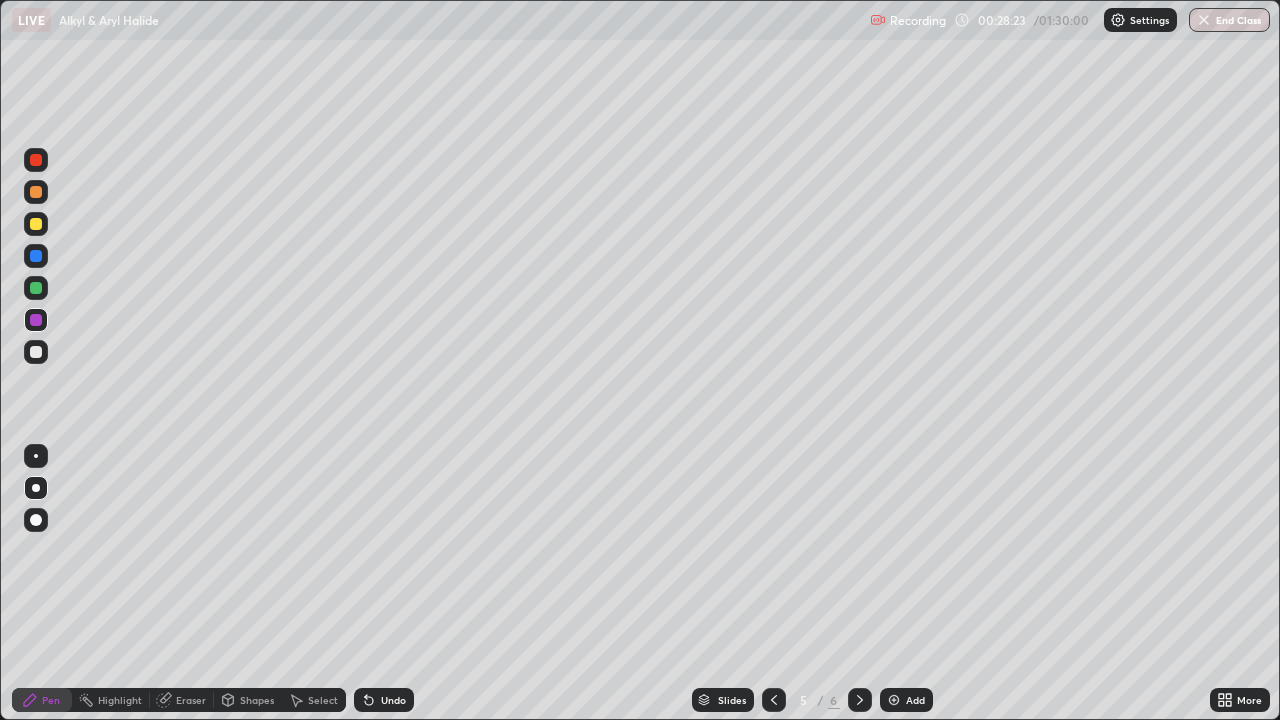 click at bounding box center (36, 224) 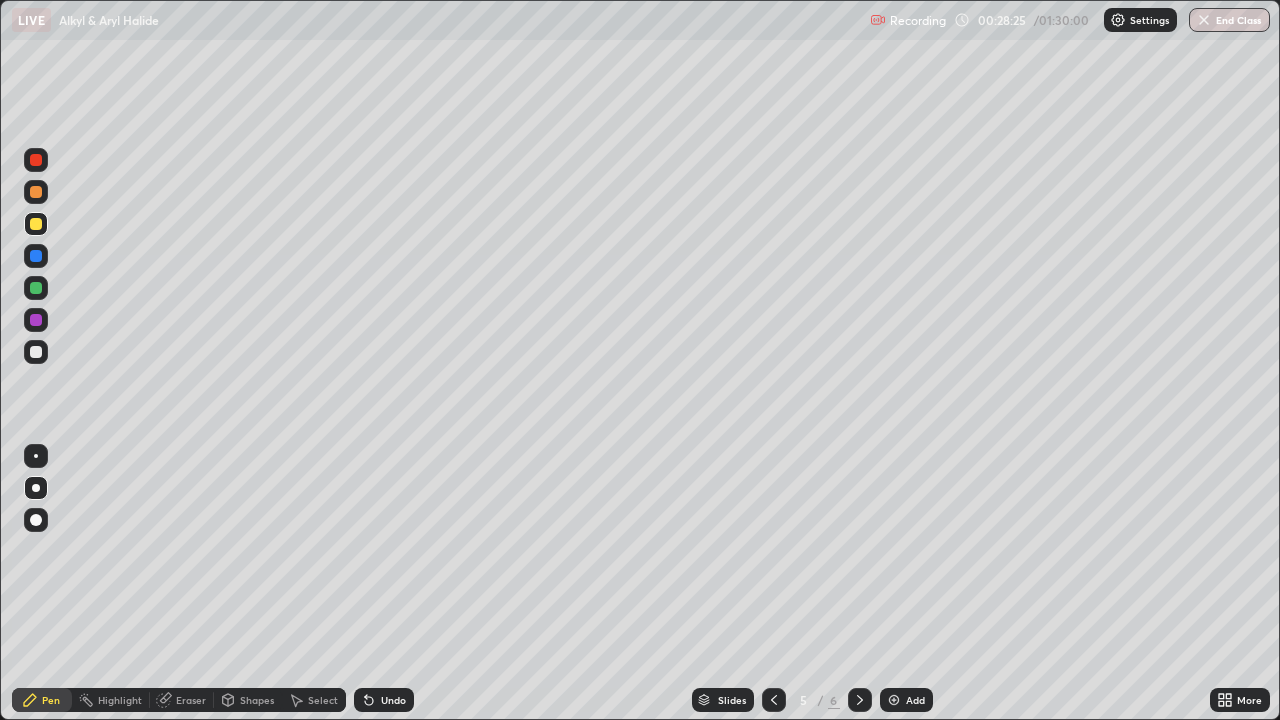 click 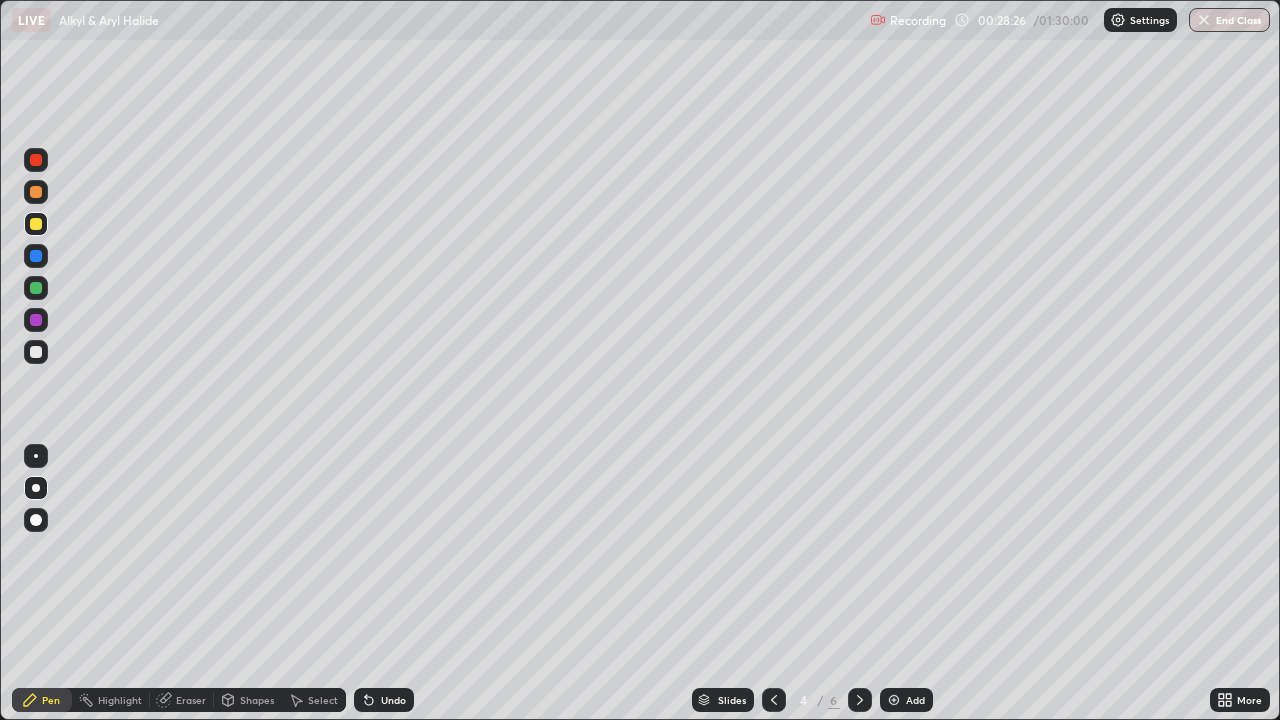 click 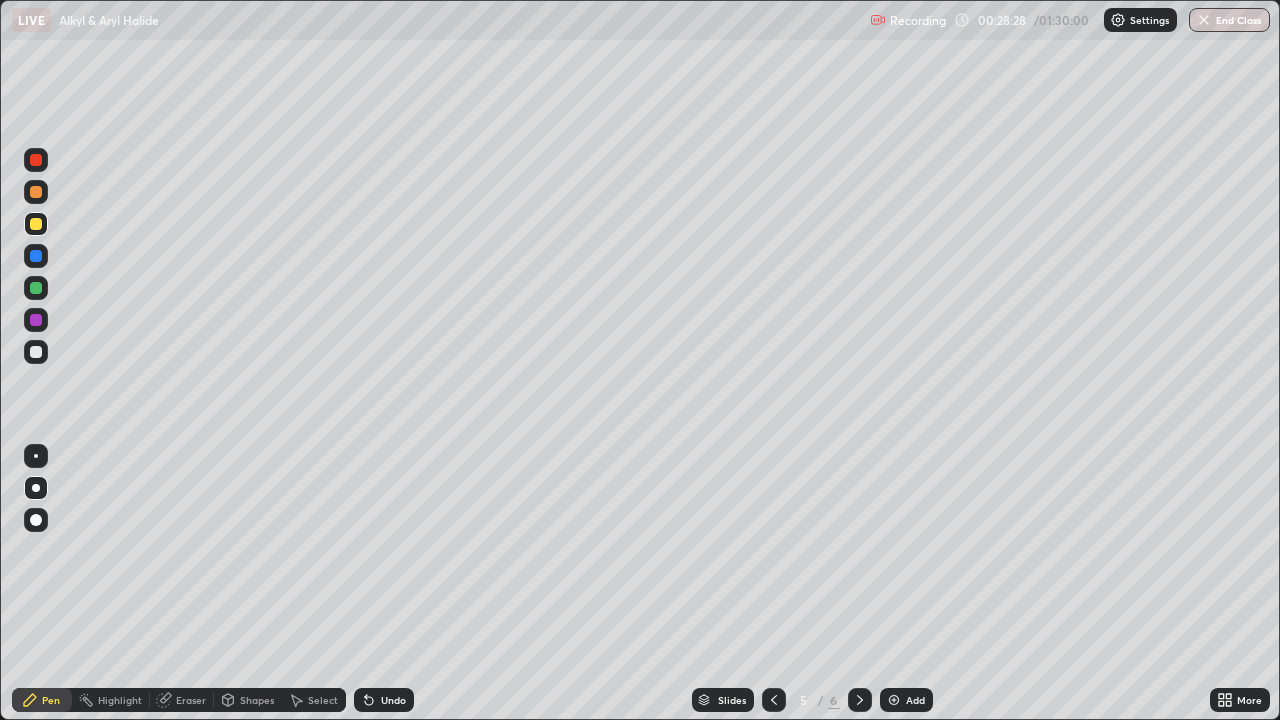 click at bounding box center (36, 224) 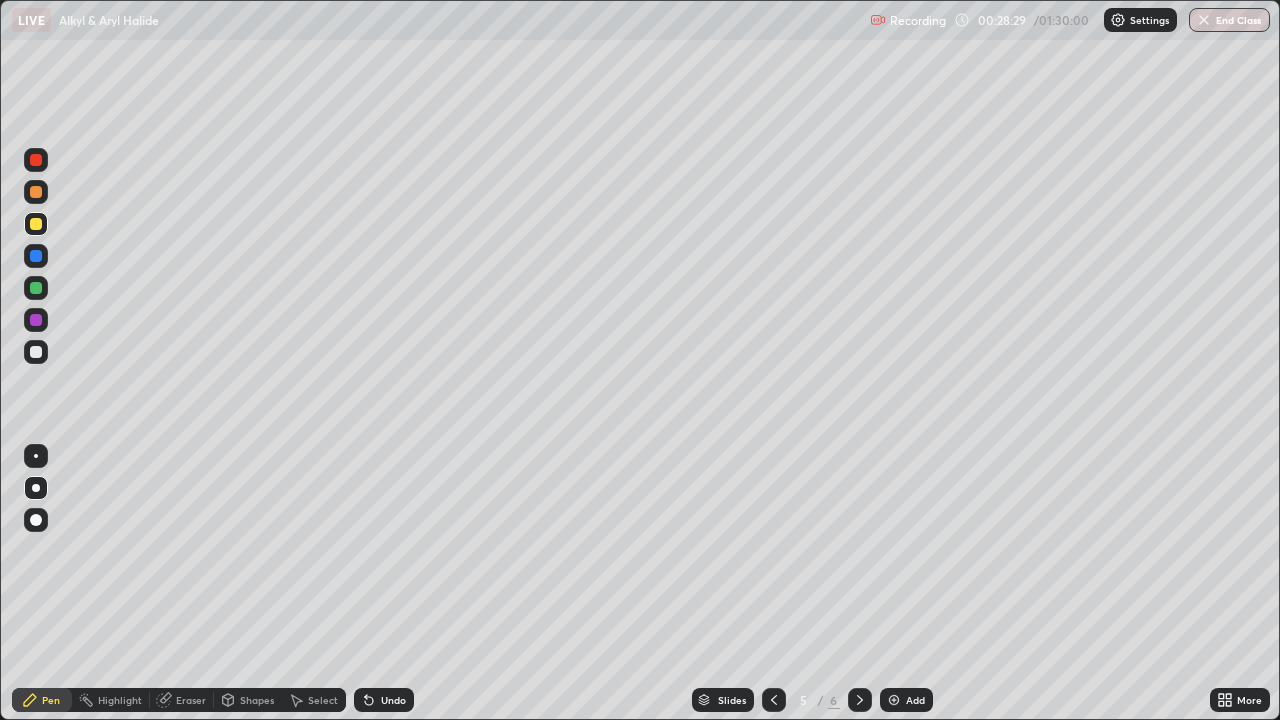 click at bounding box center [36, 224] 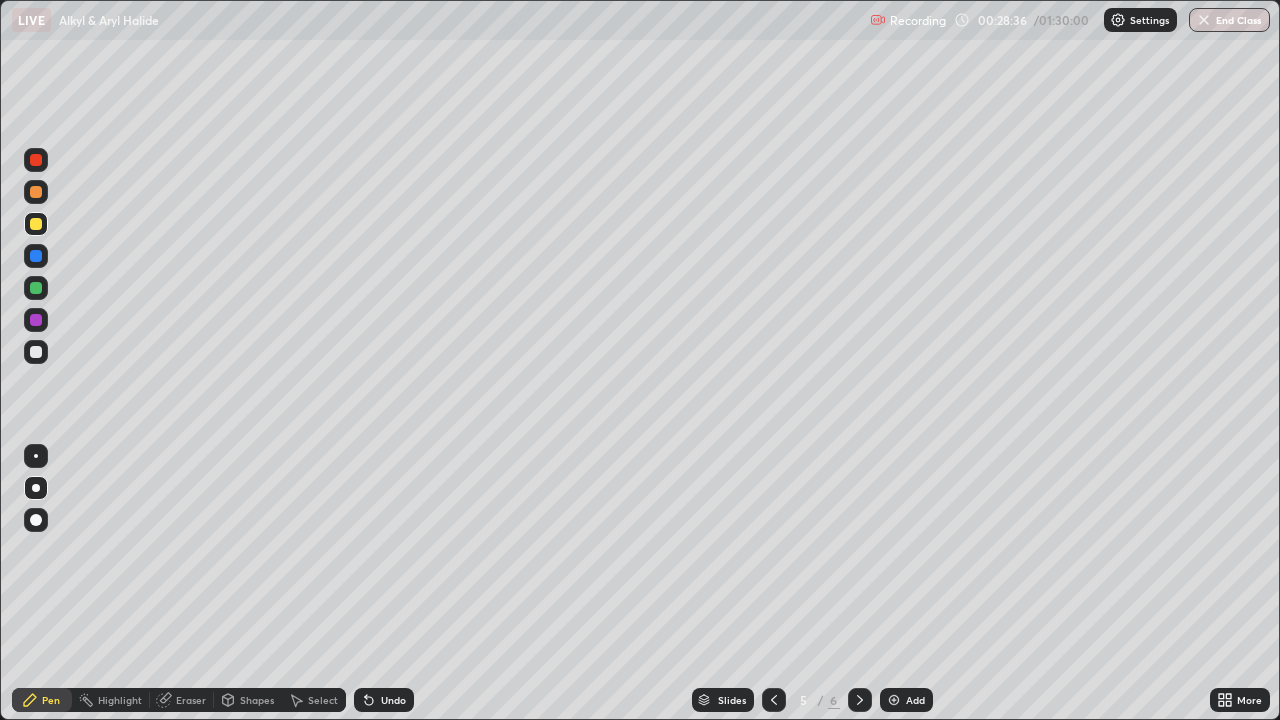 click on "Undo" at bounding box center [393, 700] 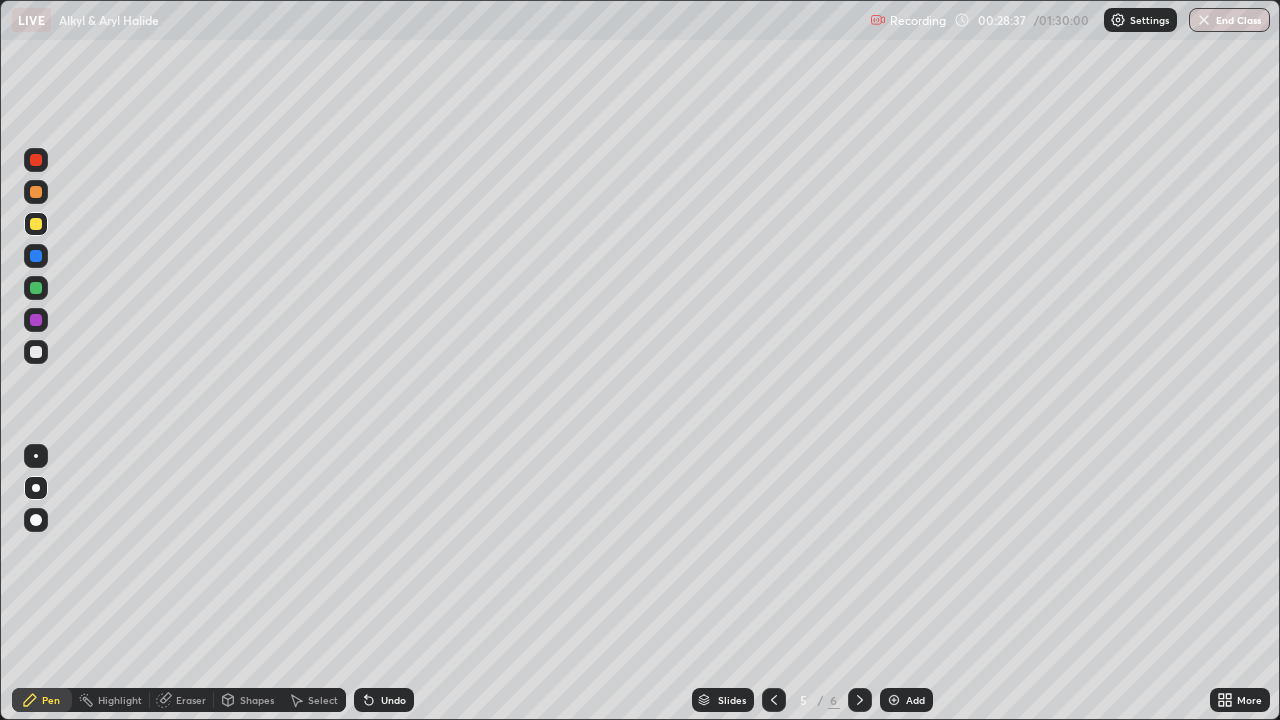 click on "Undo" at bounding box center [384, 700] 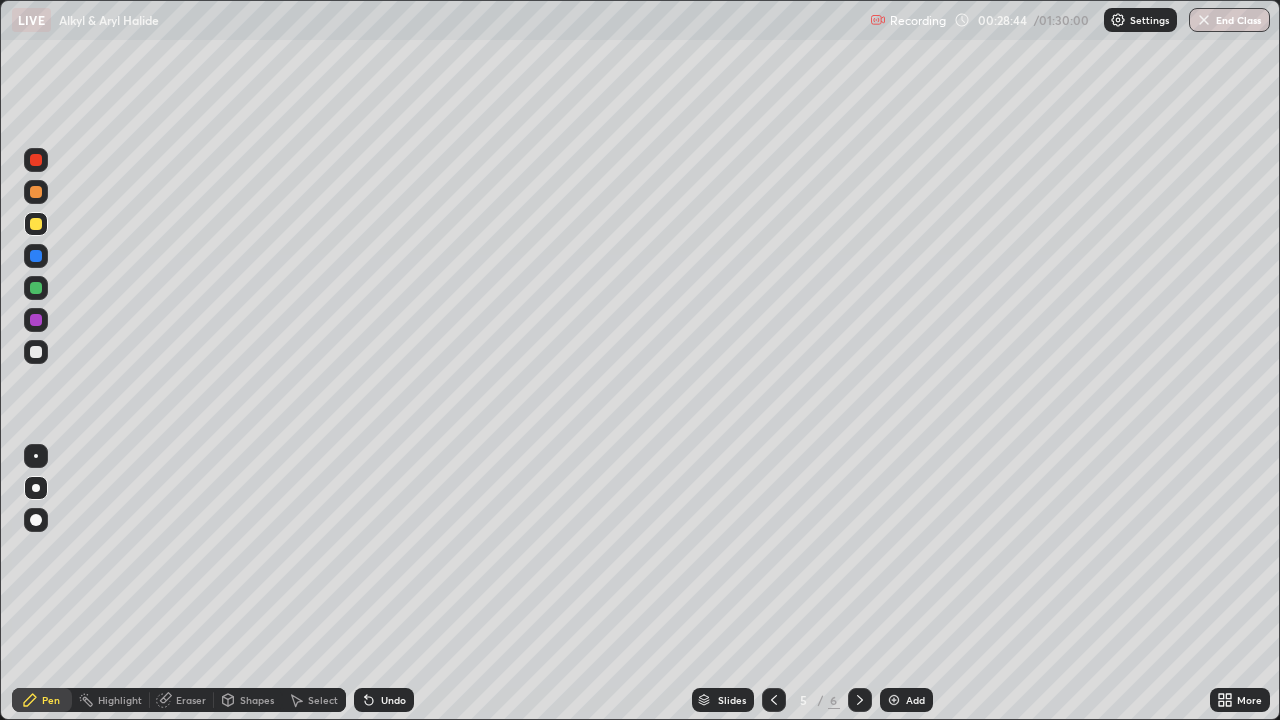 click at bounding box center [36, 192] 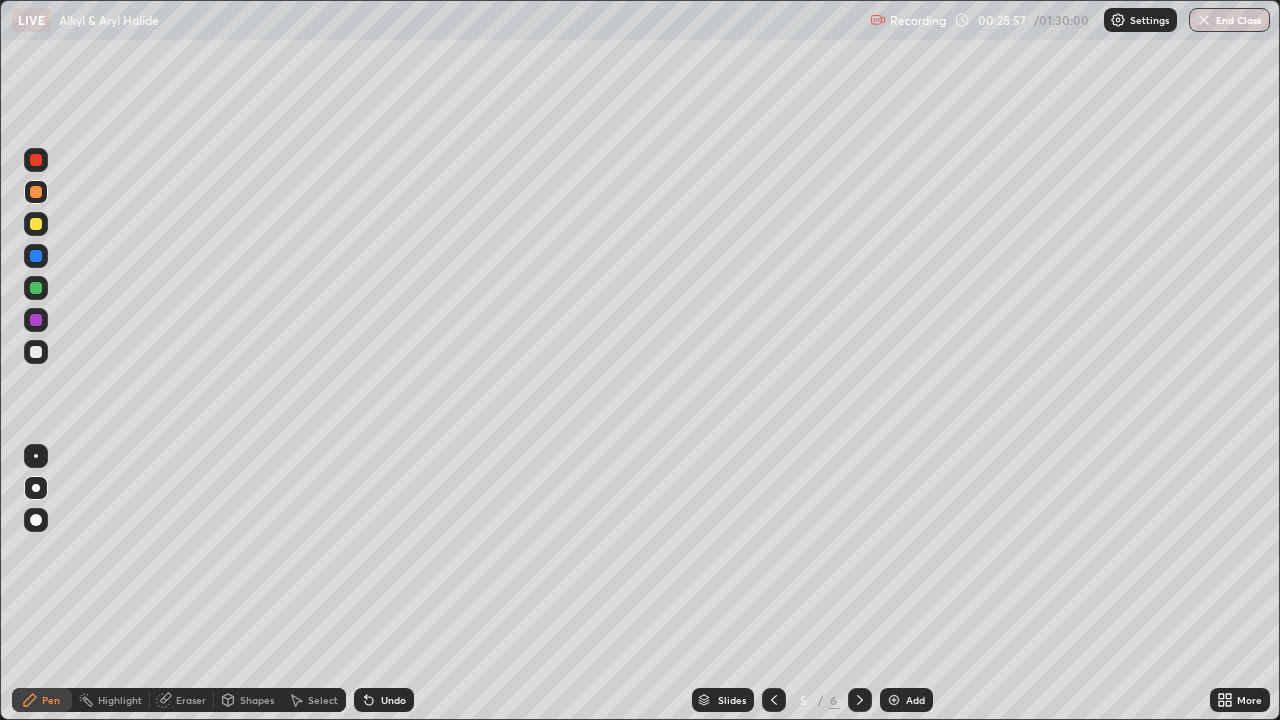 click at bounding box center (36, 288) 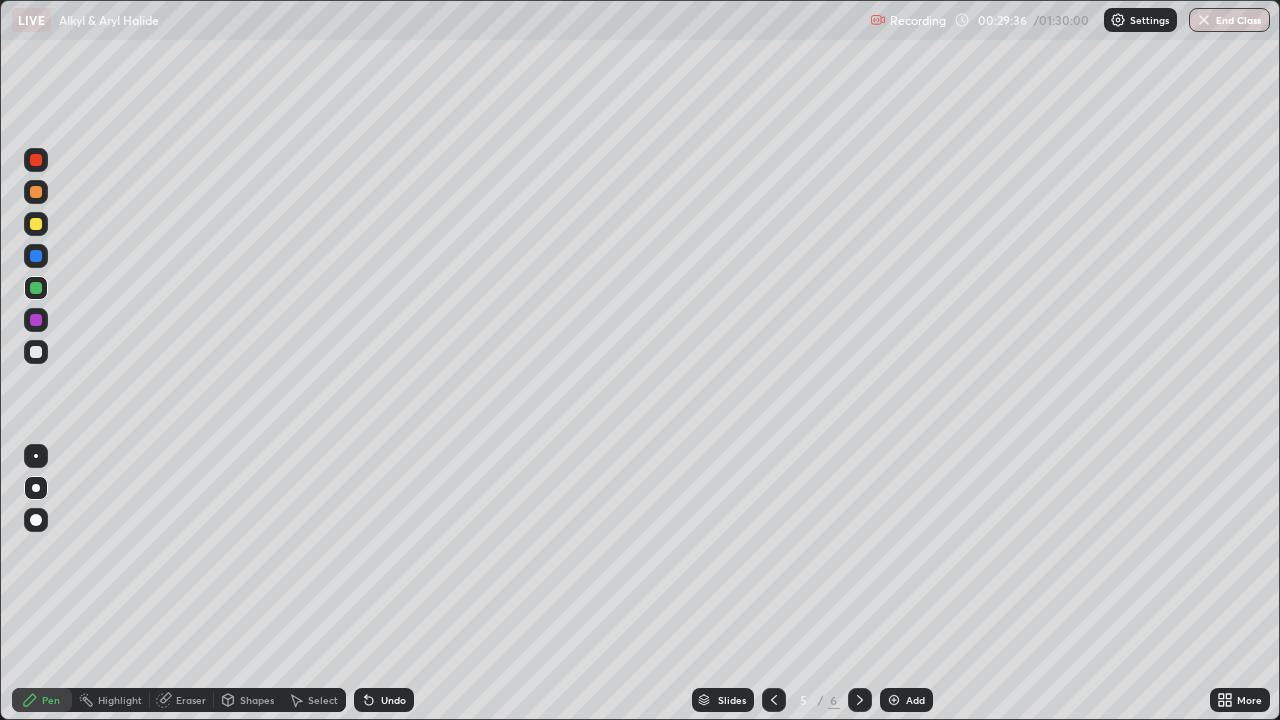 click at bounding box center (36, 192) 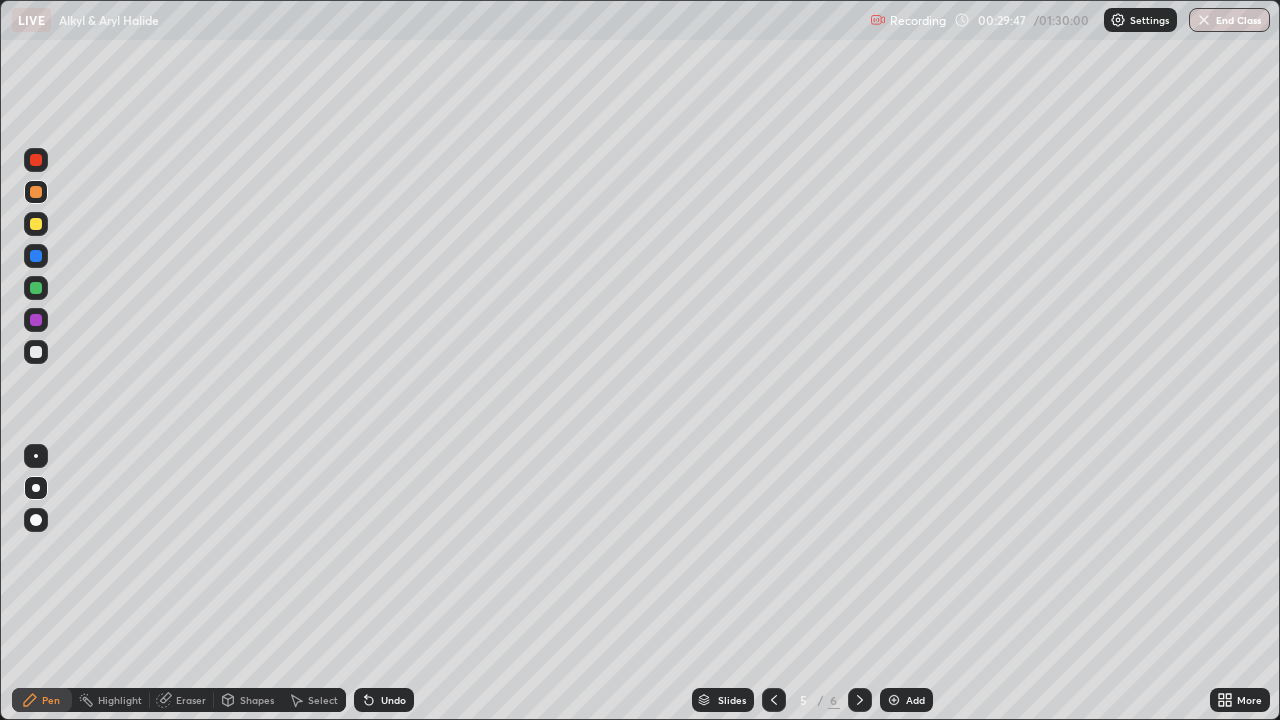 click at bounding box center (36, 352) 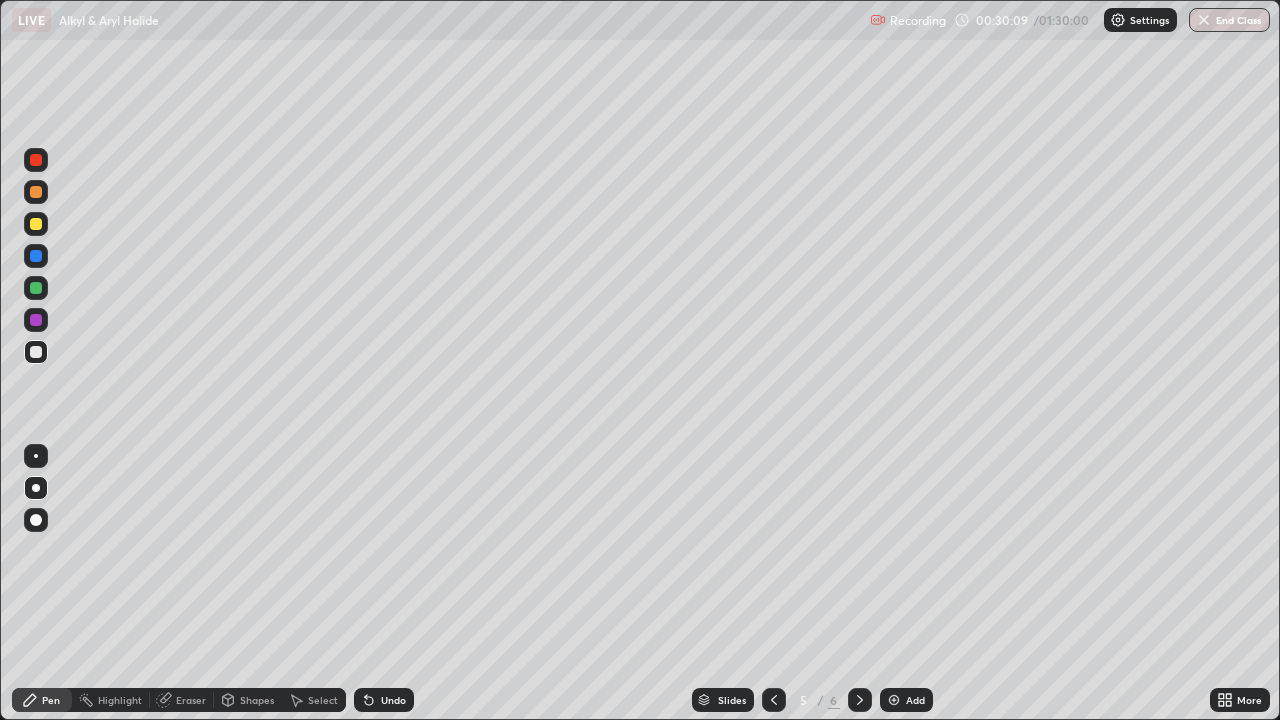 click at bounding box center [36, 192] 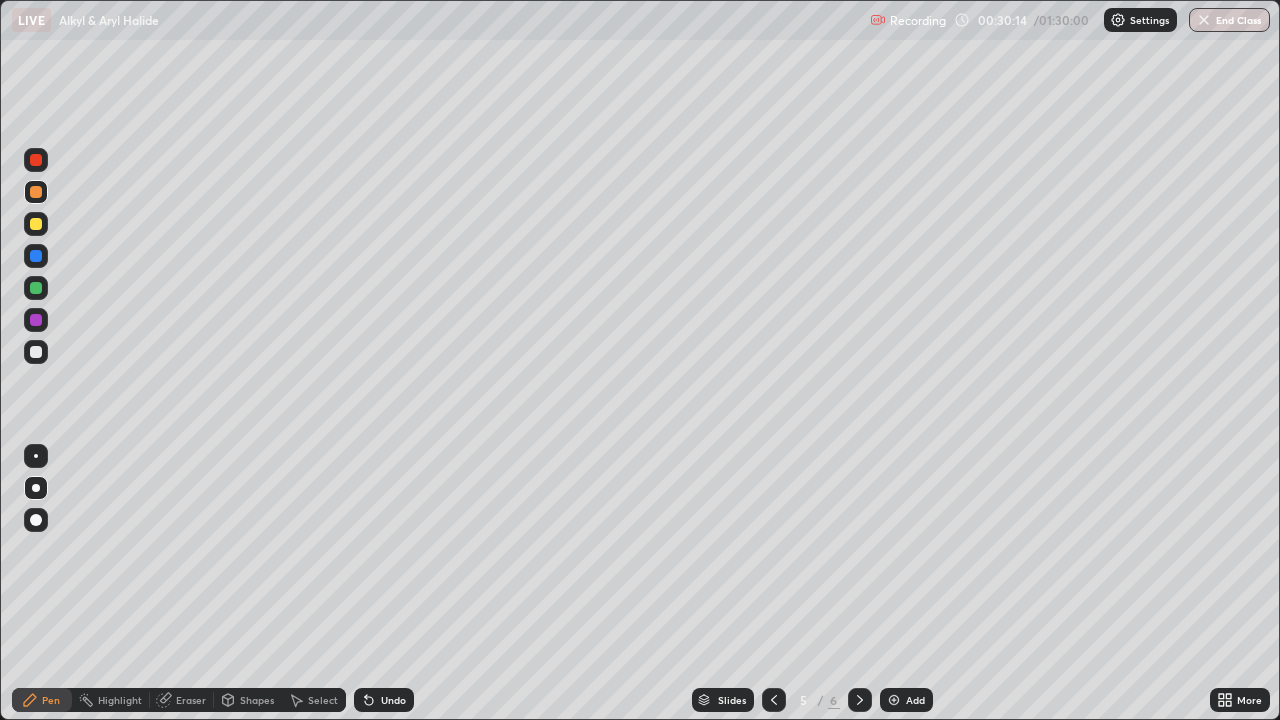 click at bounding box center (36, 224) 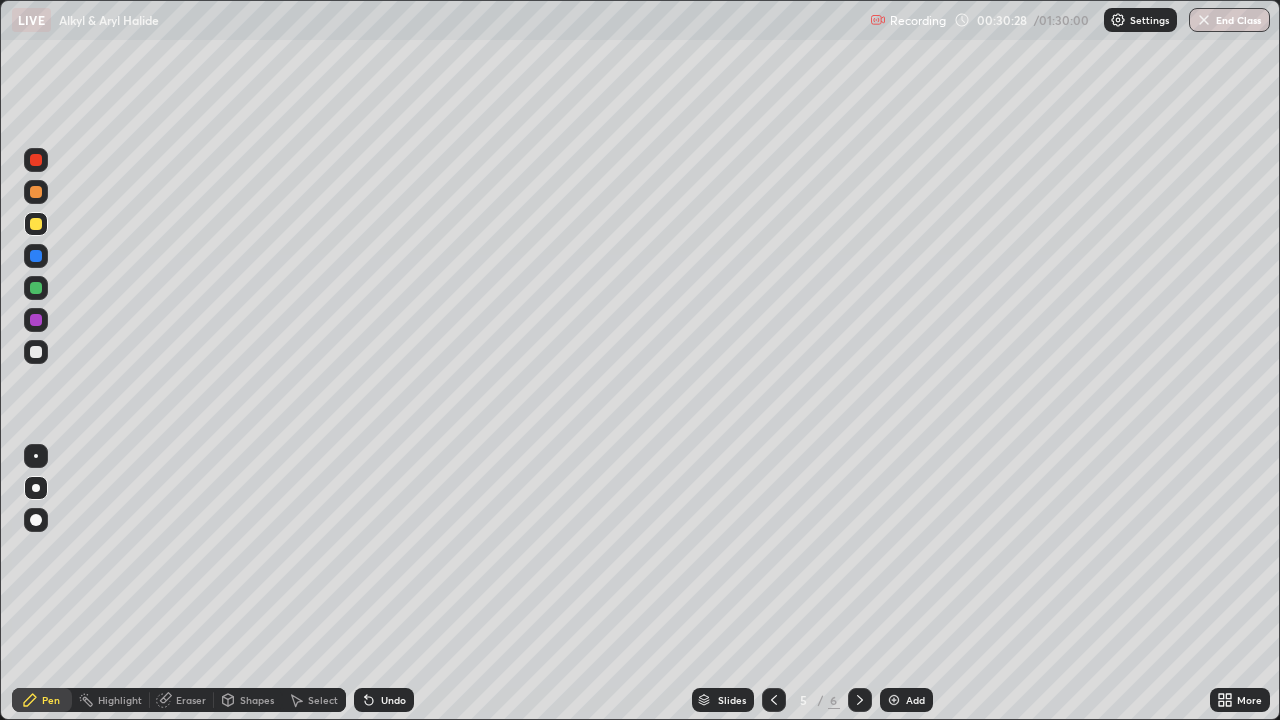 click at bounding box center [36, 320] 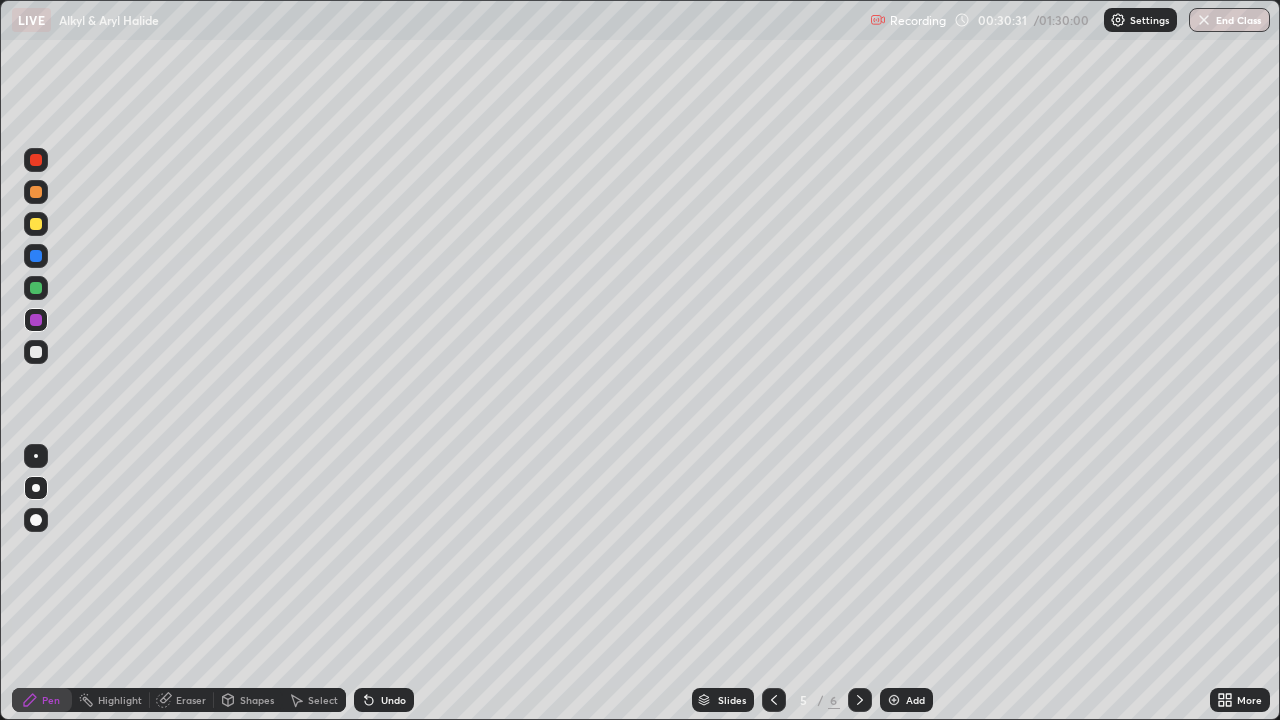 click at bounding box center [36, 352] 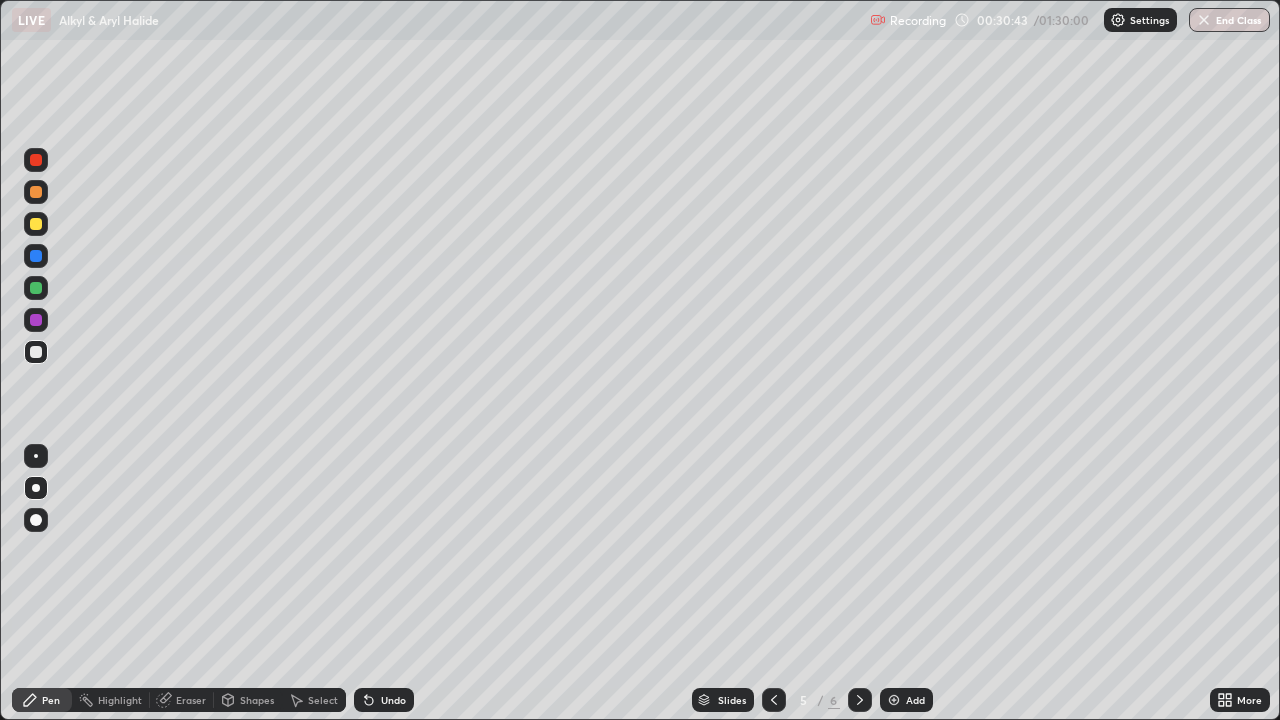 click on "Undo" at bounding box center (384, 700) 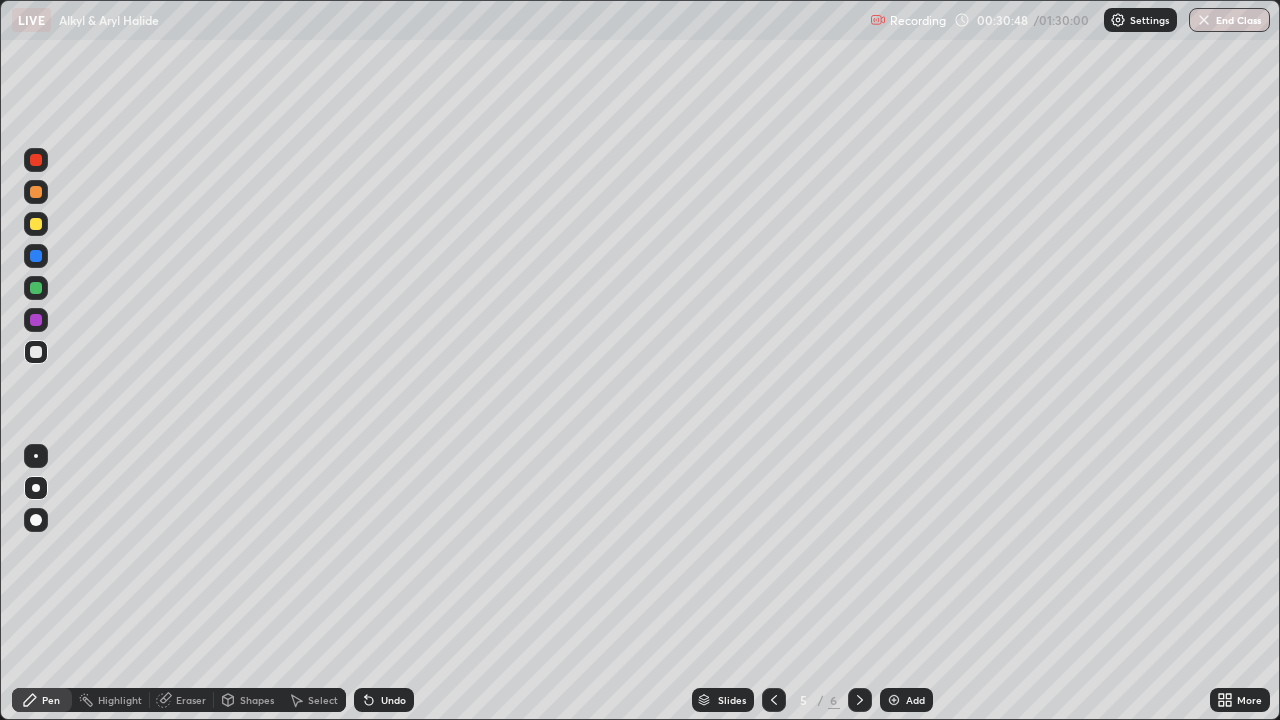 click on "Undo" at bounding box center (384, 700) 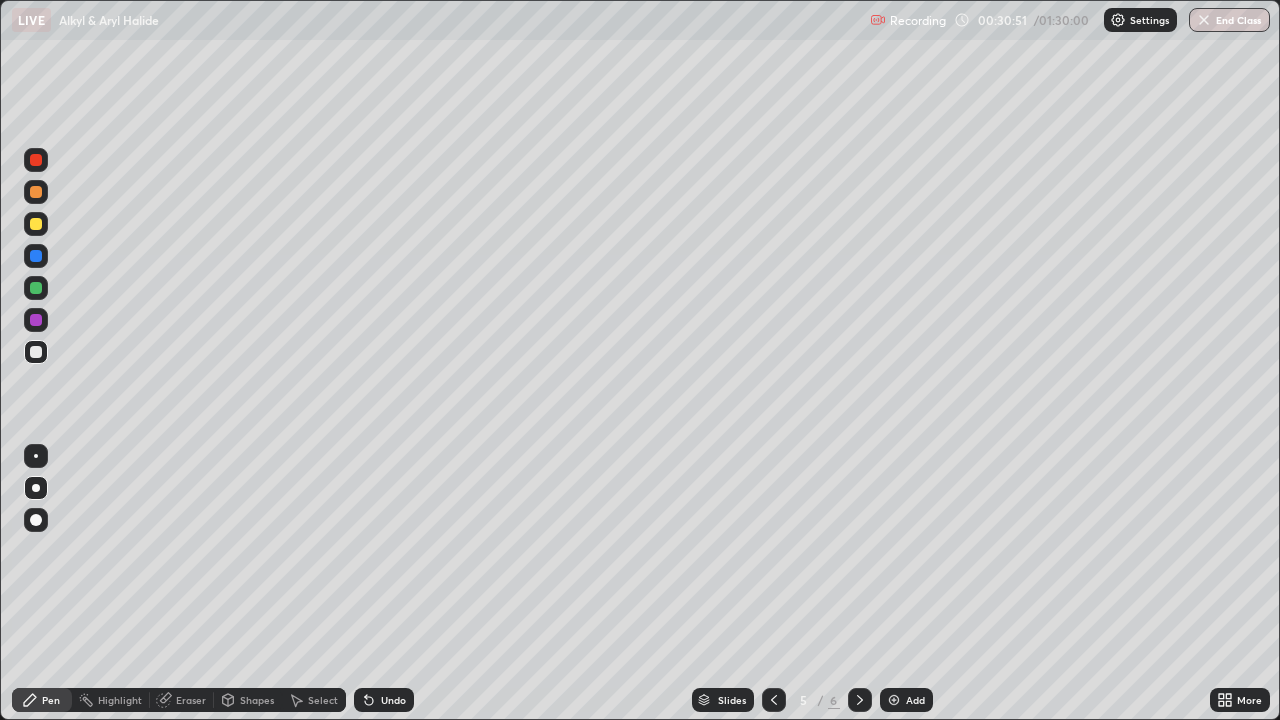 click at bounding box center [36, 320] 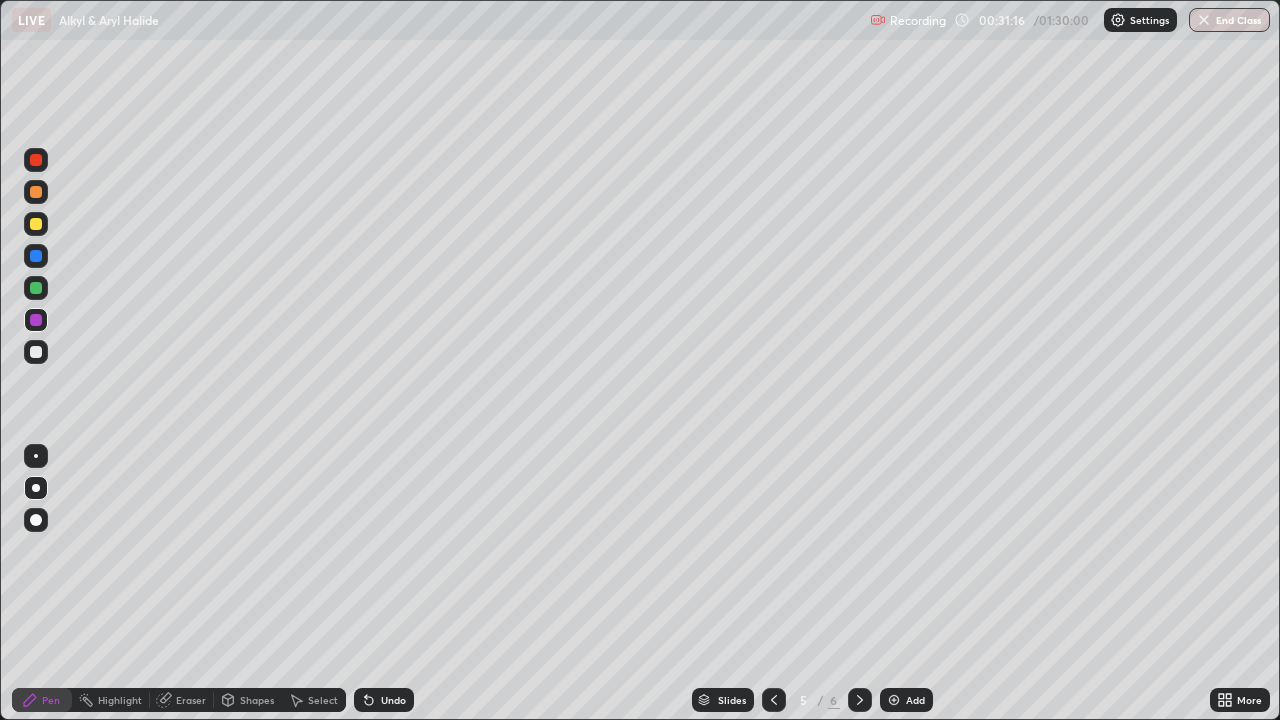 click at bounding box center (36, 352) 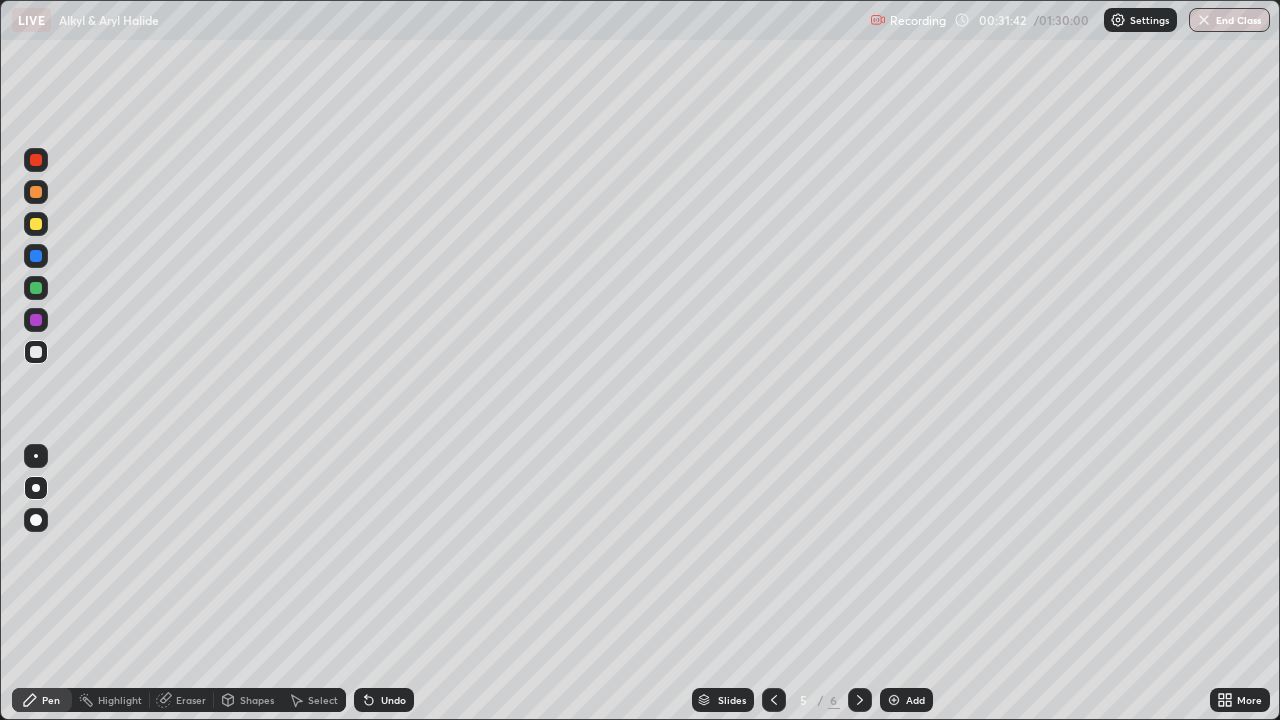 click on "Undo" at bounding box center (384, 700) 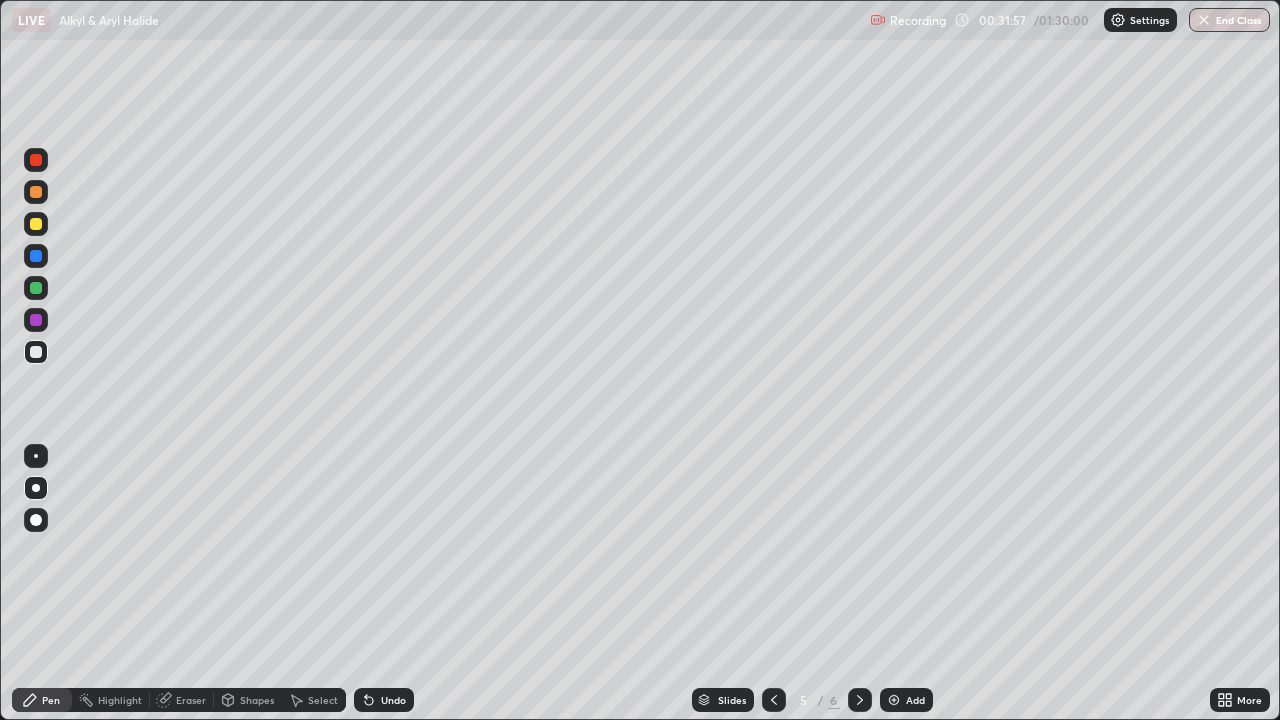 click at bounding box center [36, 224] 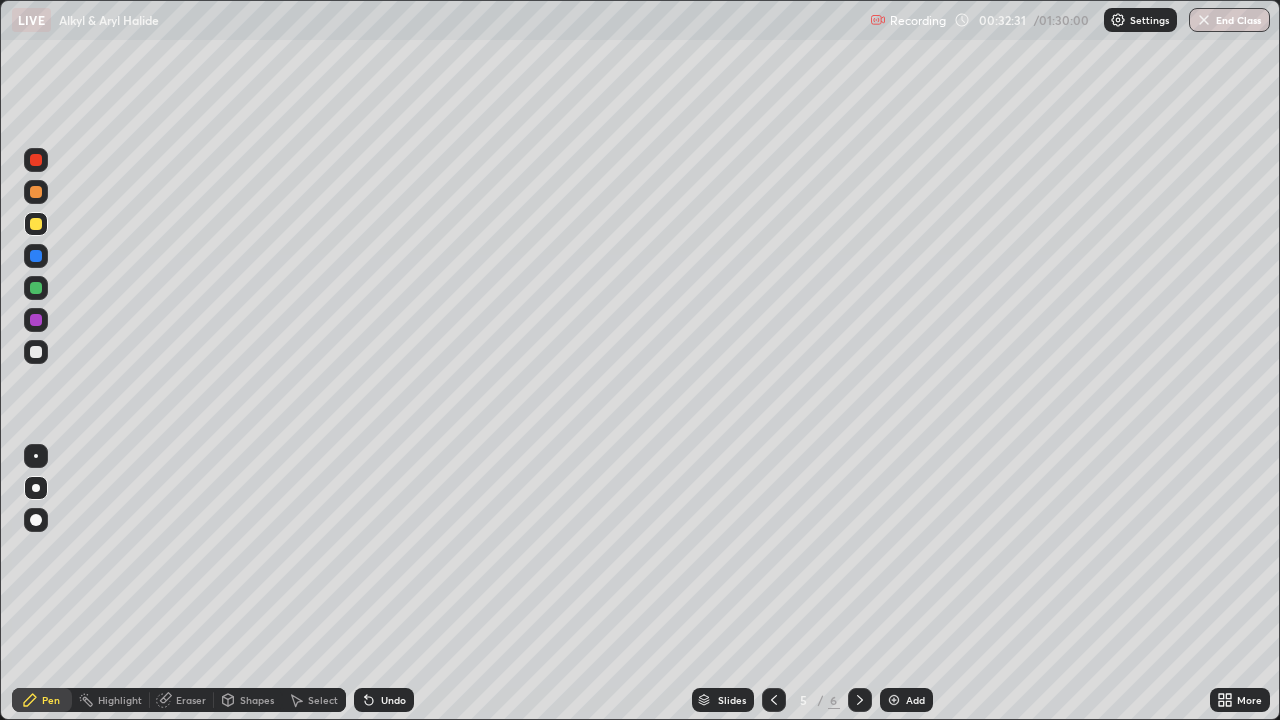 click on "Undo" at bounding box center (384, 700) 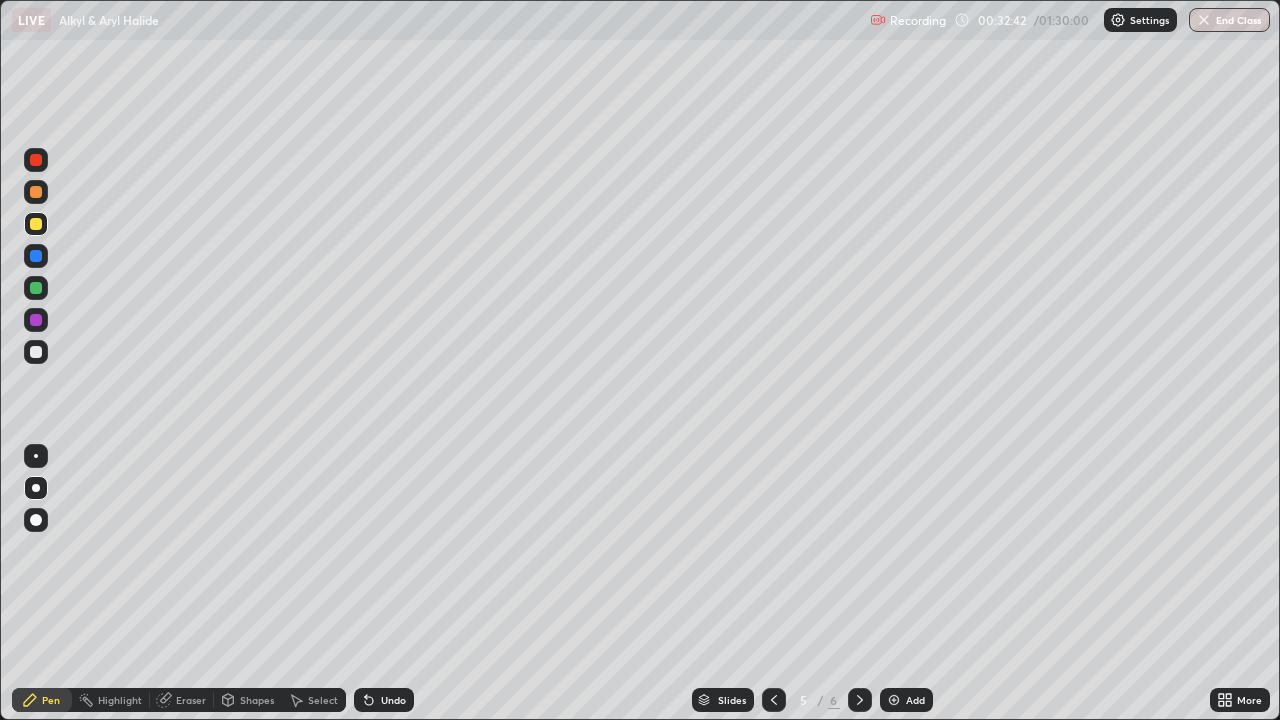 click at bounding box center (36, 288) 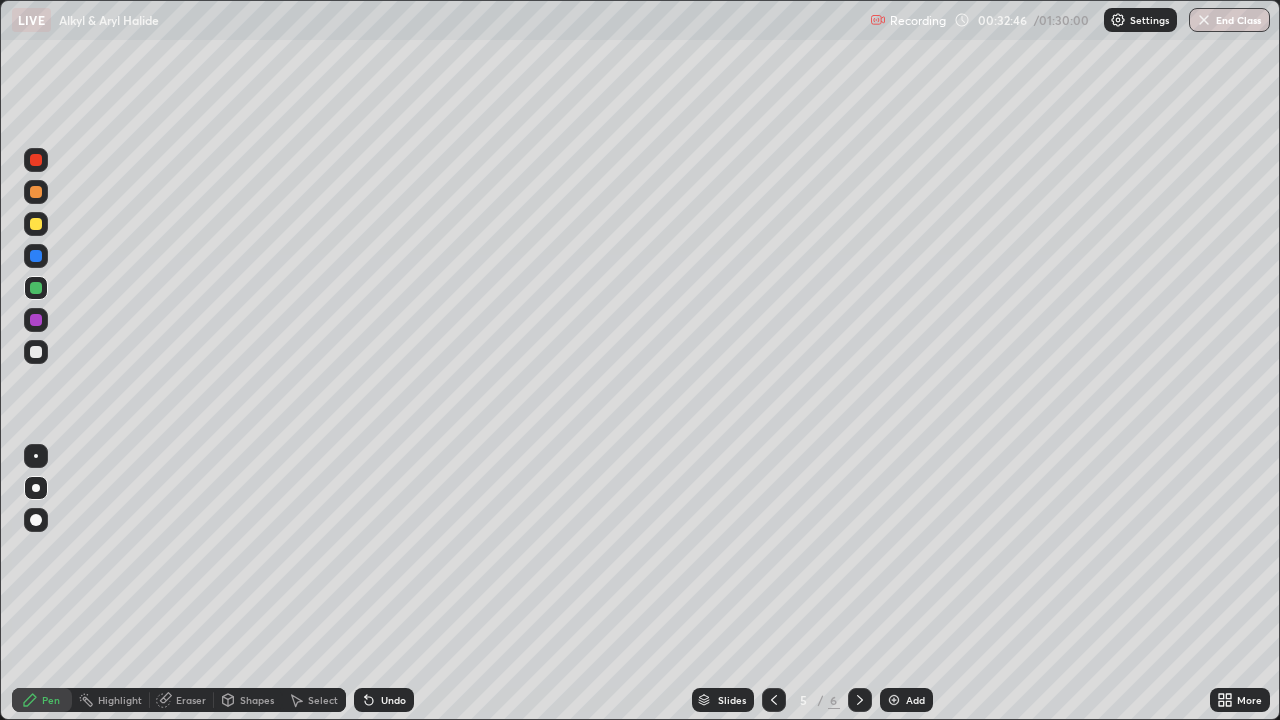 click at bounding box center [36, 352] 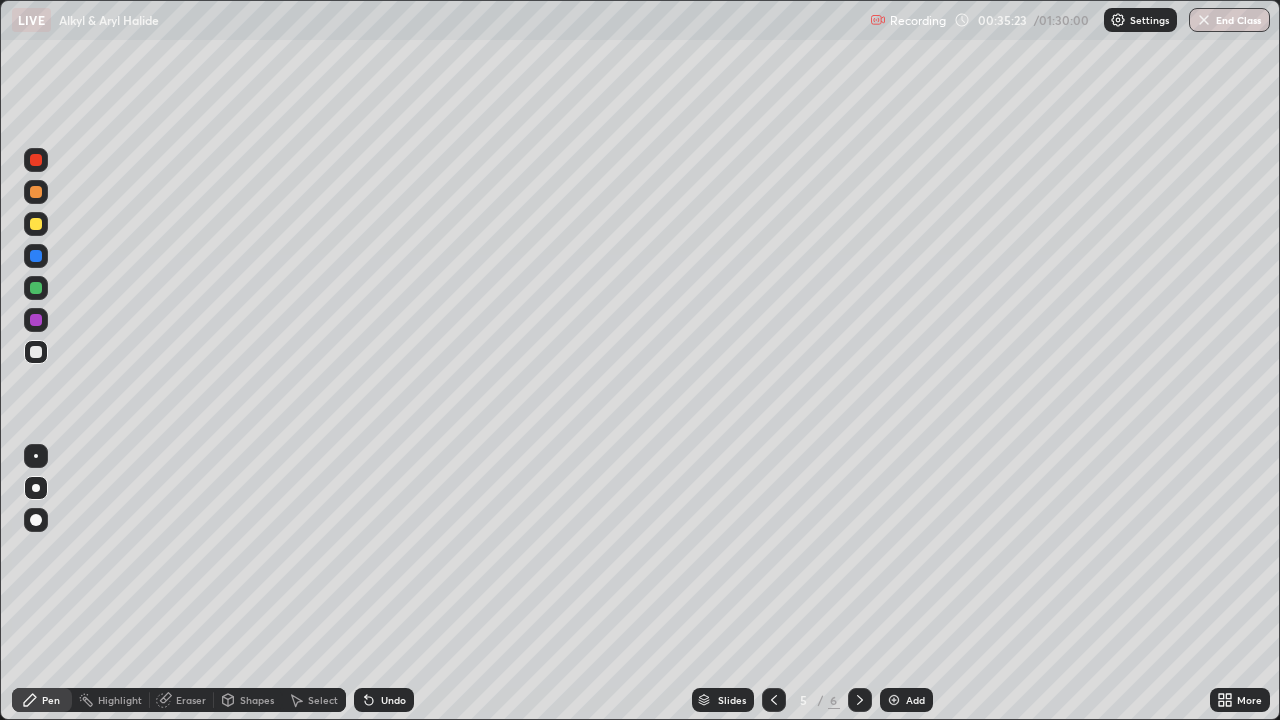 click at bounding box center [36, 288] 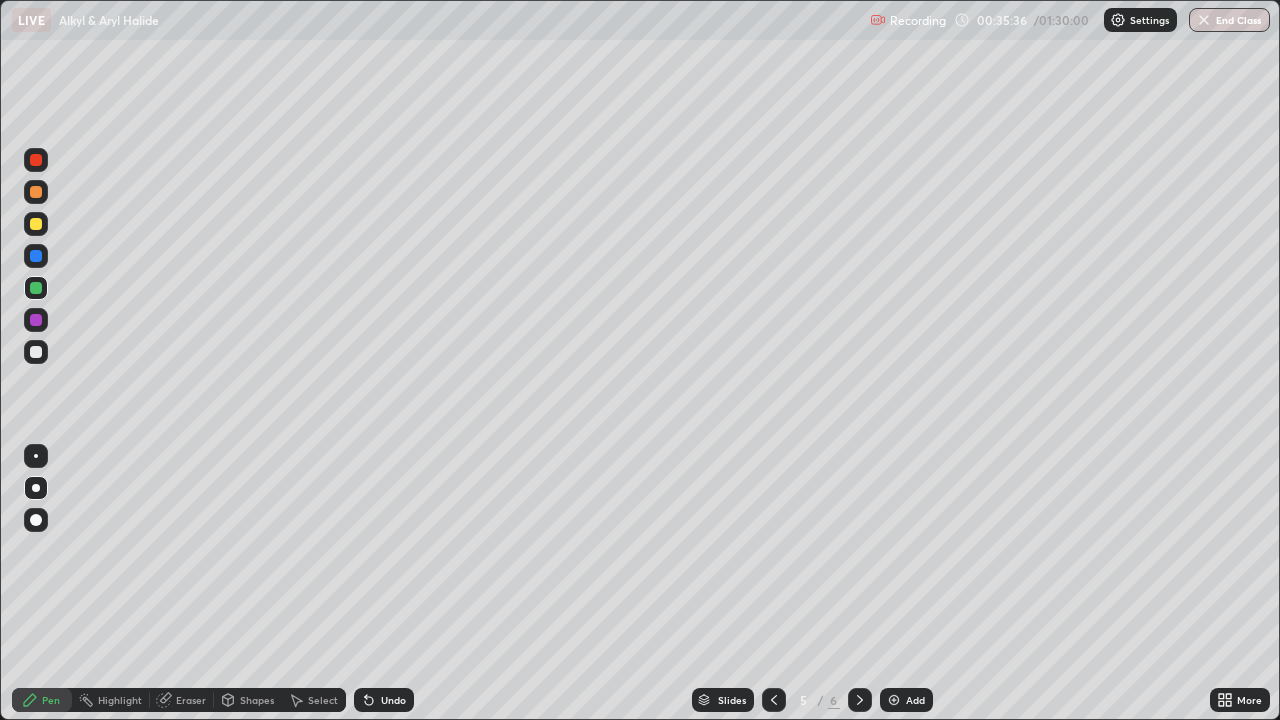 click on "Shapes" at bounding box center (257, 700) 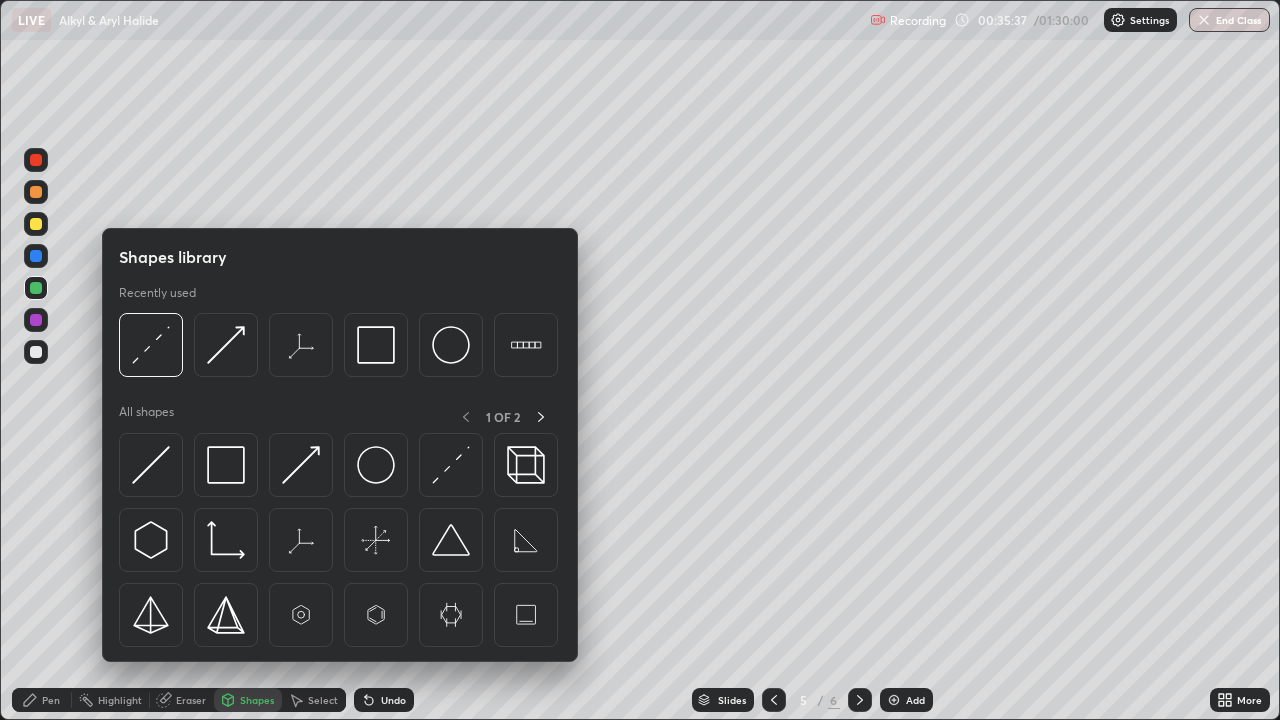 click on "Eraser" at bounding box center [191, 700] 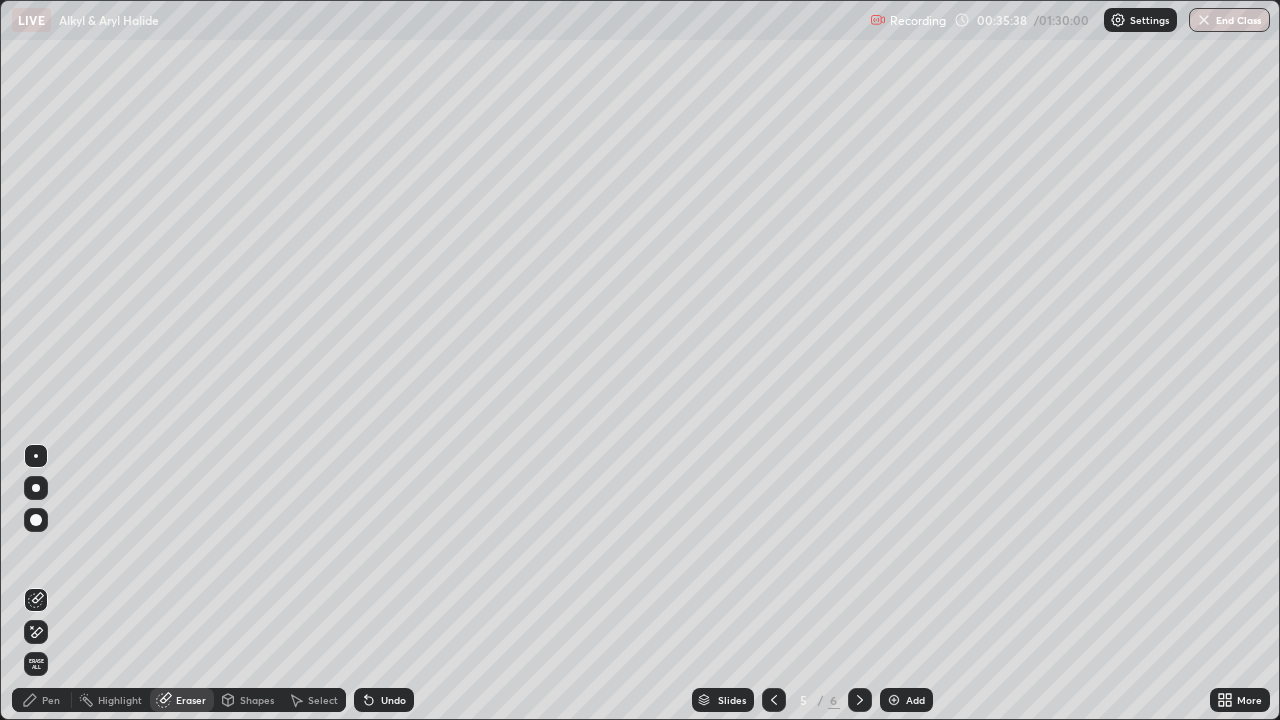 click 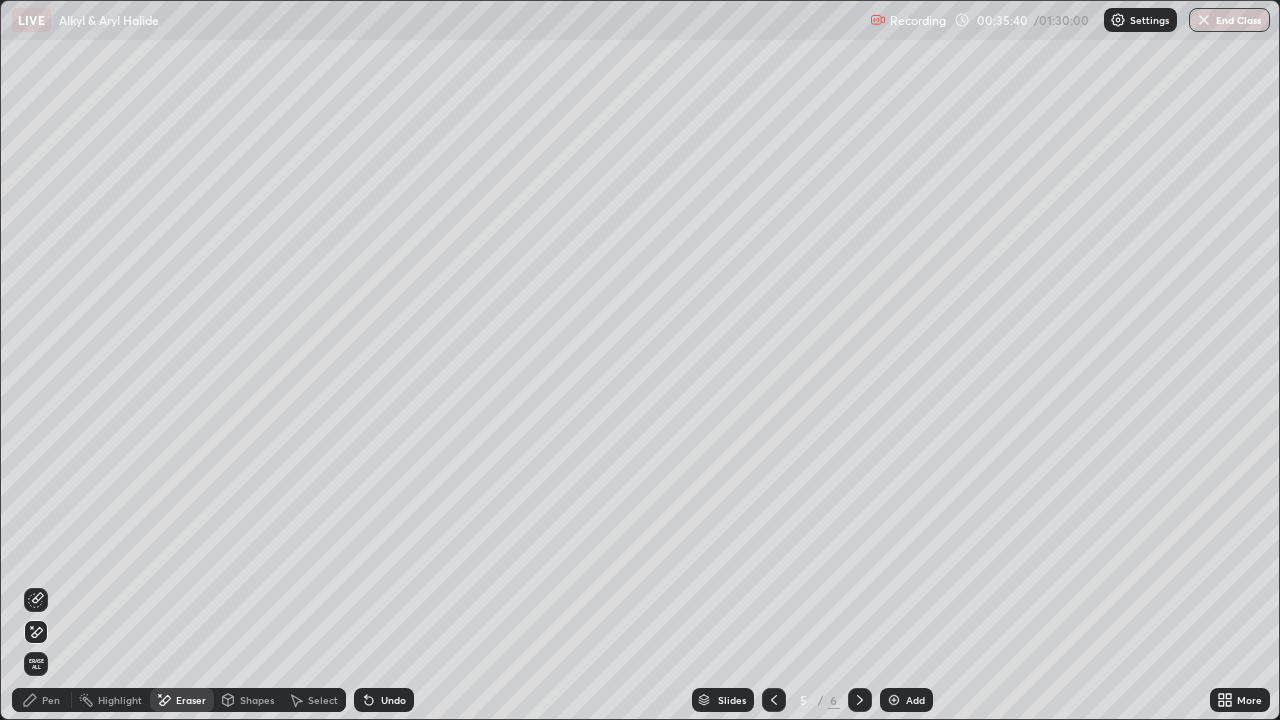 click on "Undo" at bounding box center (393, 700) 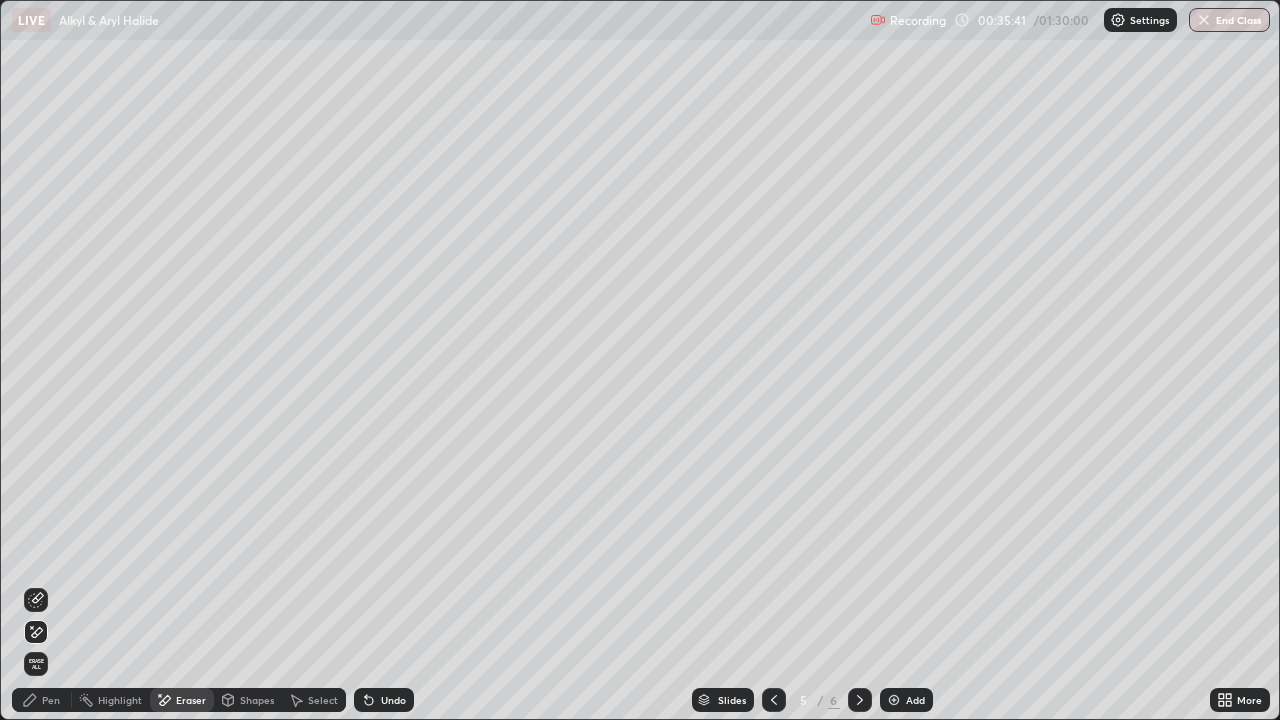 click on "Undo" at bounding box center (393, 700) 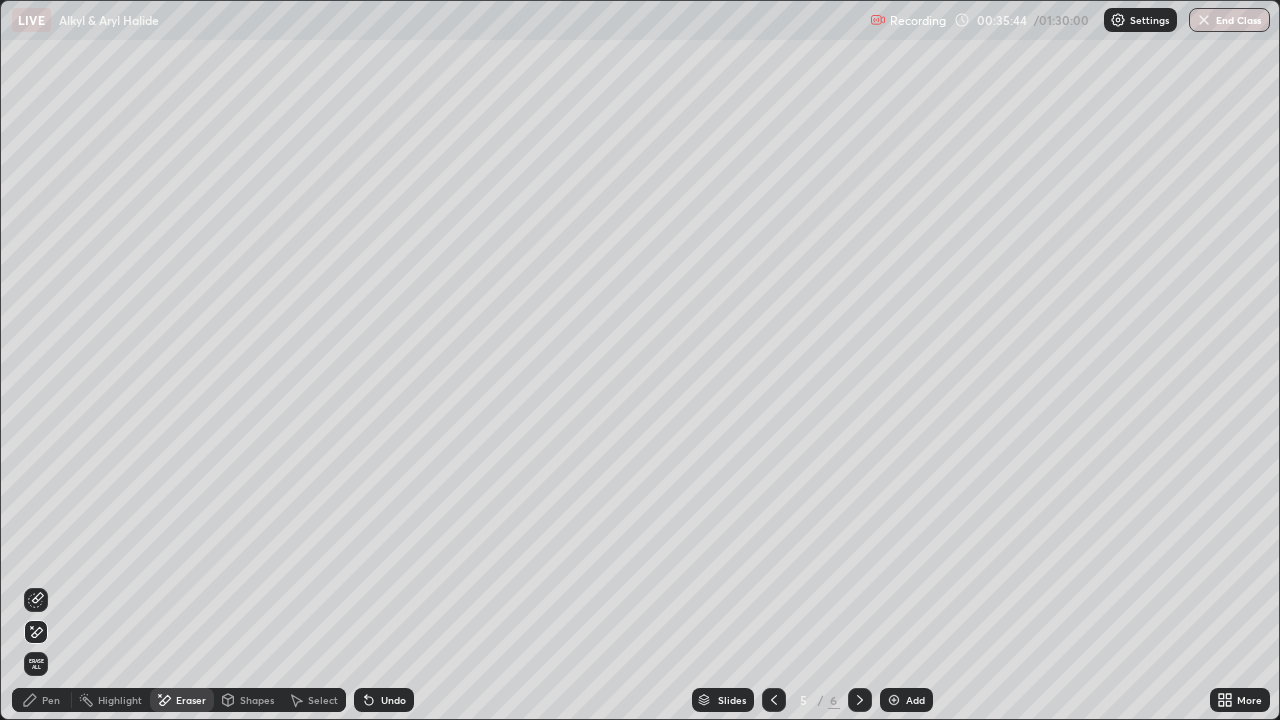 click on "Pen" at bounding box center (42, 700) 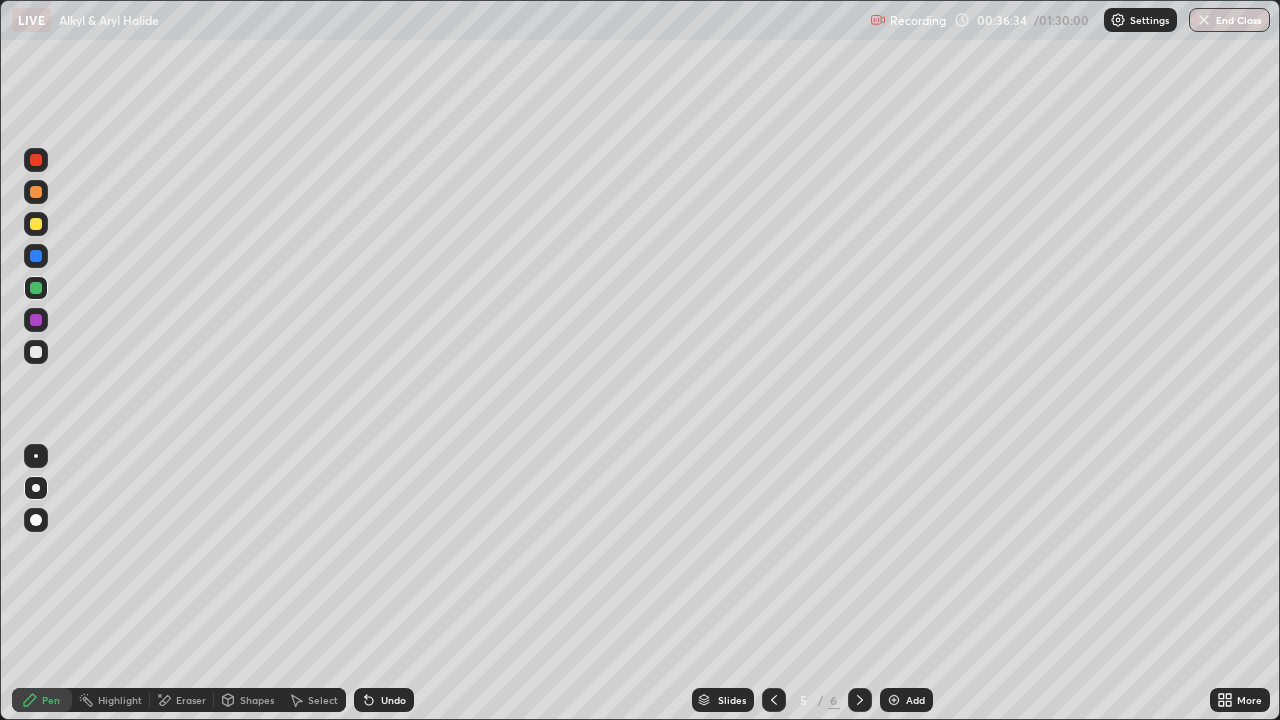click at bounding box center (894, 700) 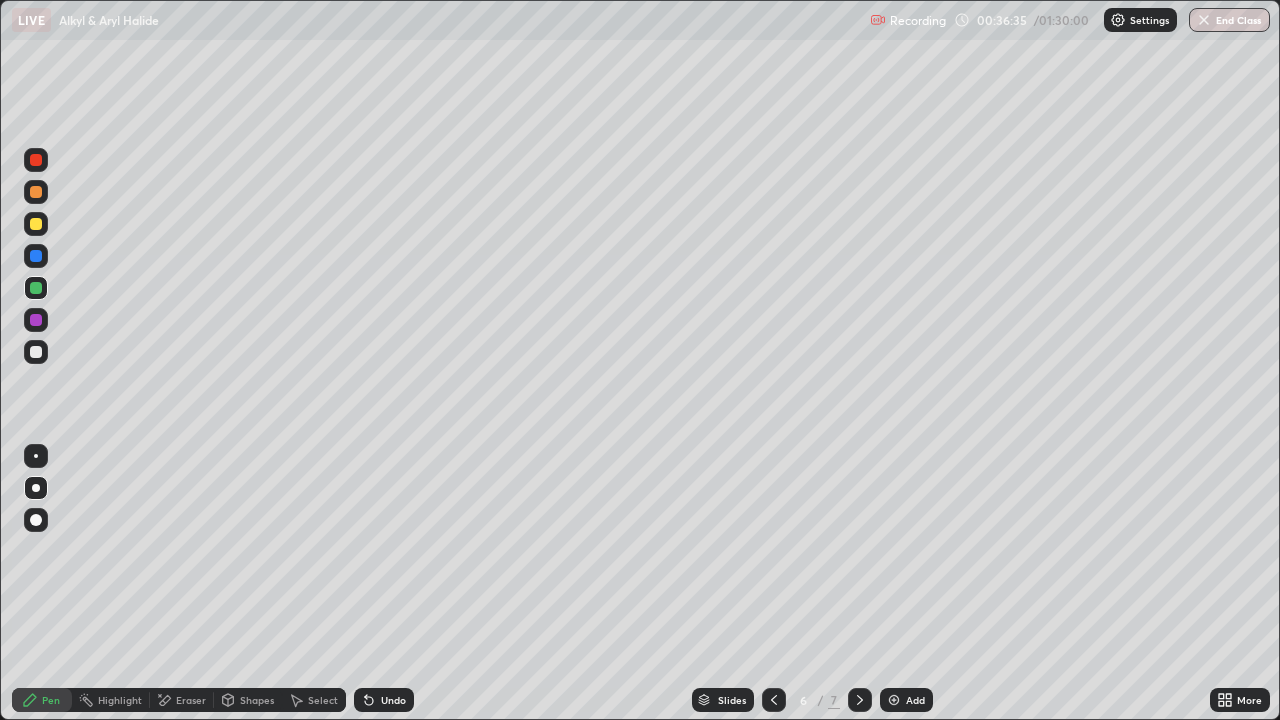 click at bounding box center [36, 288] 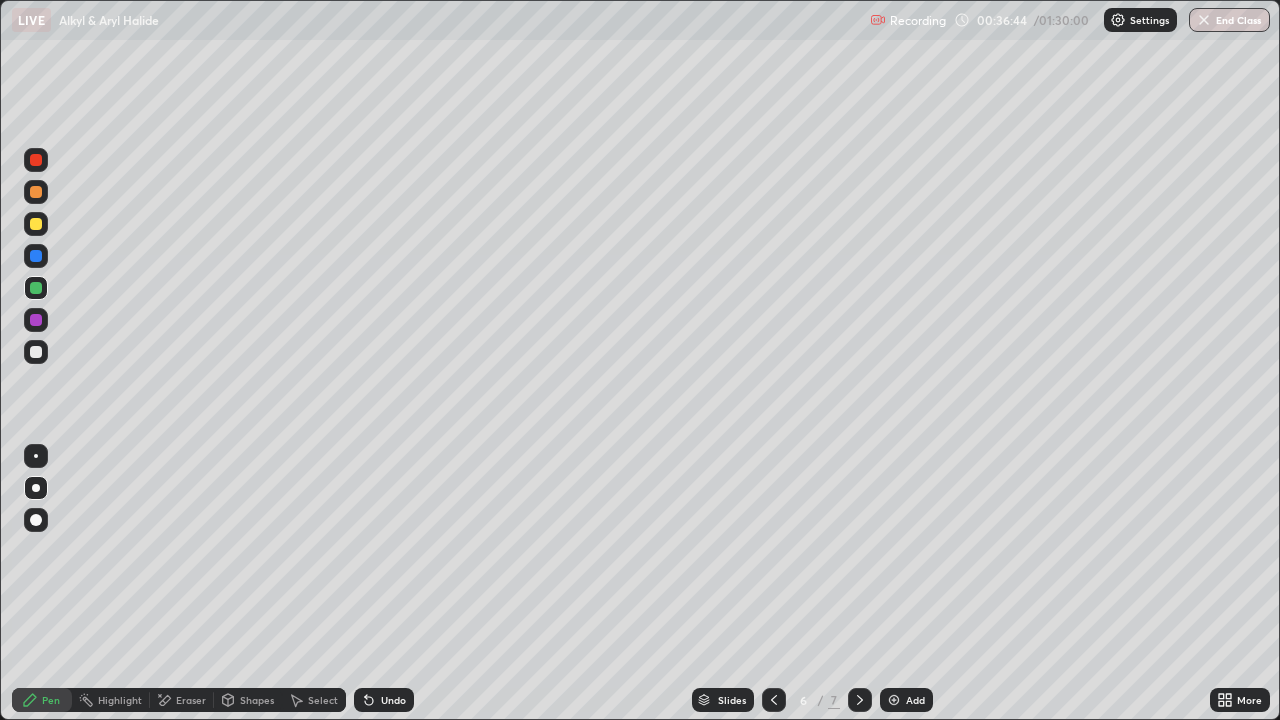 click at bounding box center (36, 352) 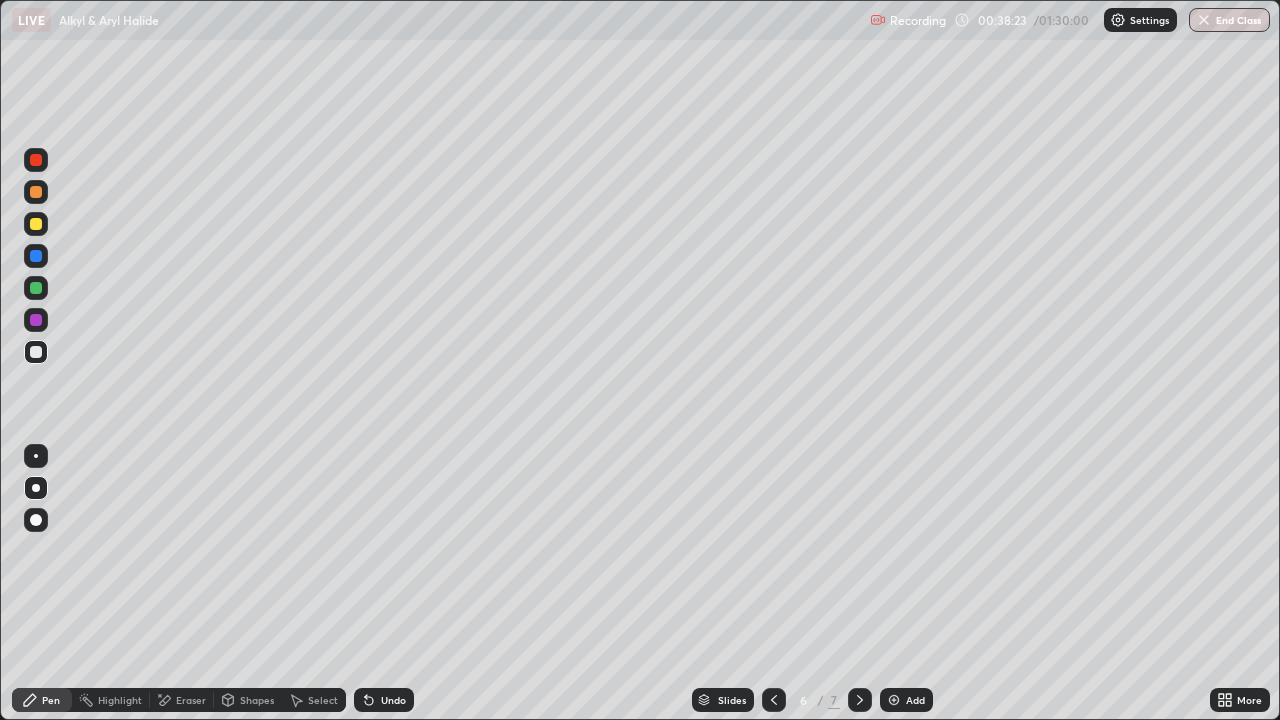 click at bounding box center (36, 224) 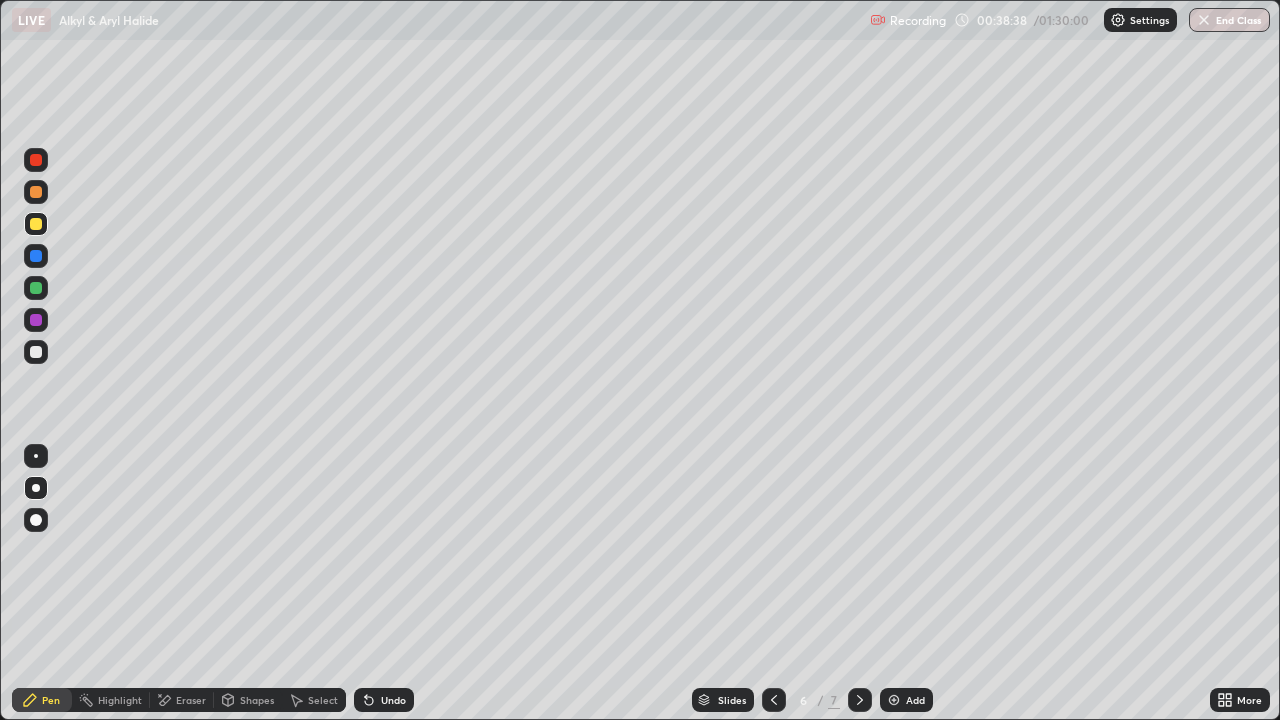 click at bounding box center [36, 320] 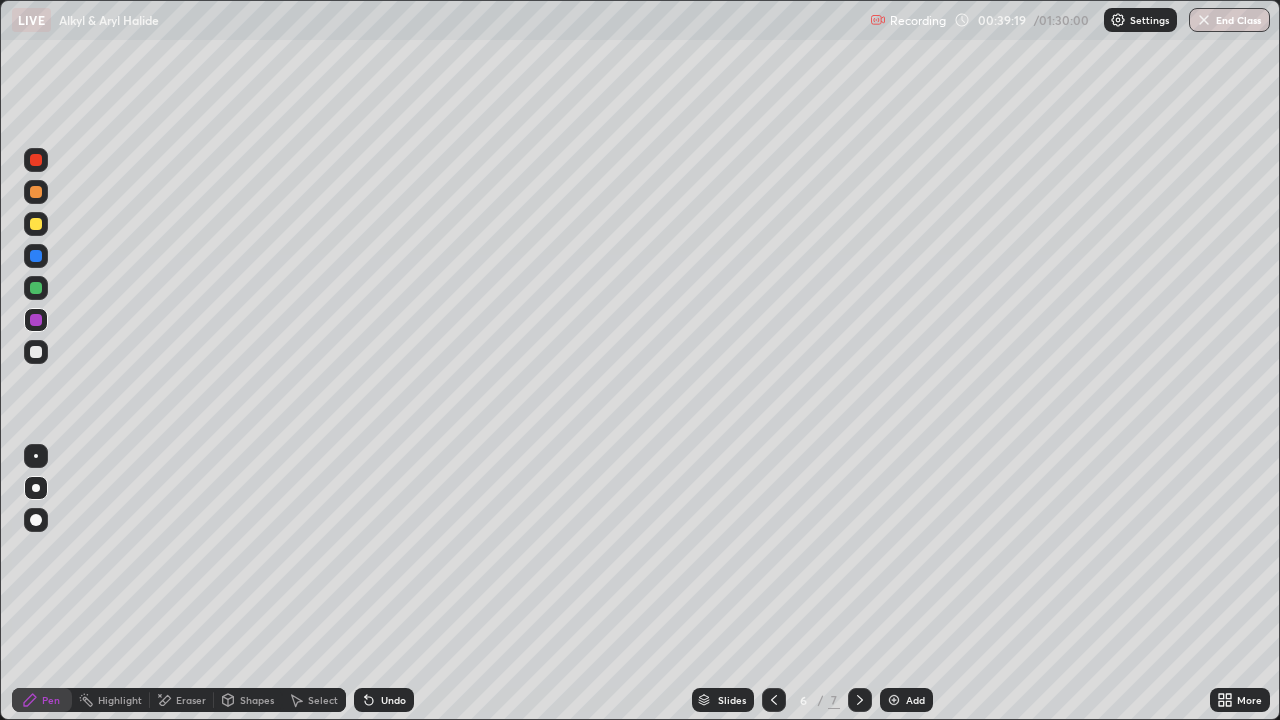 click at bounding box center (36, 352) 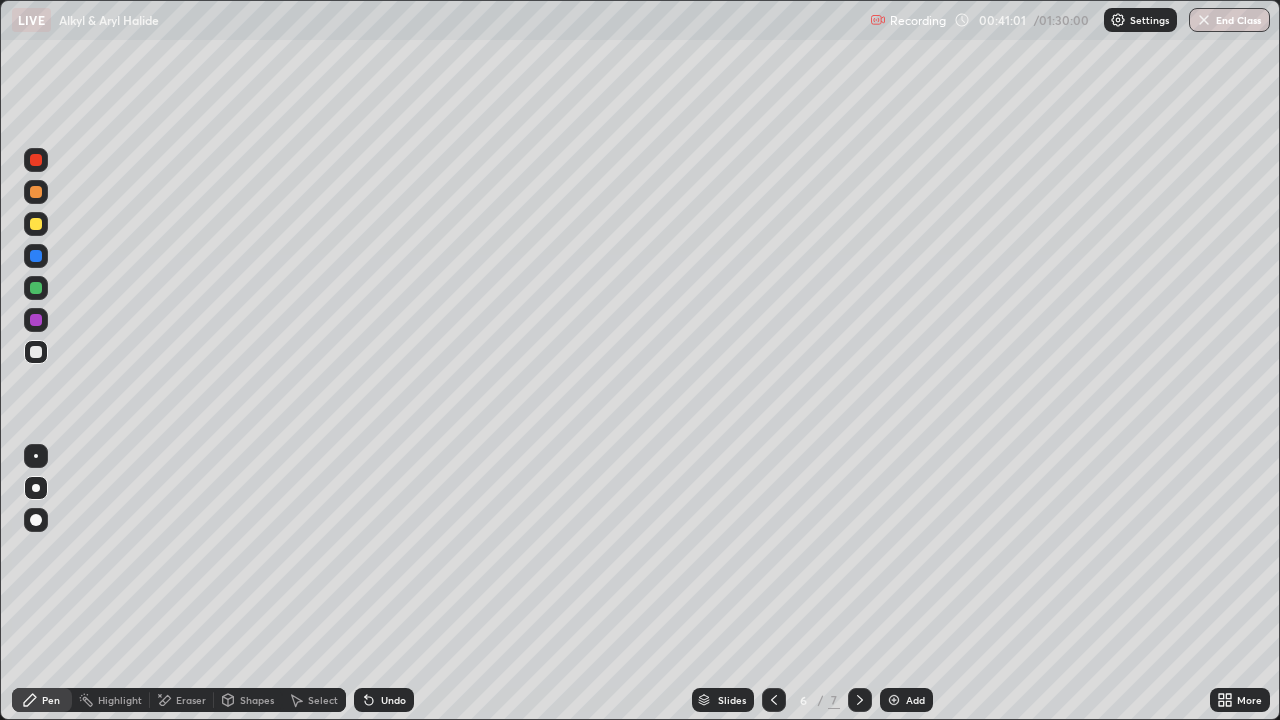 click at bounding box center (36, 256) 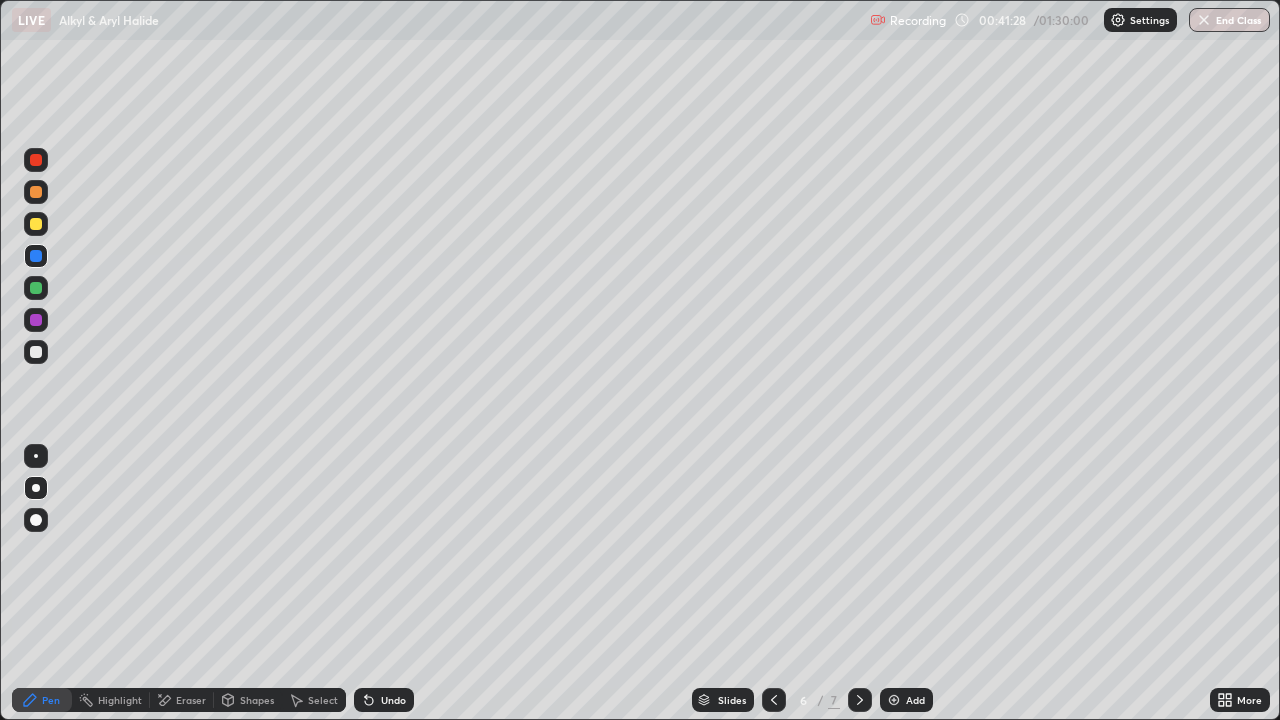 click at bounding box center (36, 352) 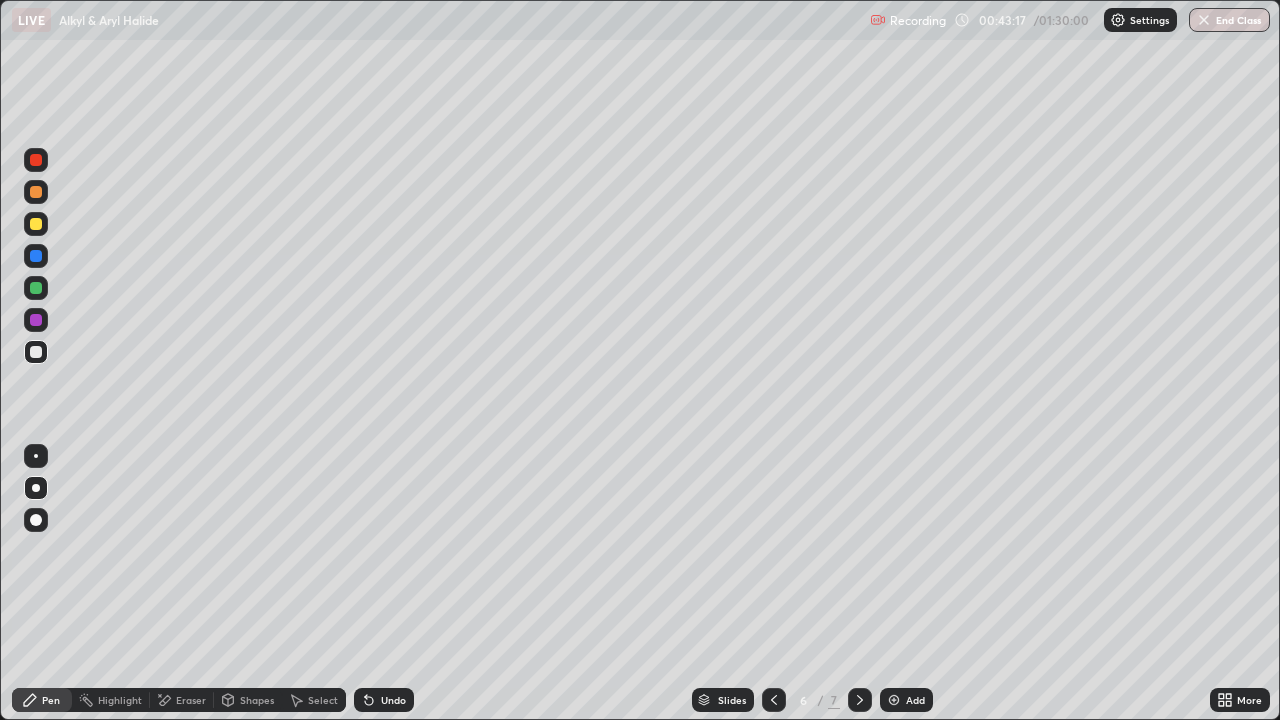 click on "Eraser" at bounding box center [182, 700] 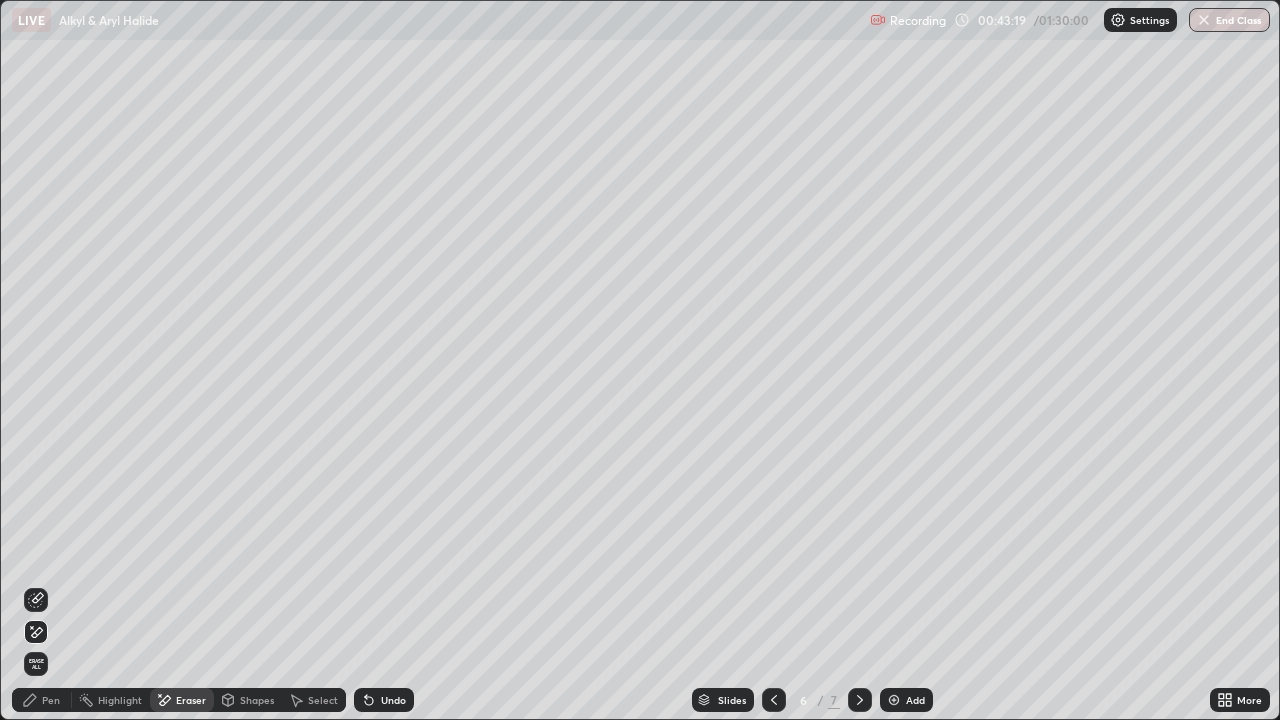 click on "Undo" at bounding box center [393, 700] 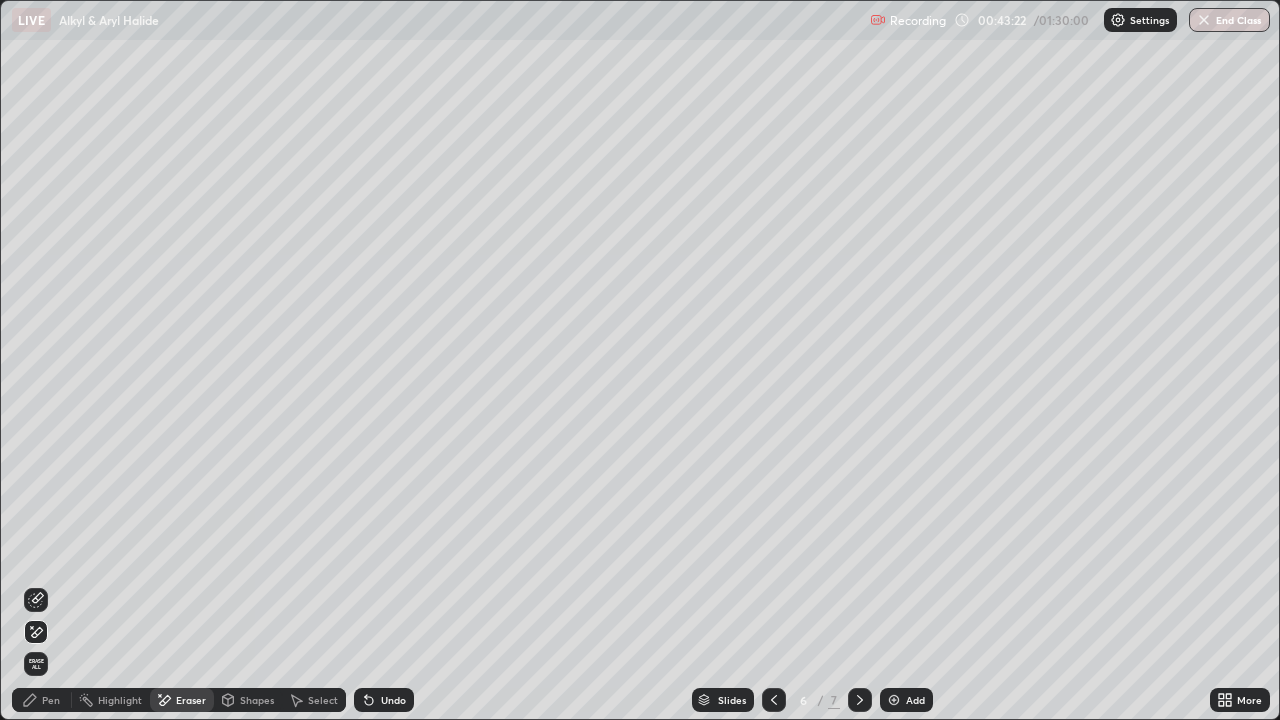 click on "Pen" at bounding box center (42, 700) 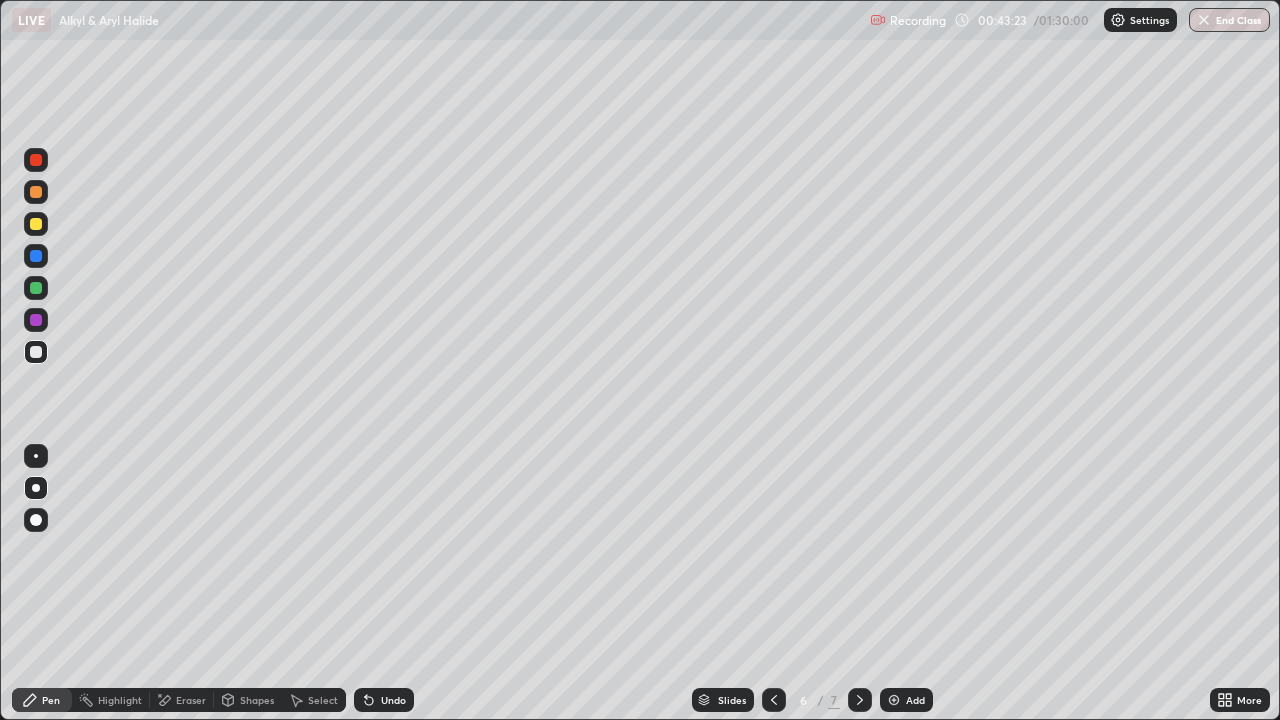 click at bounding box center [36, 256] 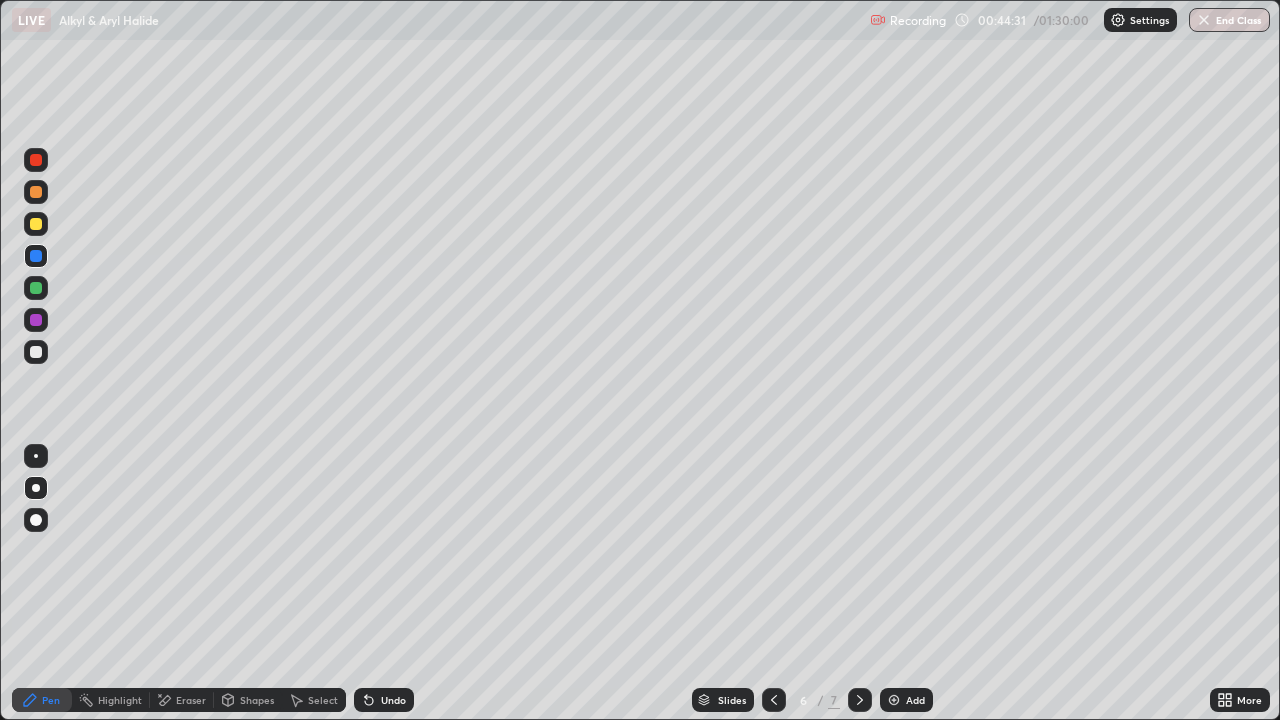 click at bounding box center [36, 352] 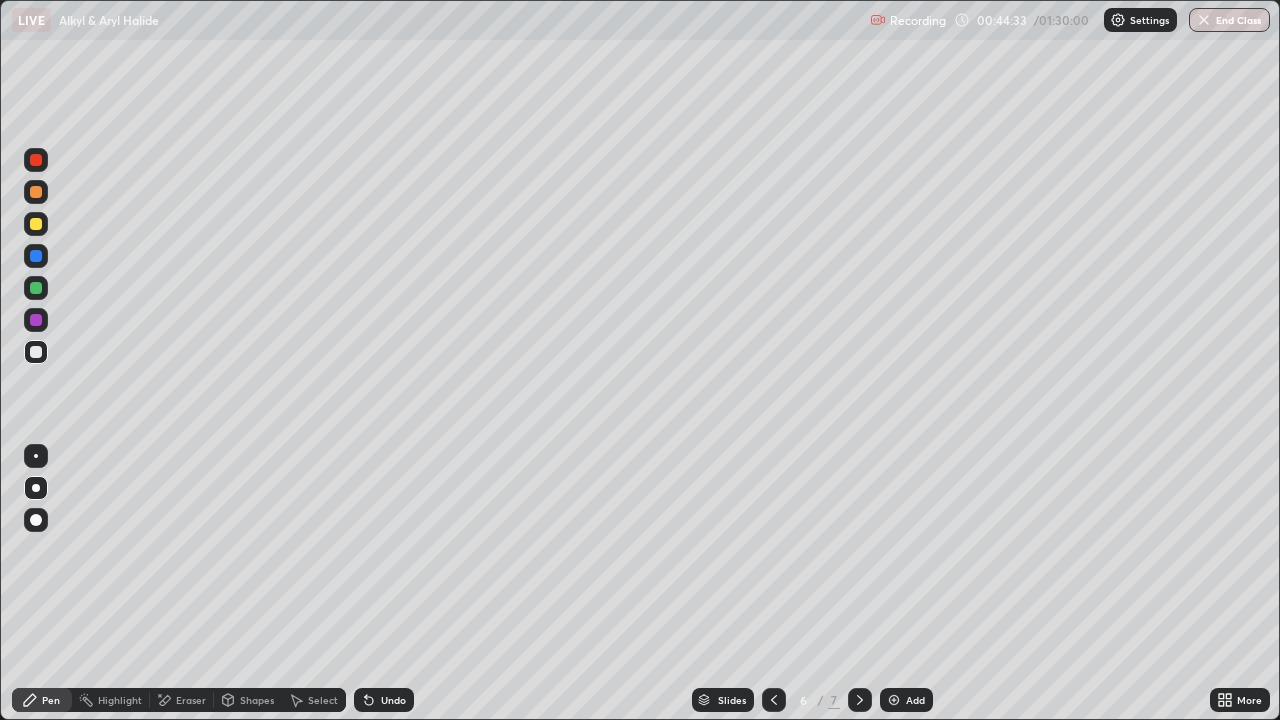 click at bounding box center [36, 352] 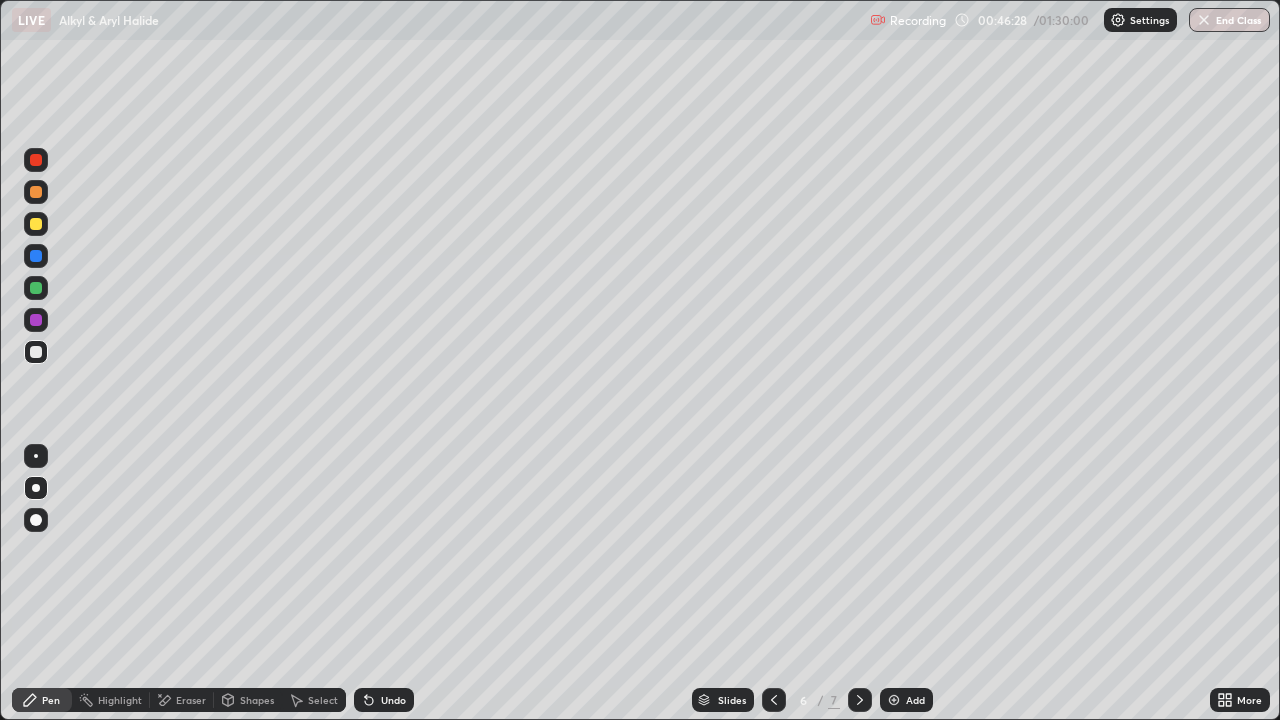 click on "Add" at bounding box center [915, 700] 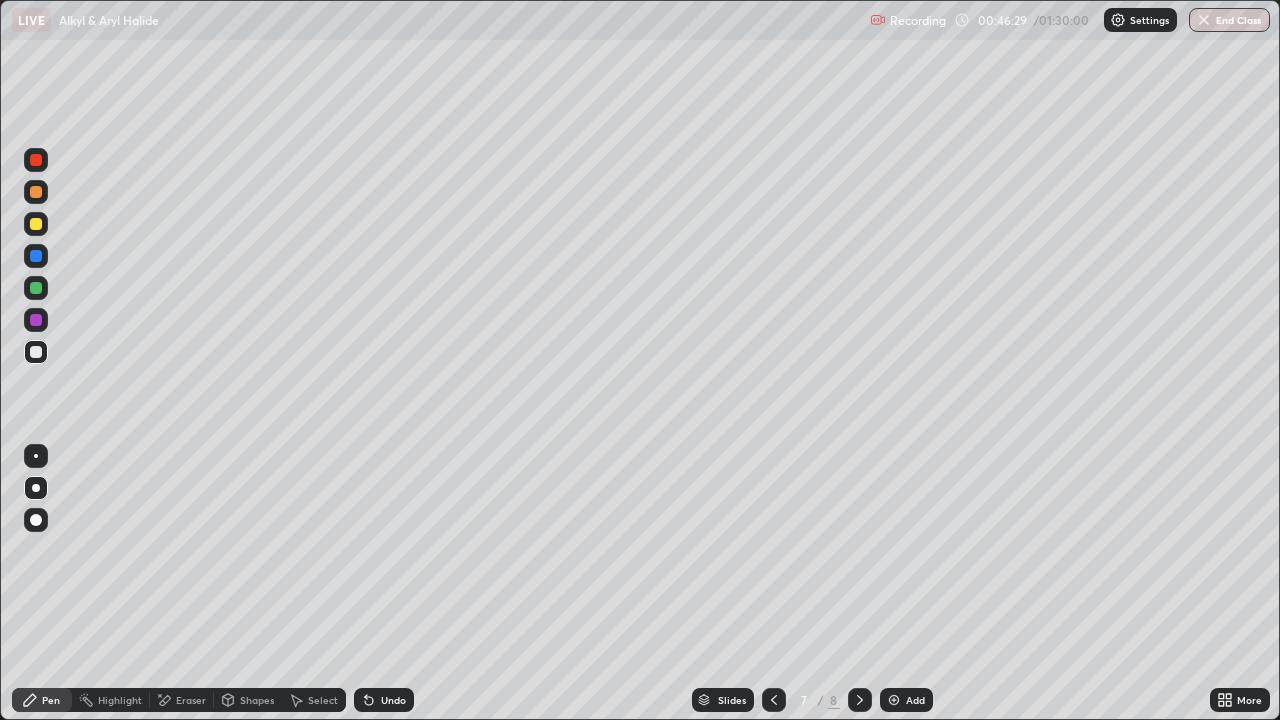 click at bounding box center (36, 352) 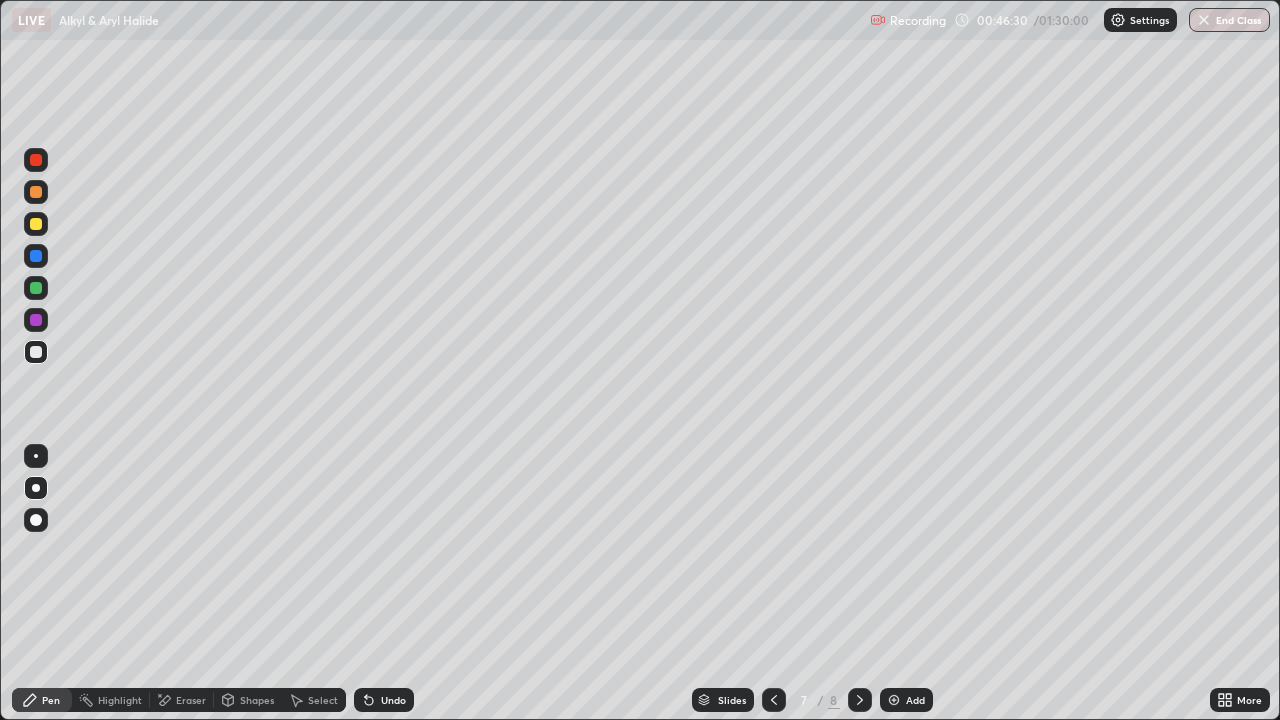 click at bounding box center (36, 288) 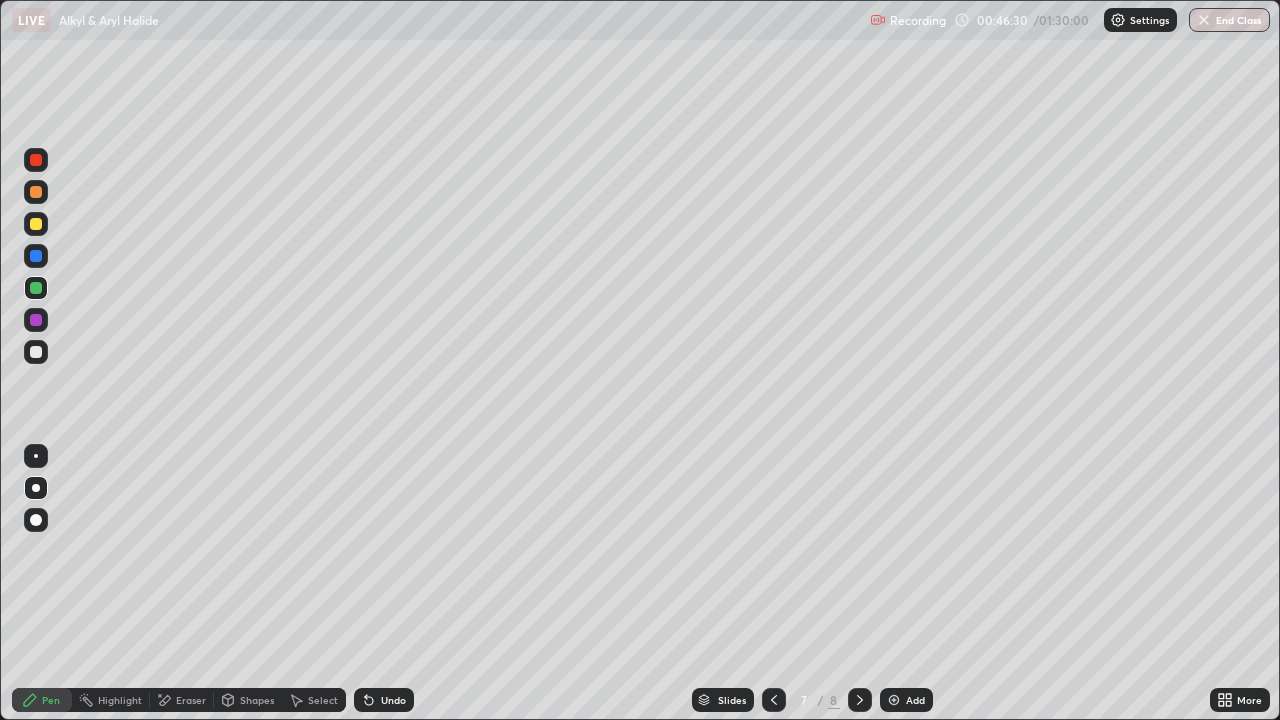 click at bounding box center [36, 320] 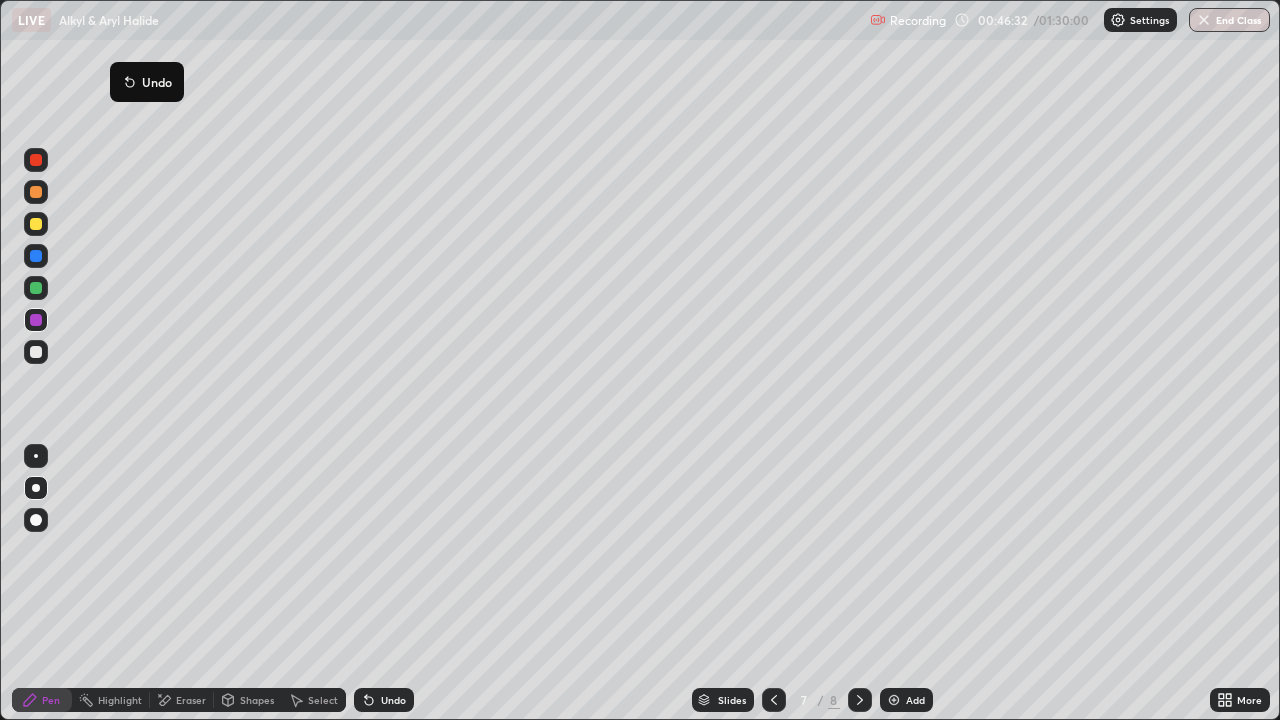 click on "Undo" at bounding box center (393, 700) 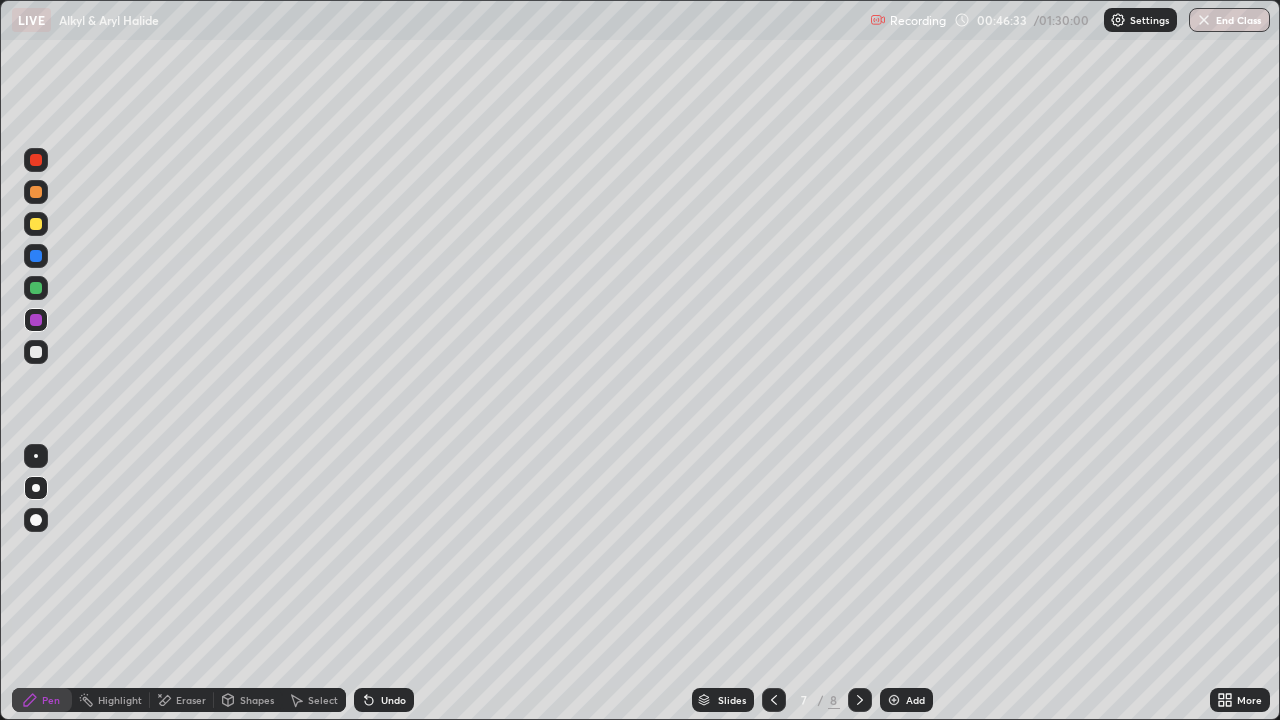 click at bounding box center [36, 352] 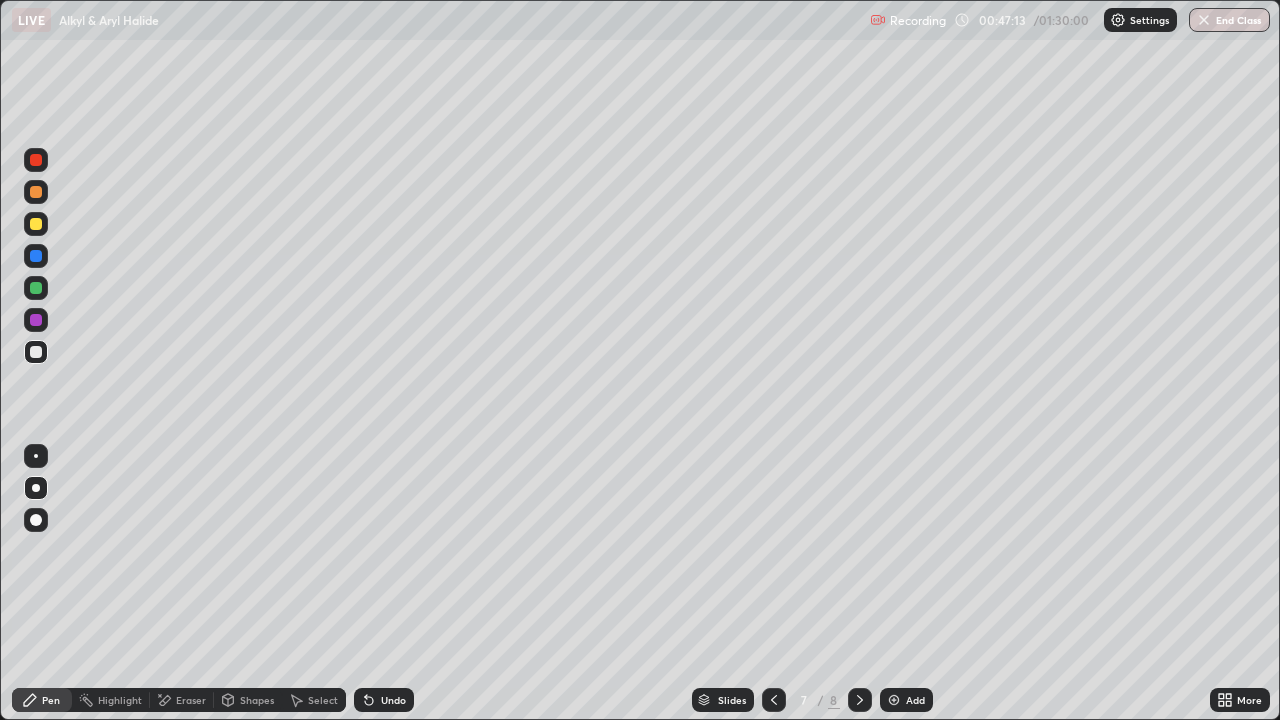 click at bounding box center (36, 352) 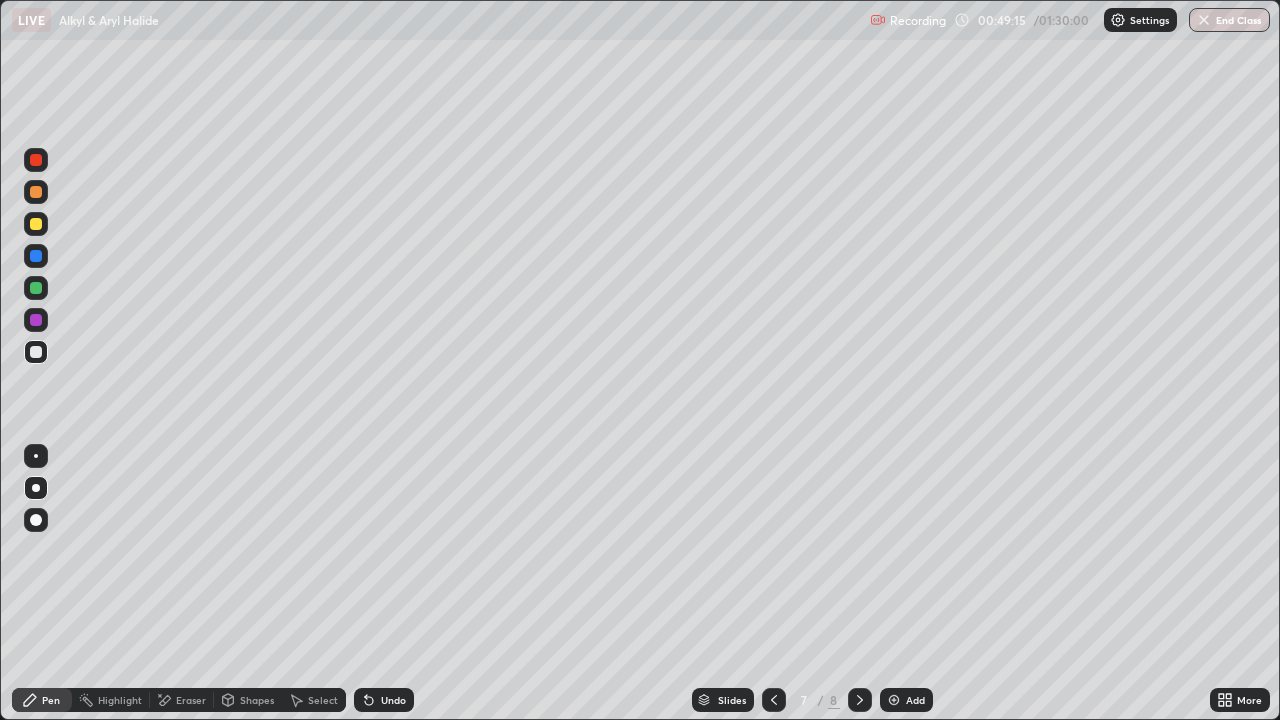 click at bounding box center (36, 192) 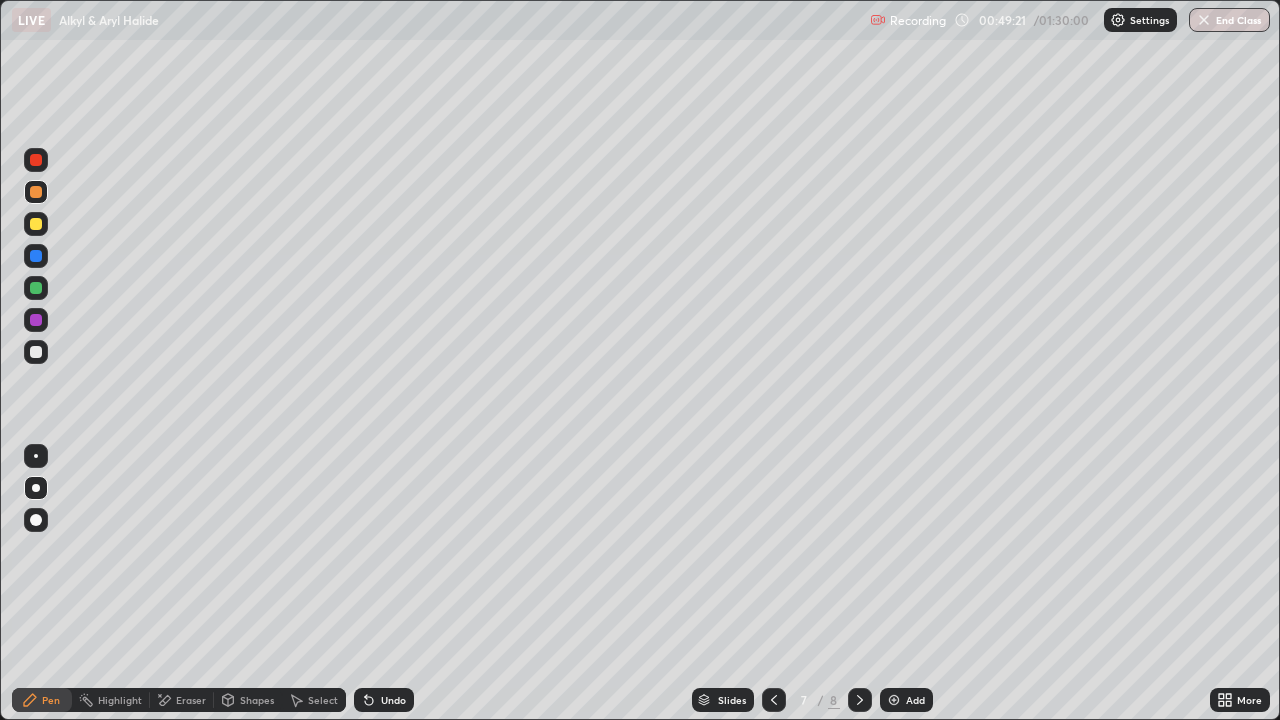 click on "Undo" at bounding box center (393, 700) 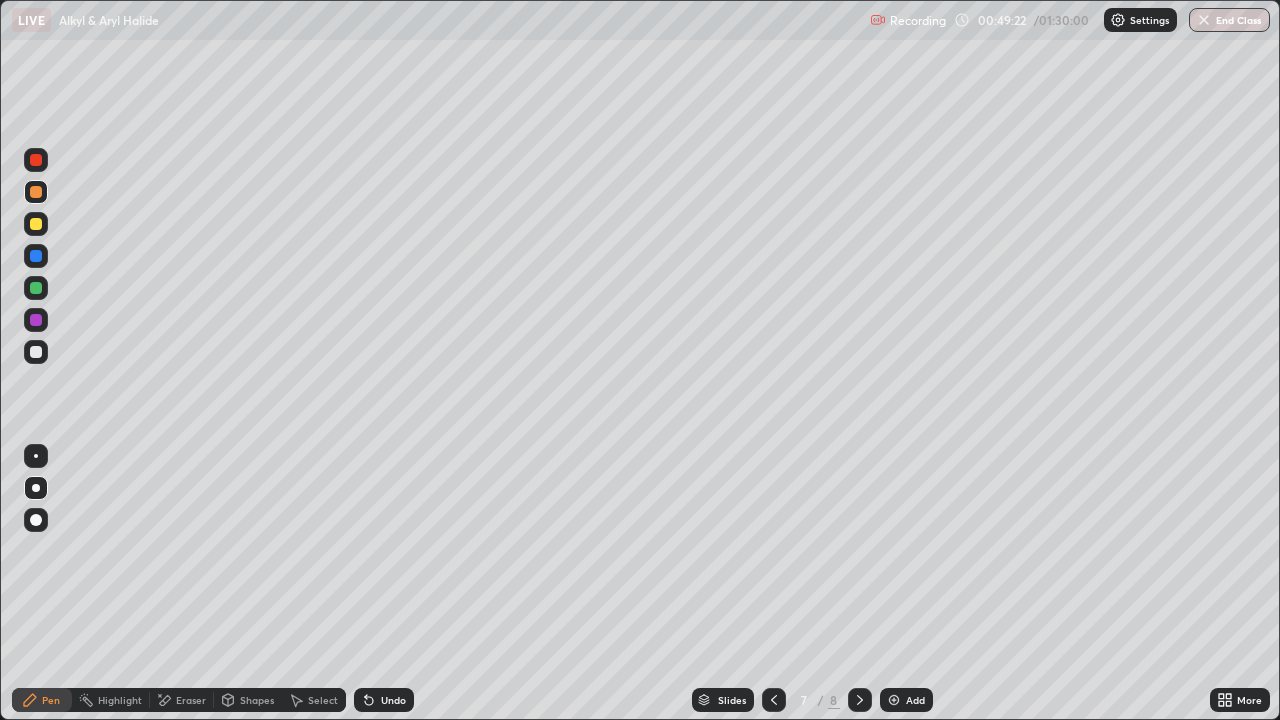 click at bounding box center [36, 224] 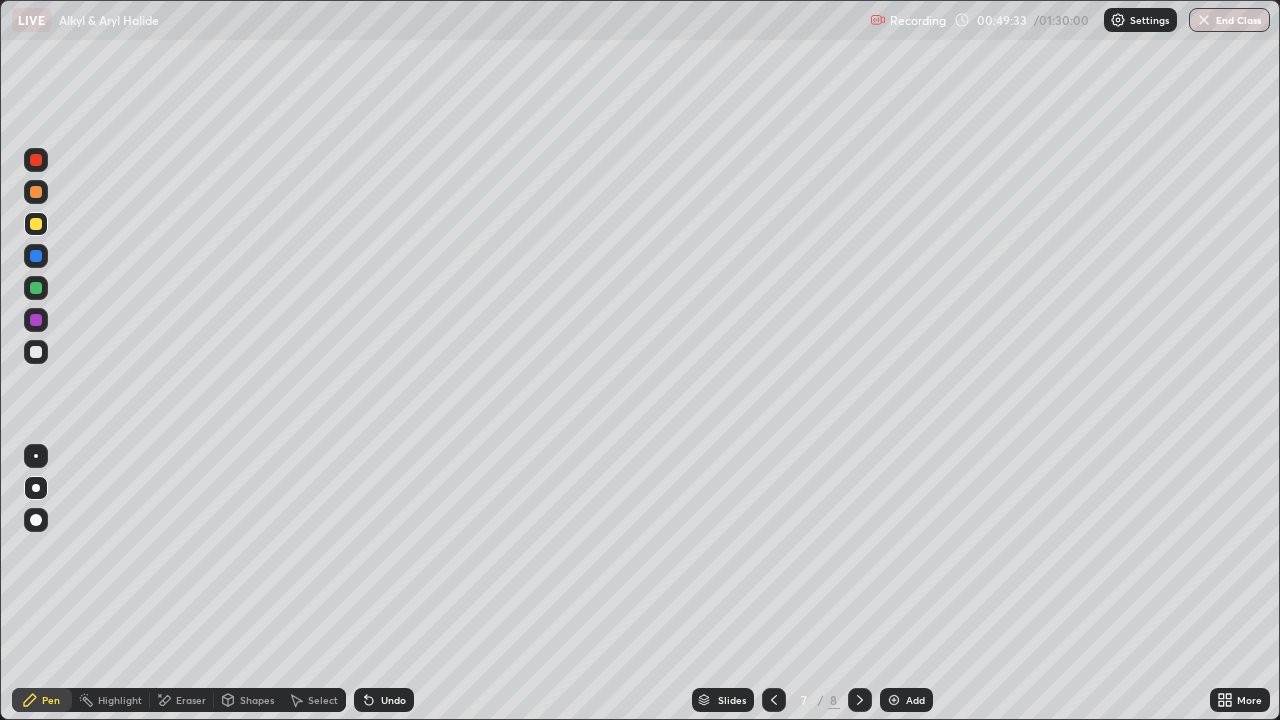 click at bounding box center [36, 352] 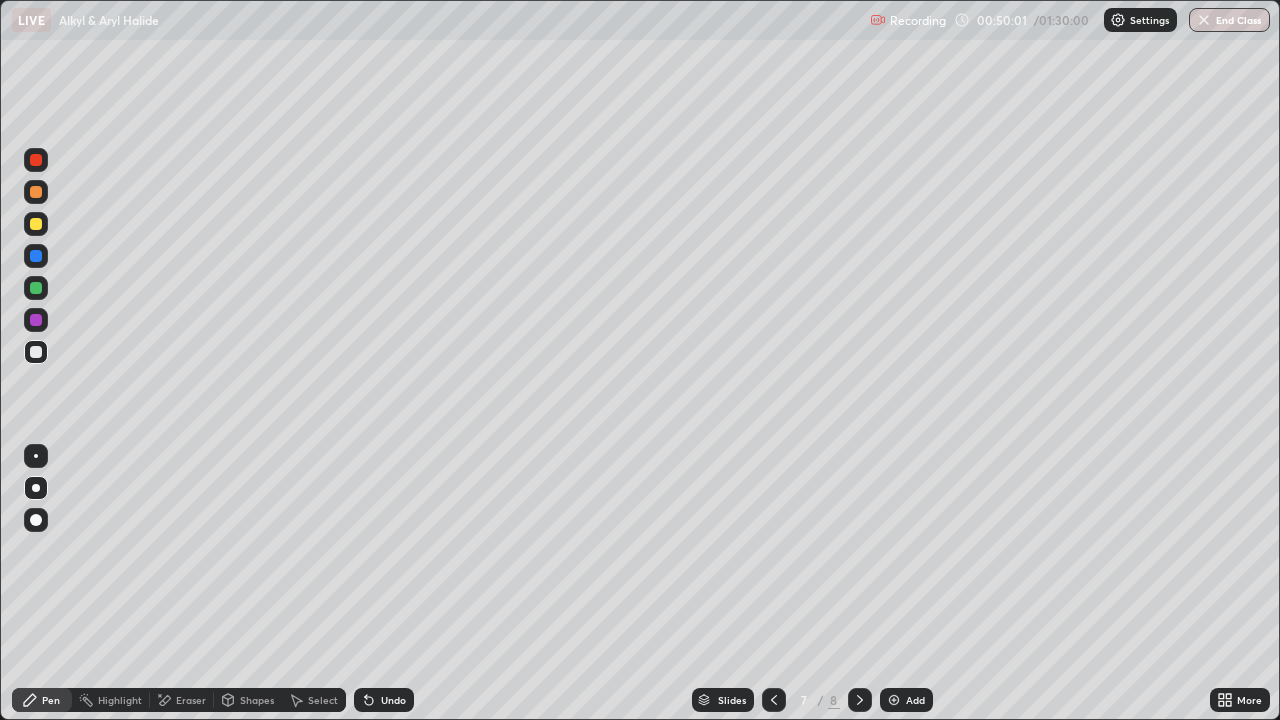 click at bounding box center [36, 224] 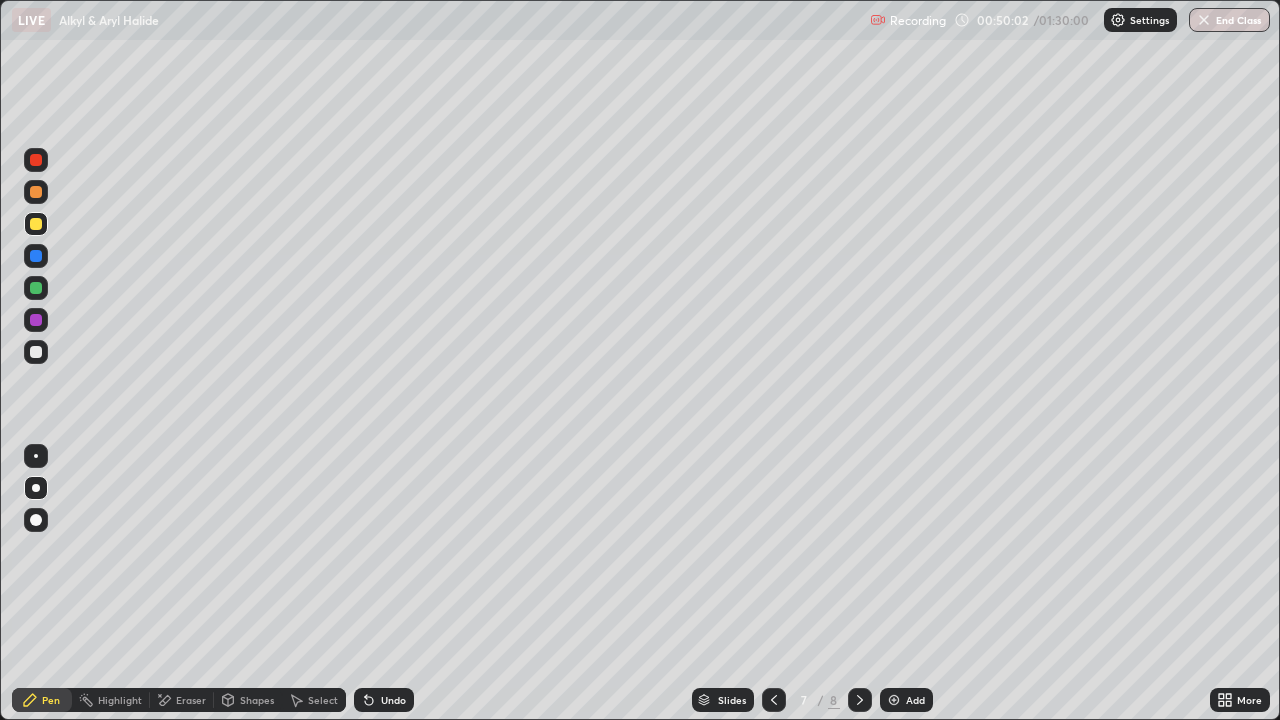 click at bounding box center (36, 352) 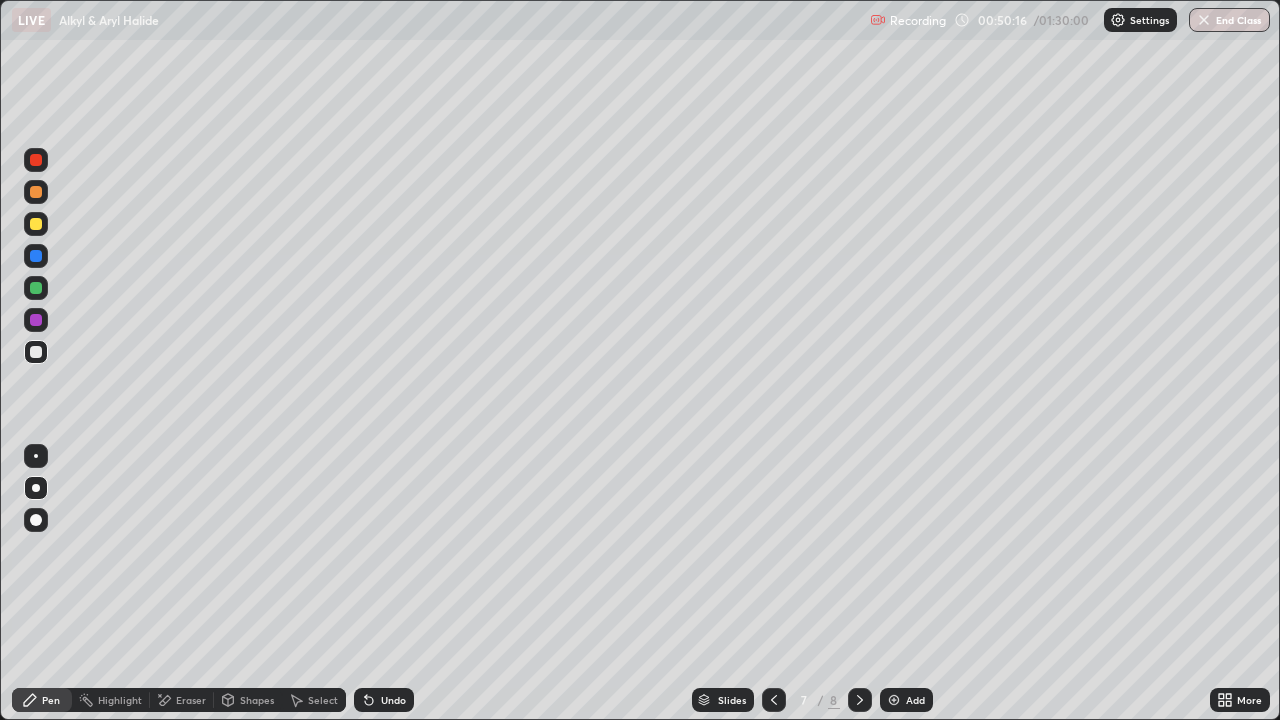 click at bounding box center [36, 224] 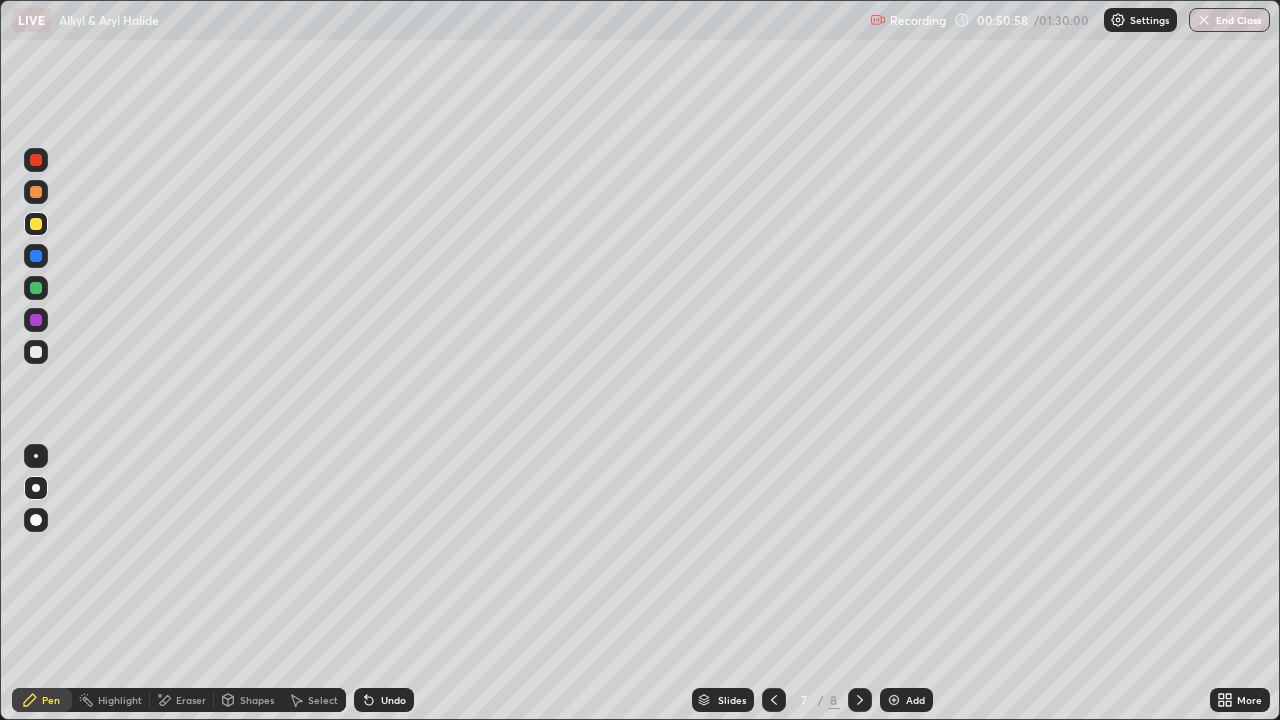 click at bounding box center [36, 352] 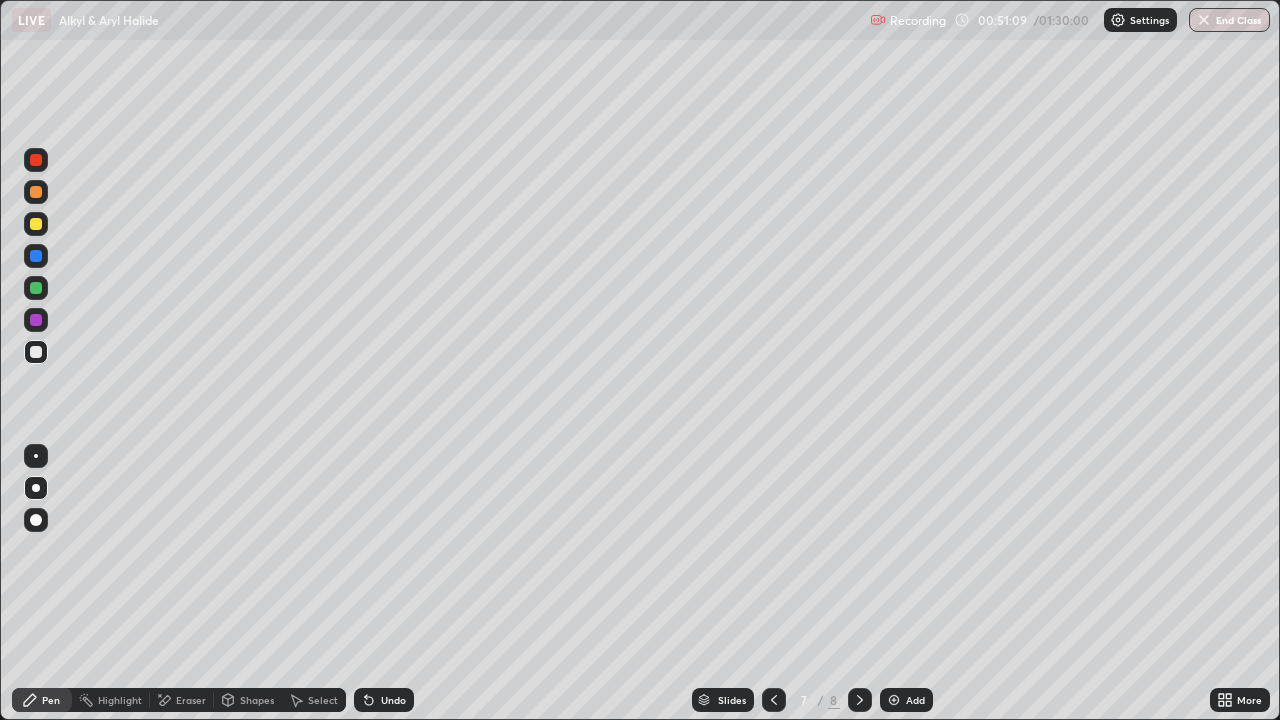 click at bounding box center (36, 224) 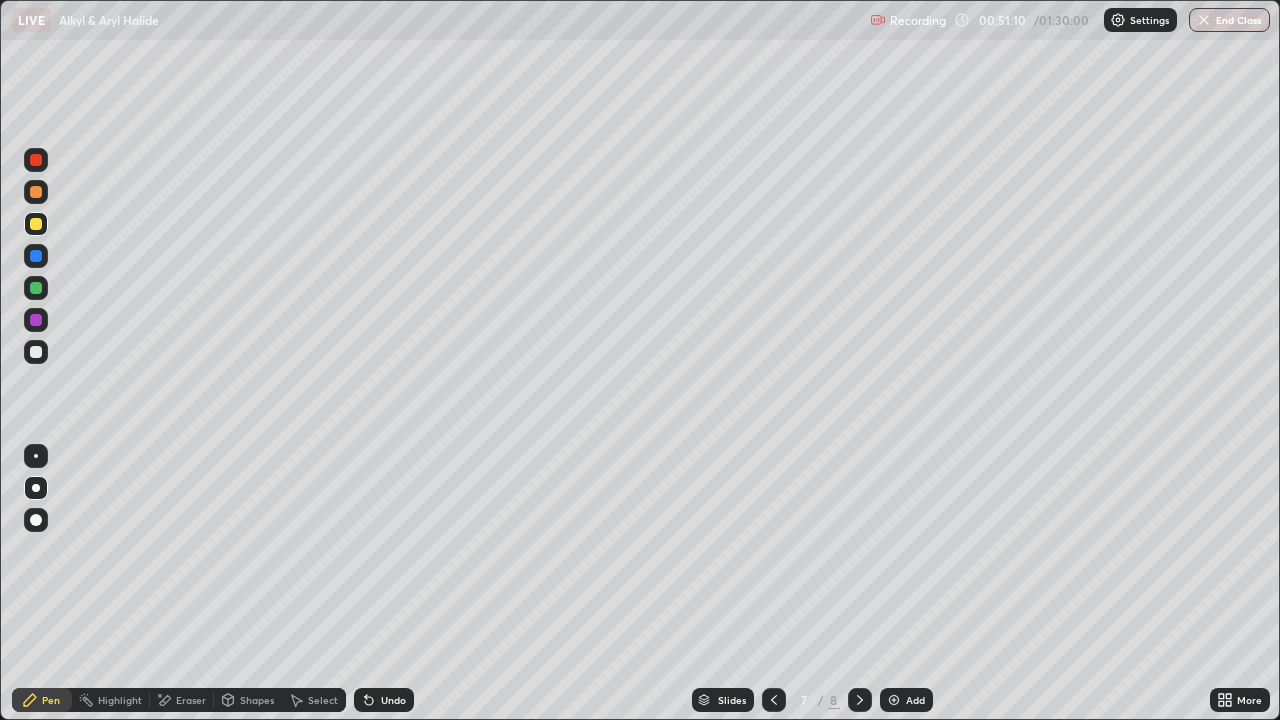 click at bounding box center (36, 192) 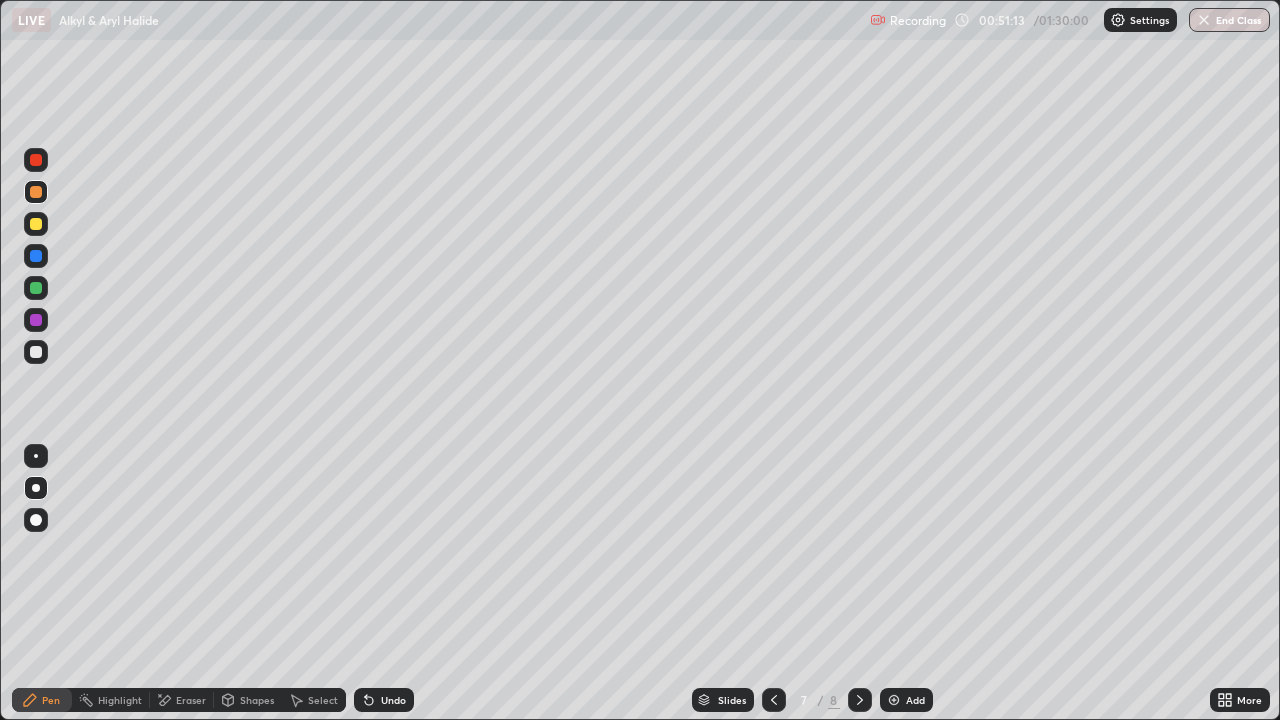 click at bounding box center [36, 352] 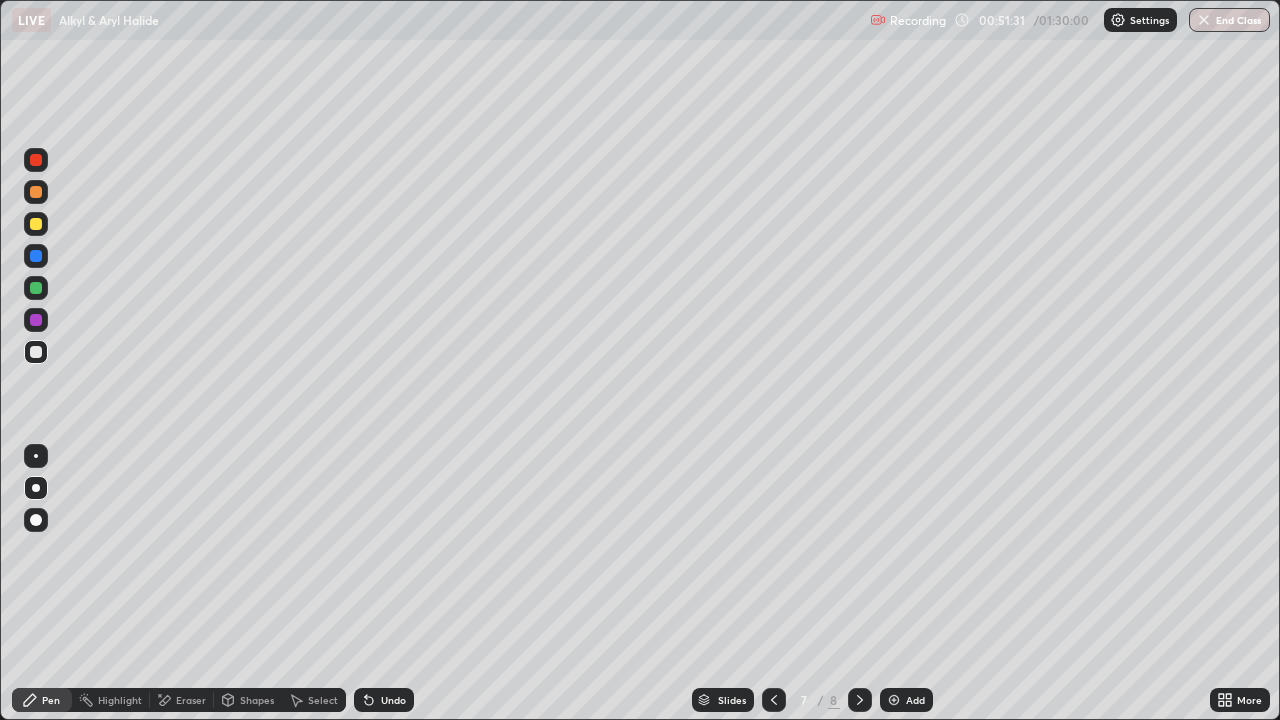 click at bounding box center (36, 256) 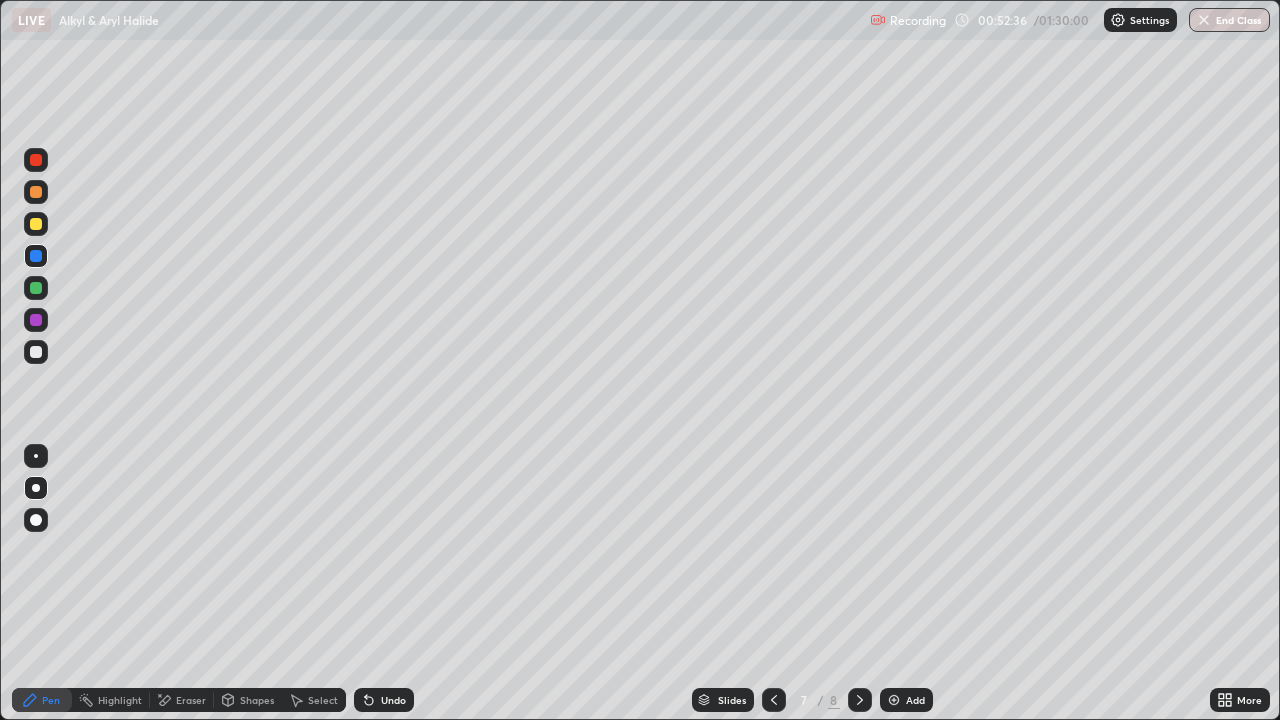 click at bounding box center (36, 352) 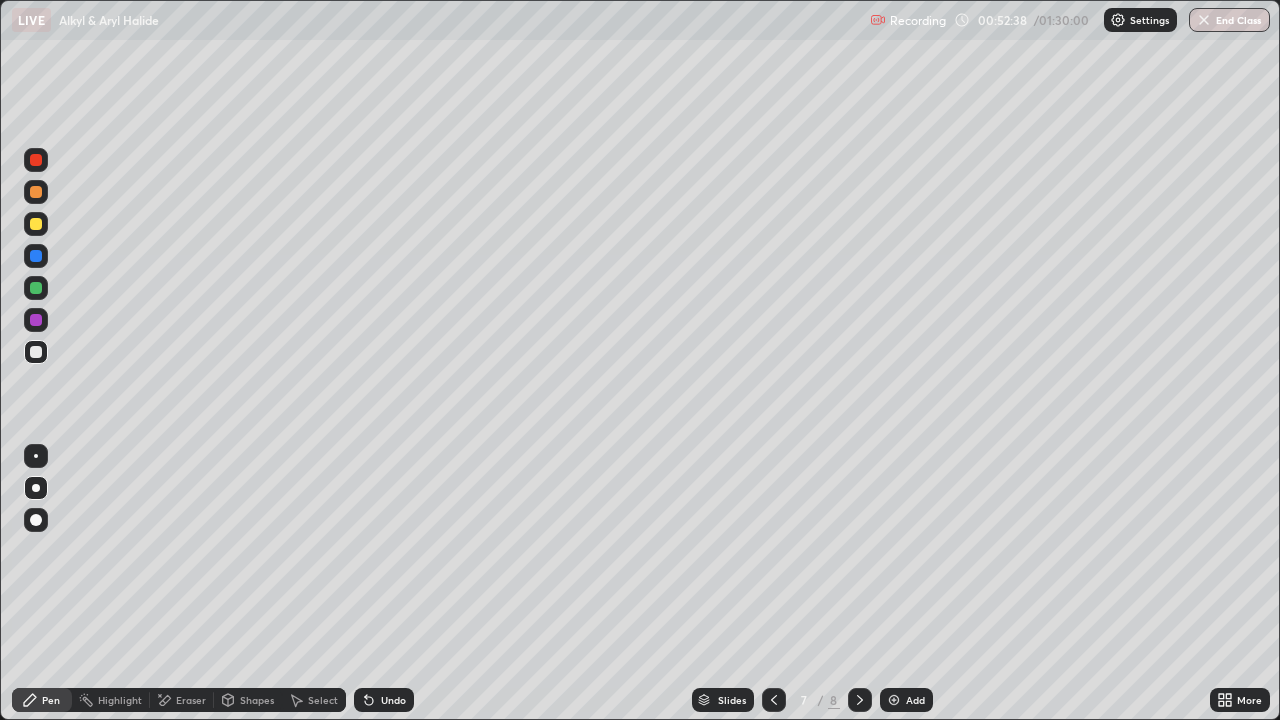 click at bounding box center [36, 288] 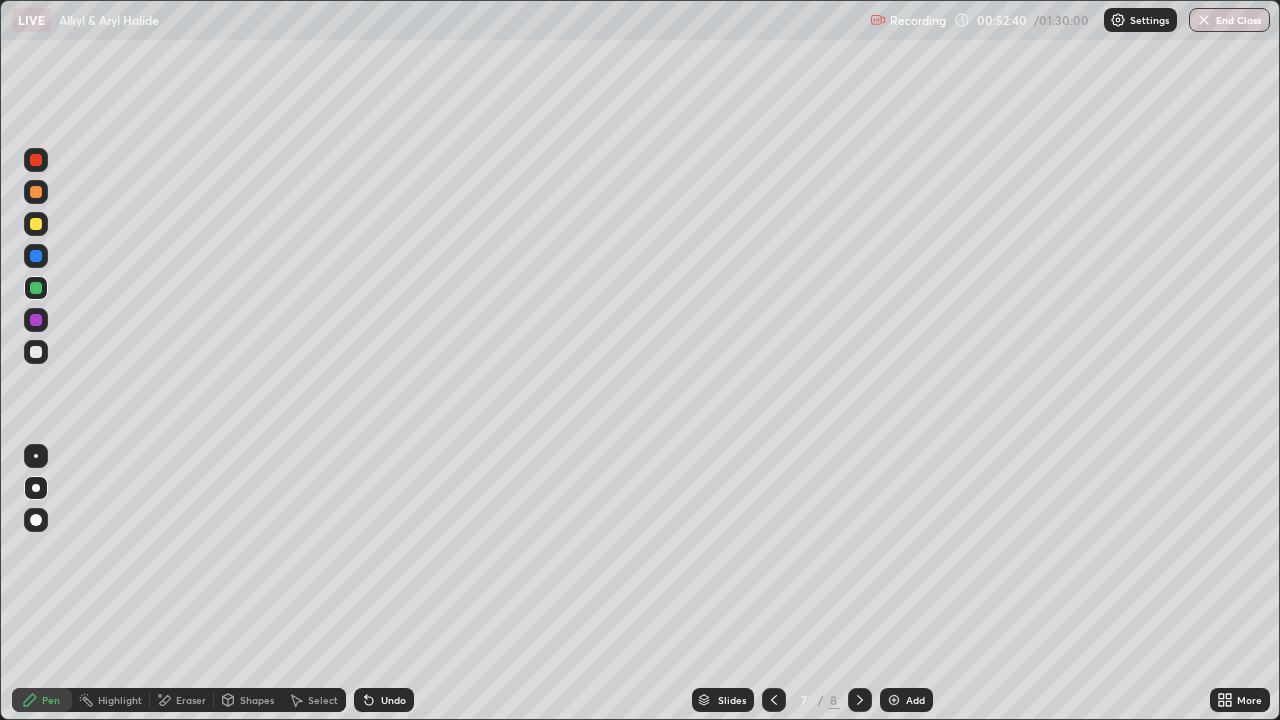 click at bounding box center (36, 320) 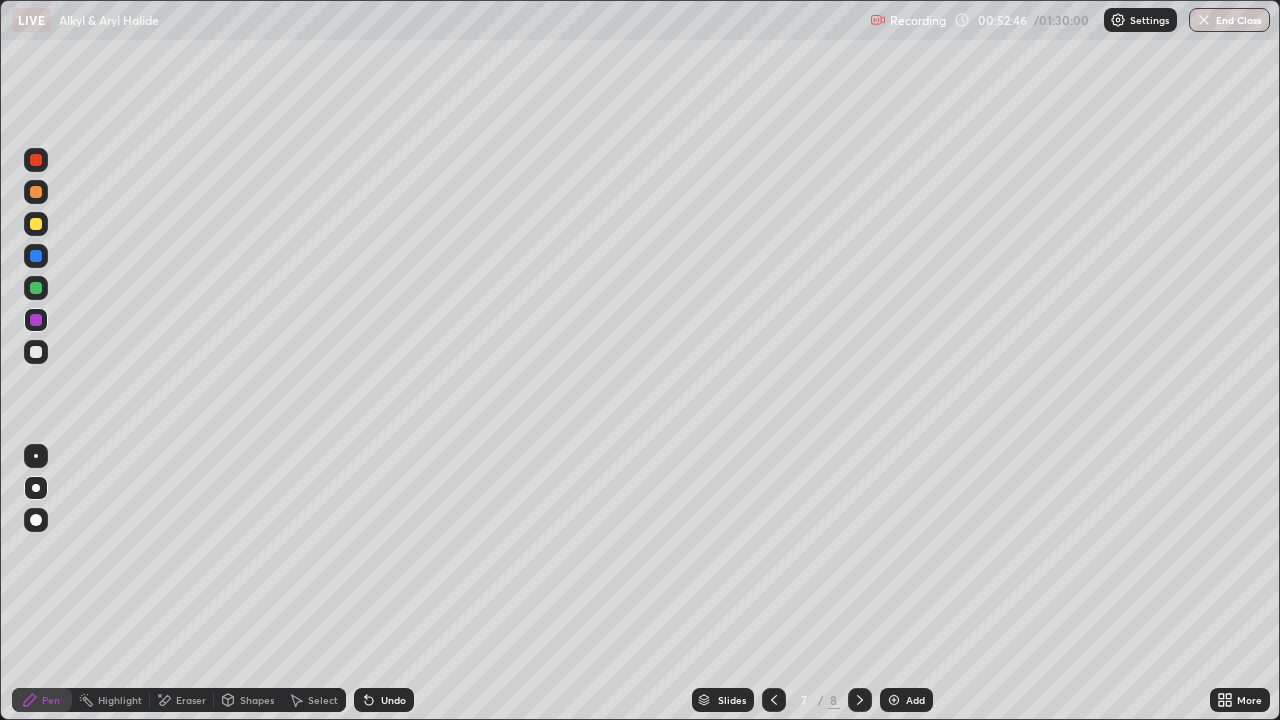click at bounding box center [36, 288] 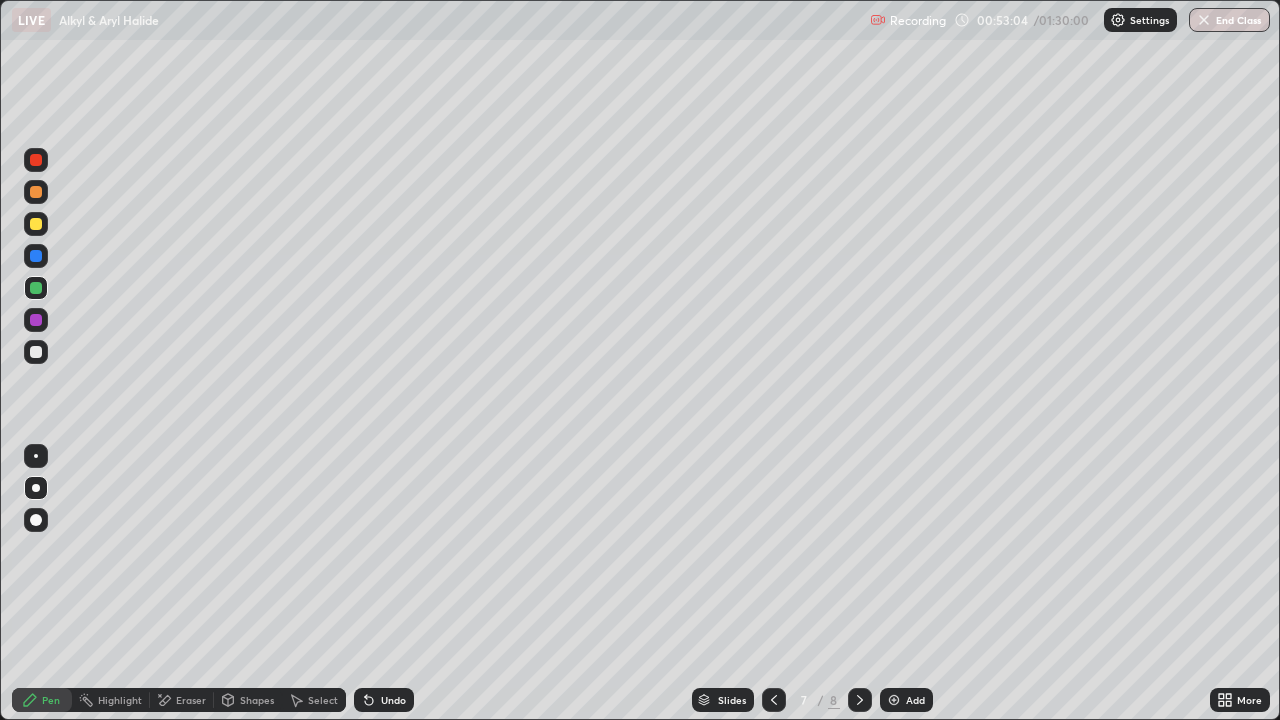 click at bounding box center [36, 320] 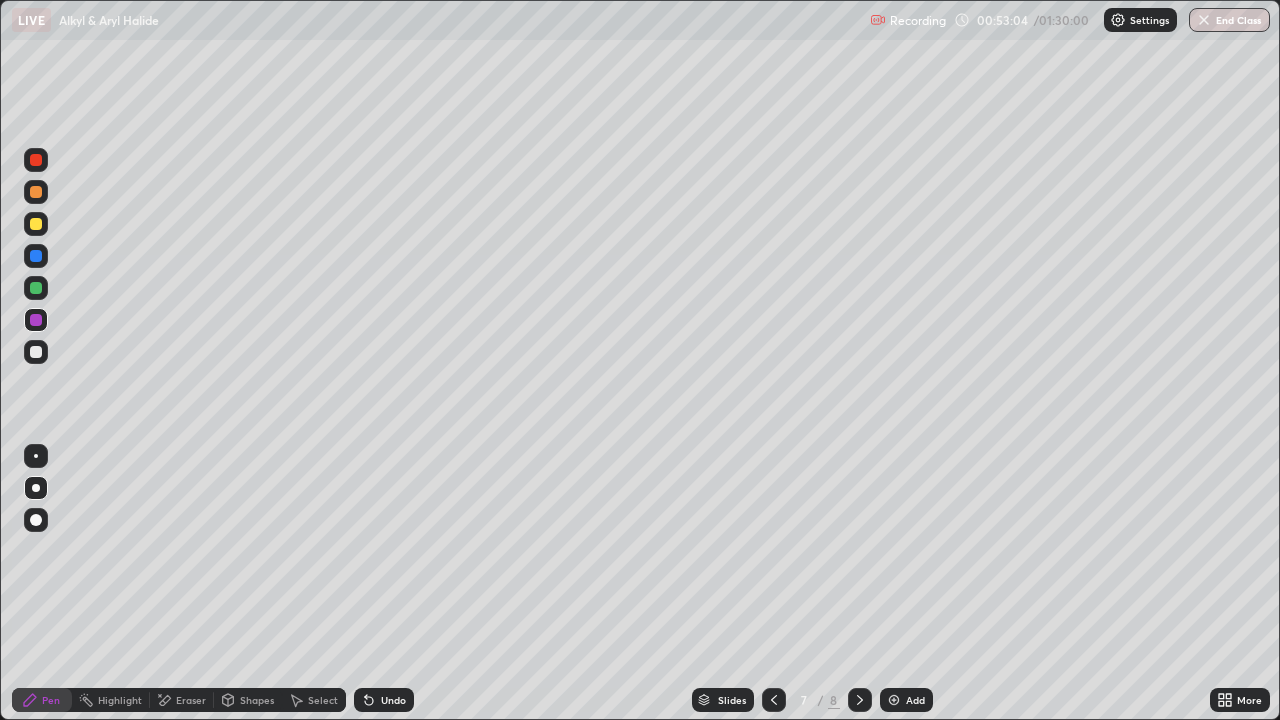 click at bounding box center (36, 352) 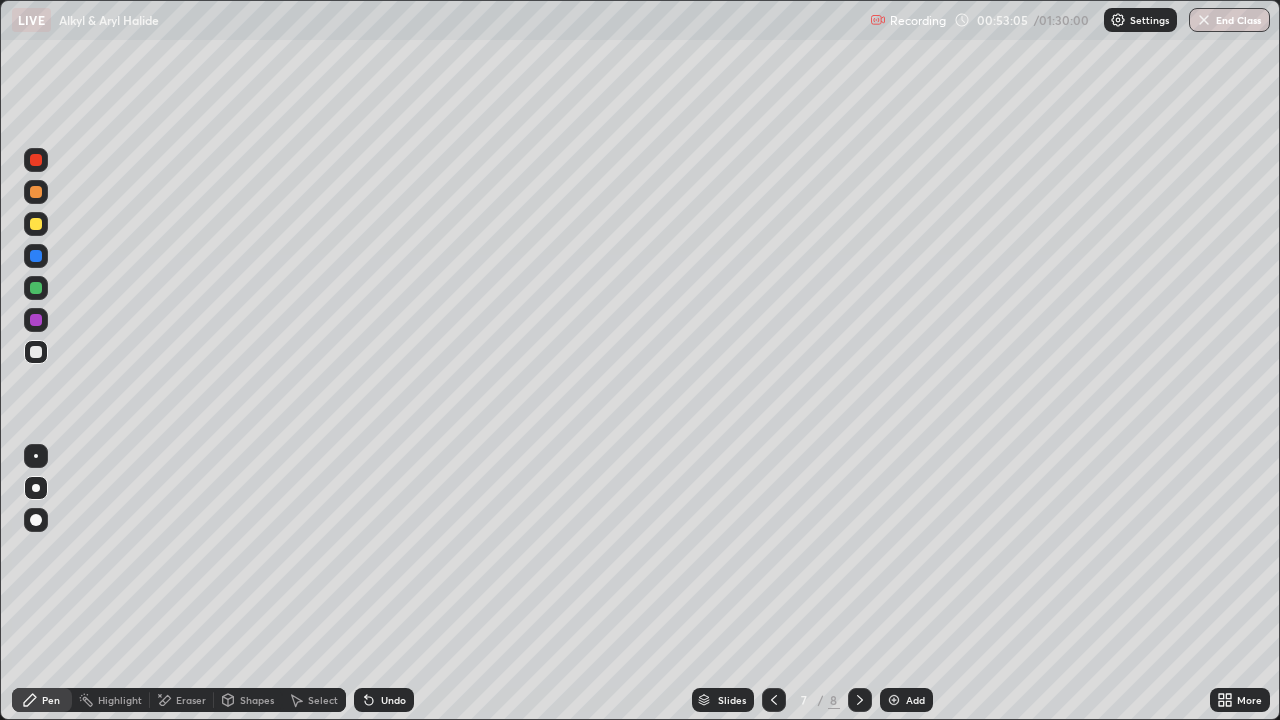 click at bounding box center [36, 320] 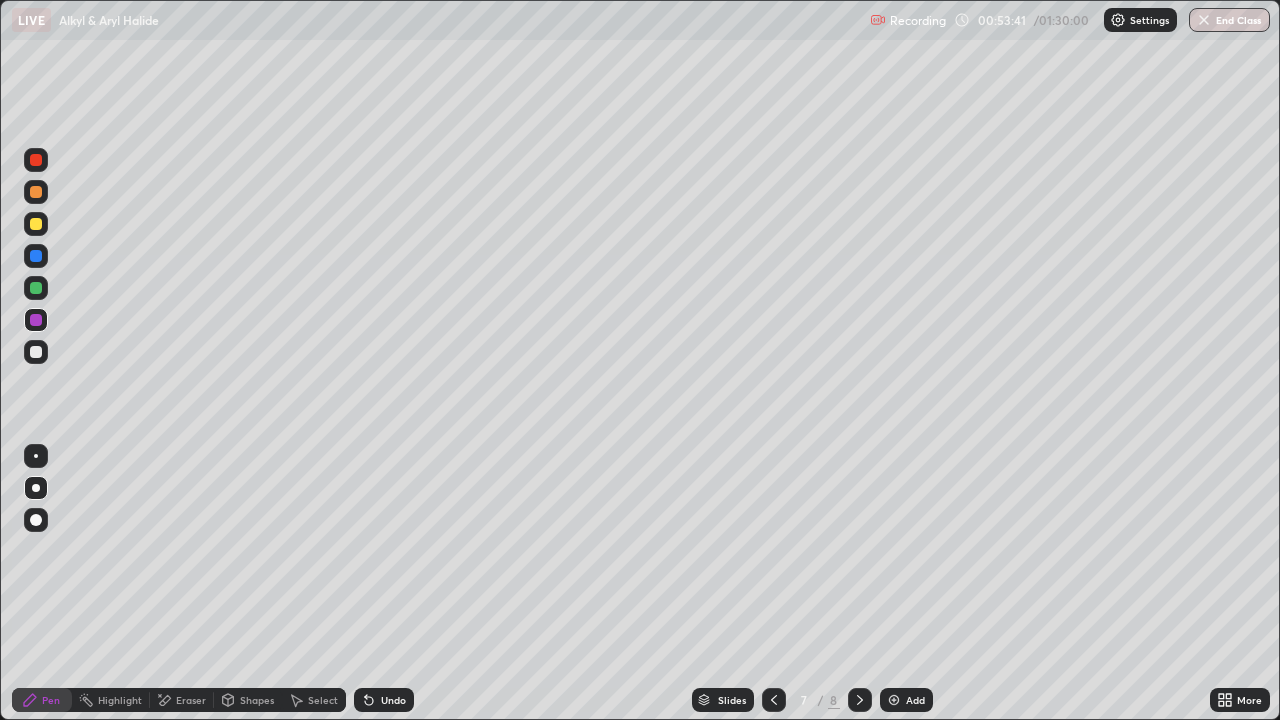 click at bounding box center [36, 352] 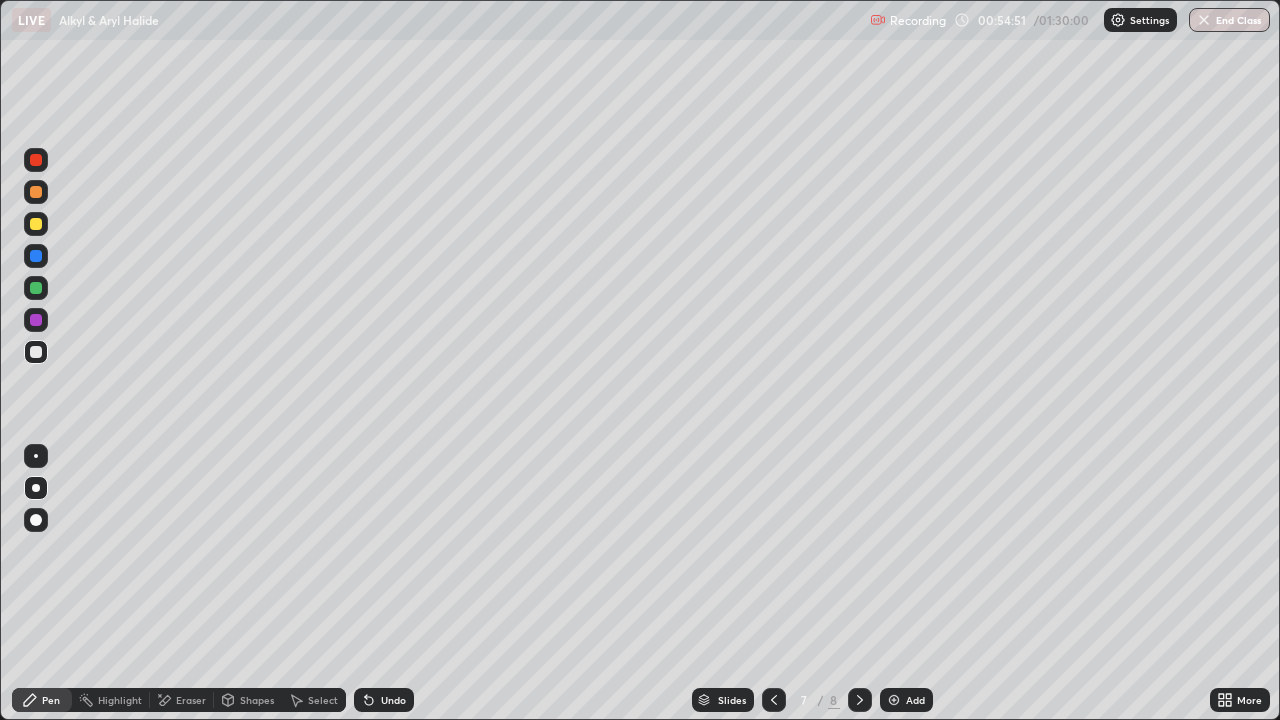click at bounding box center [36, 224] 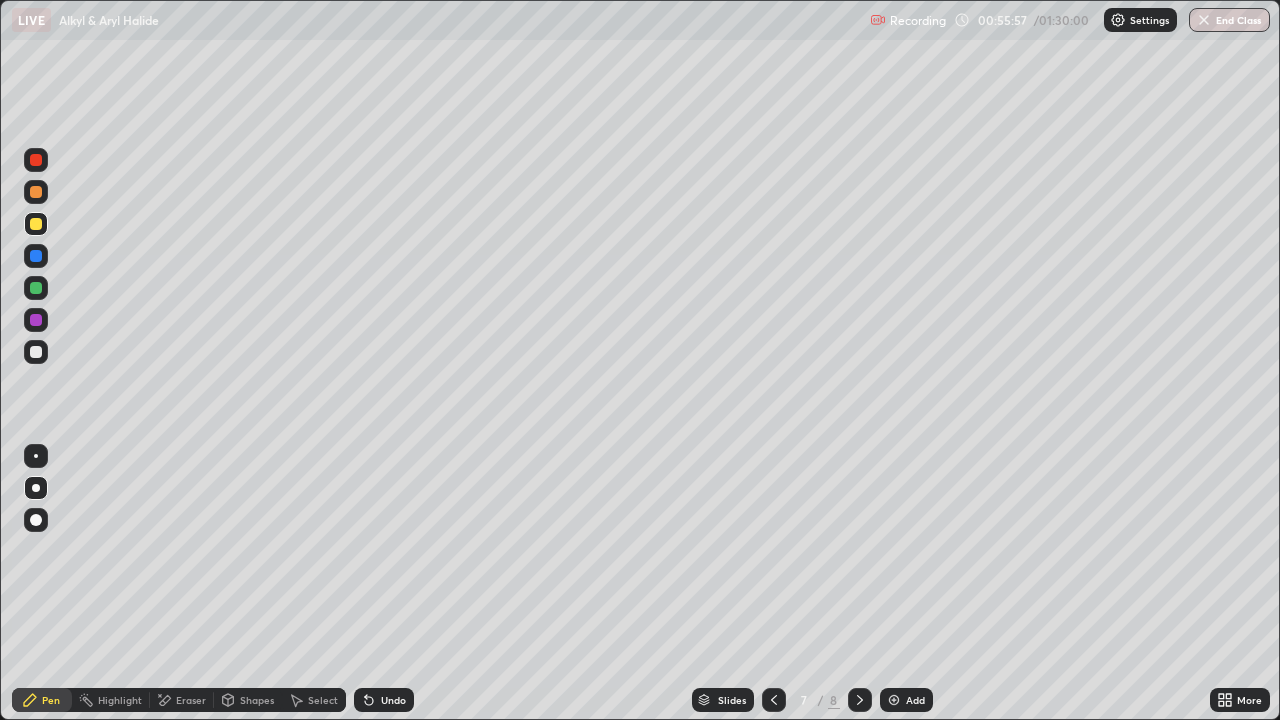 click on "Eraser" at bounding box center [191, 700] 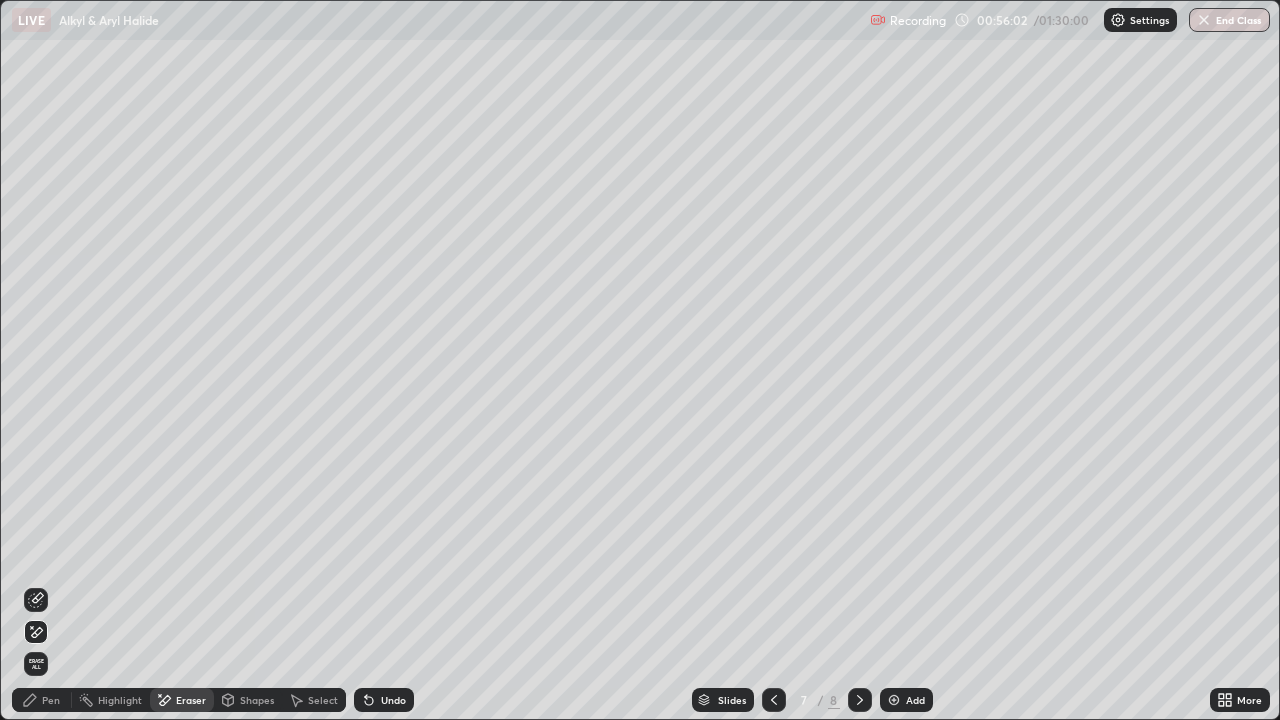 click on "Undo" at bounding box center [393, 700] 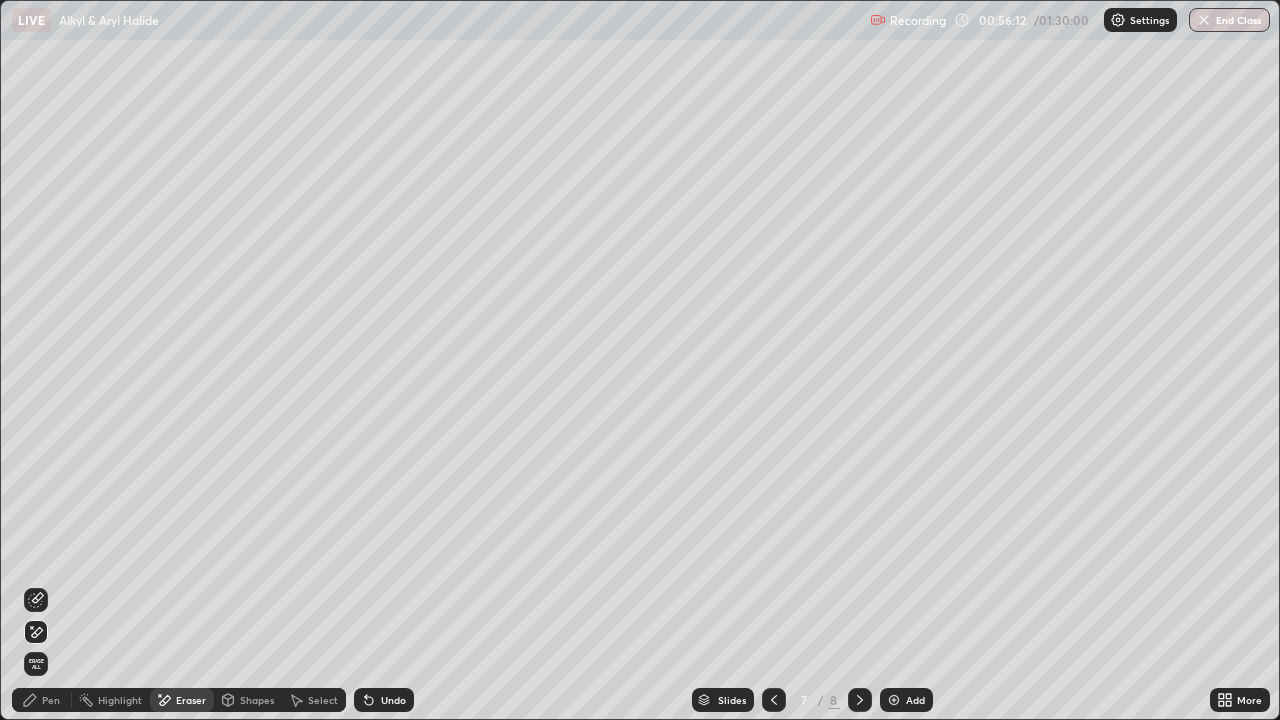 click on "Pen" at bounding box center (42, 700) 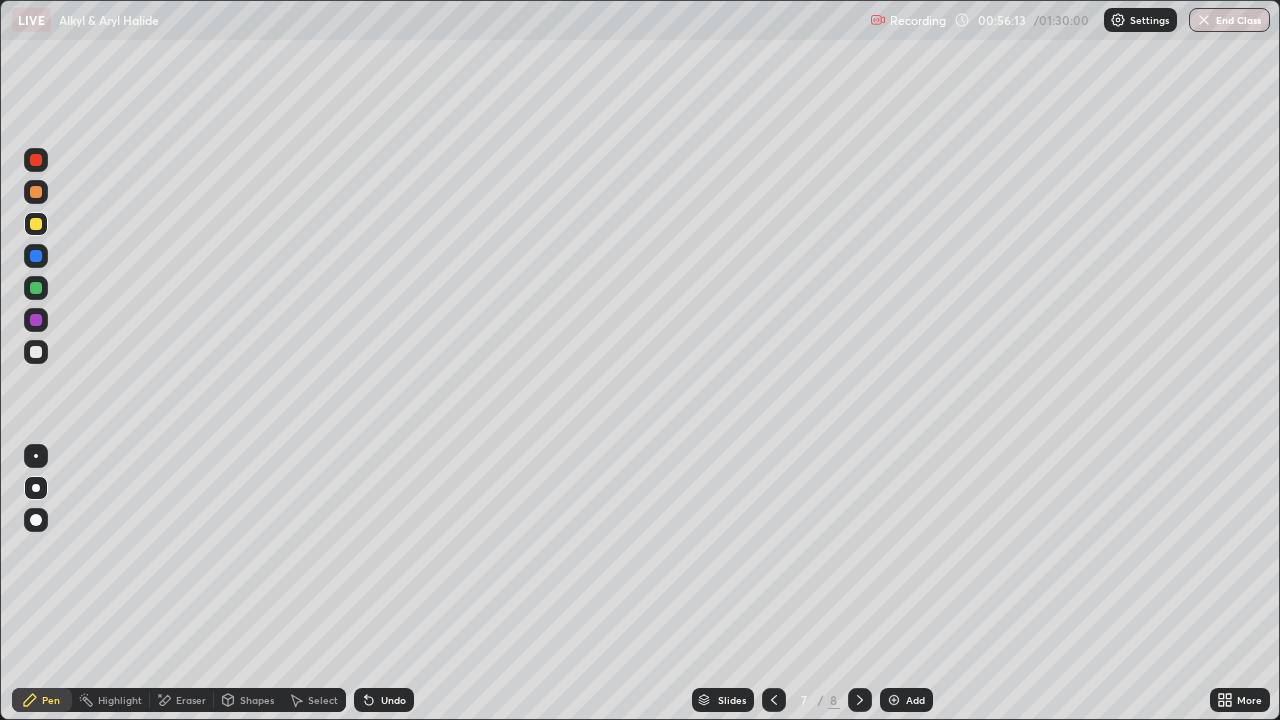 click at bounding box center (36, 320) 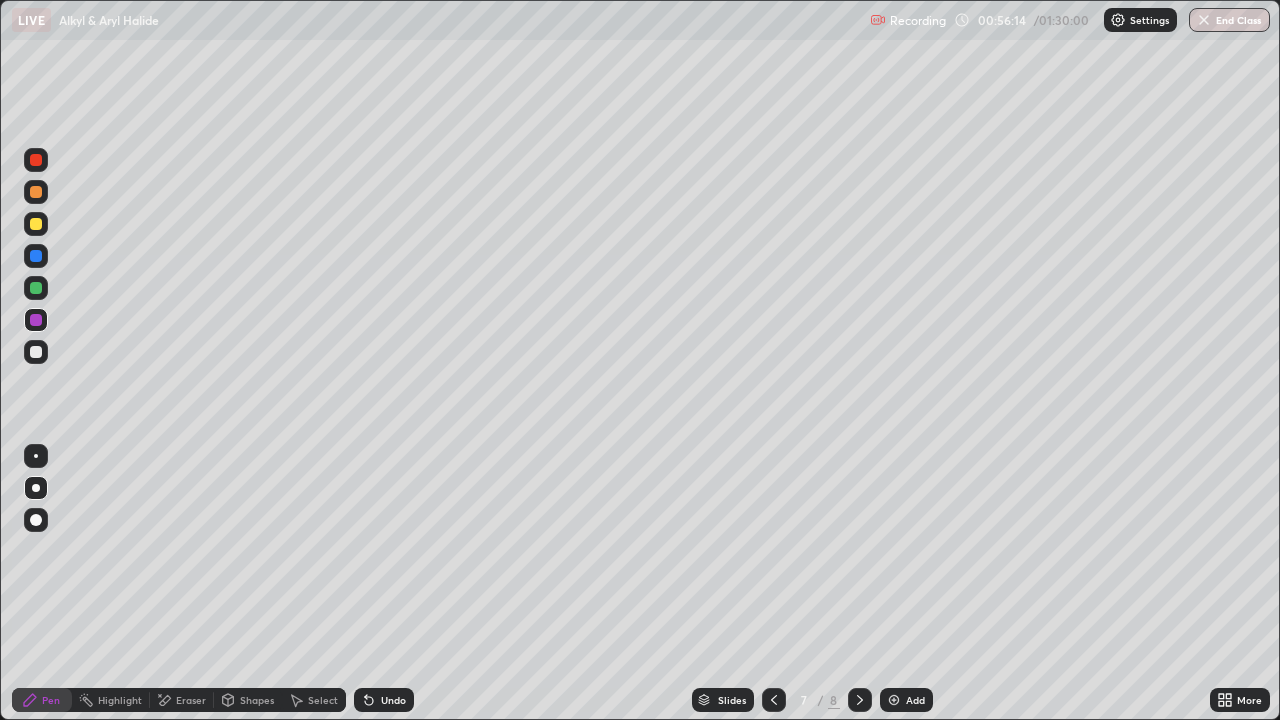 click at bounding box center (36, 256) 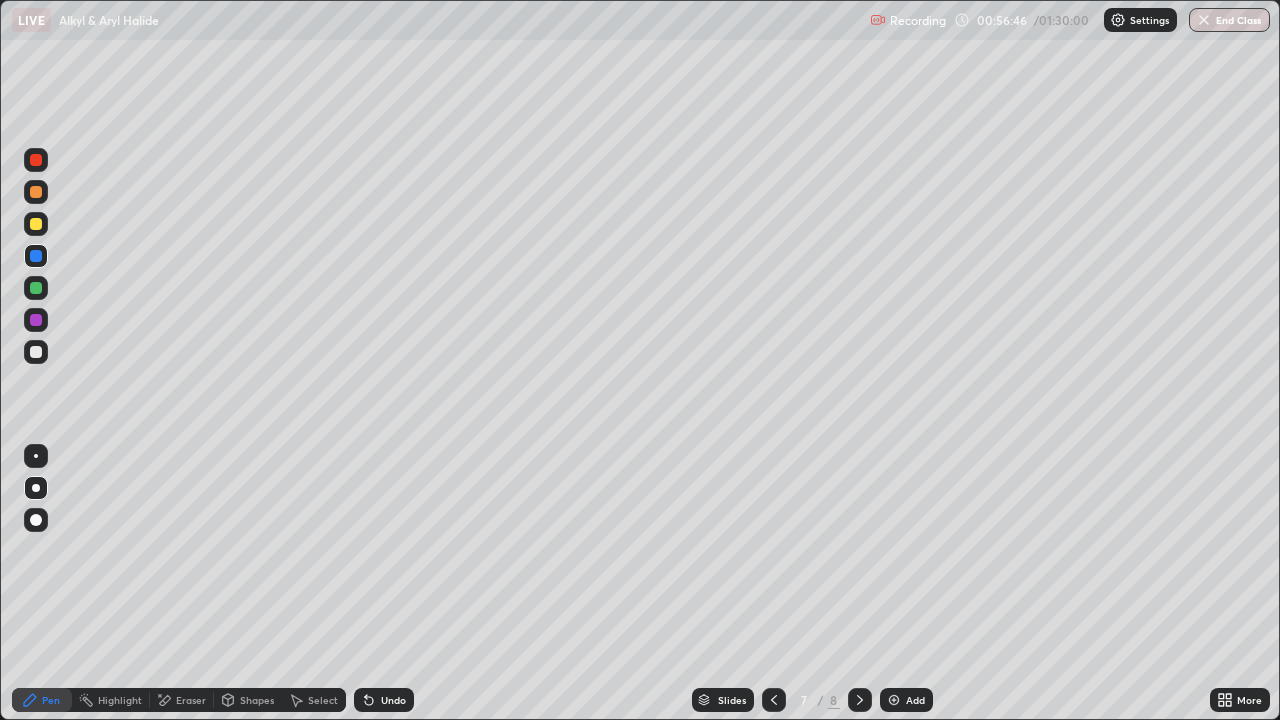 click on "Eraser" at bounding box center [182, 700] 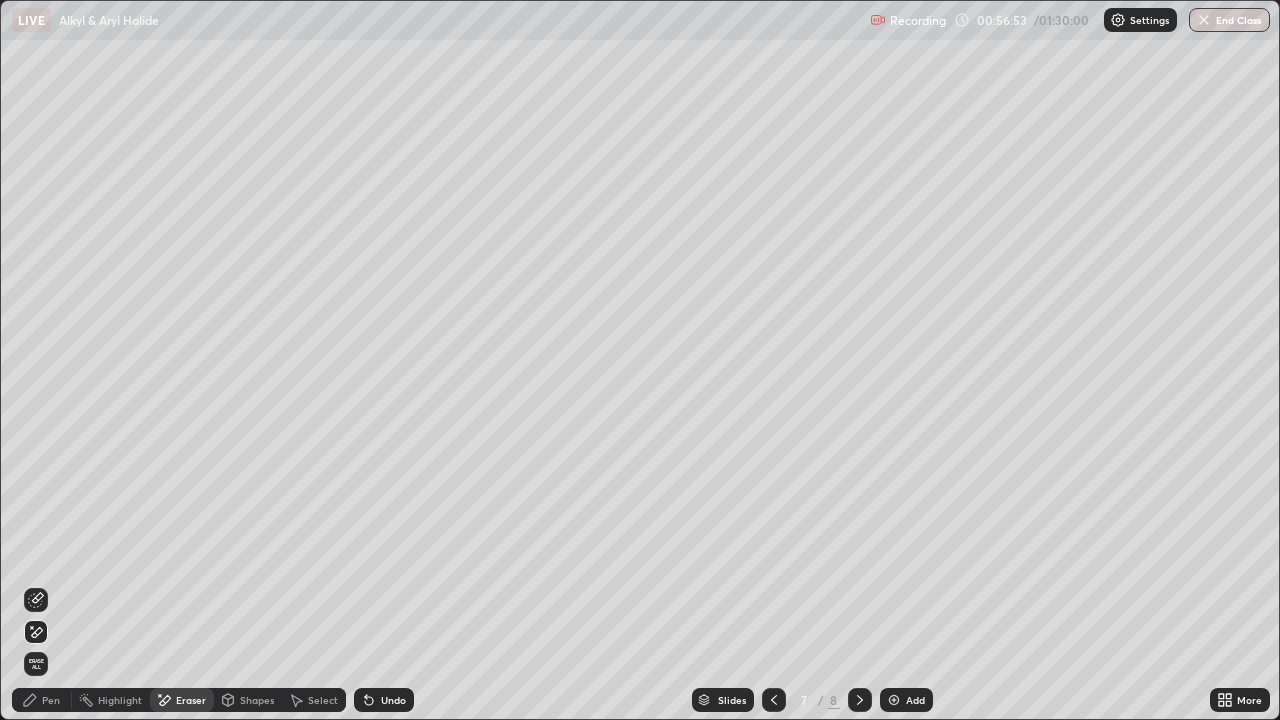 click on "Pen" at bounding box center (51, 700) 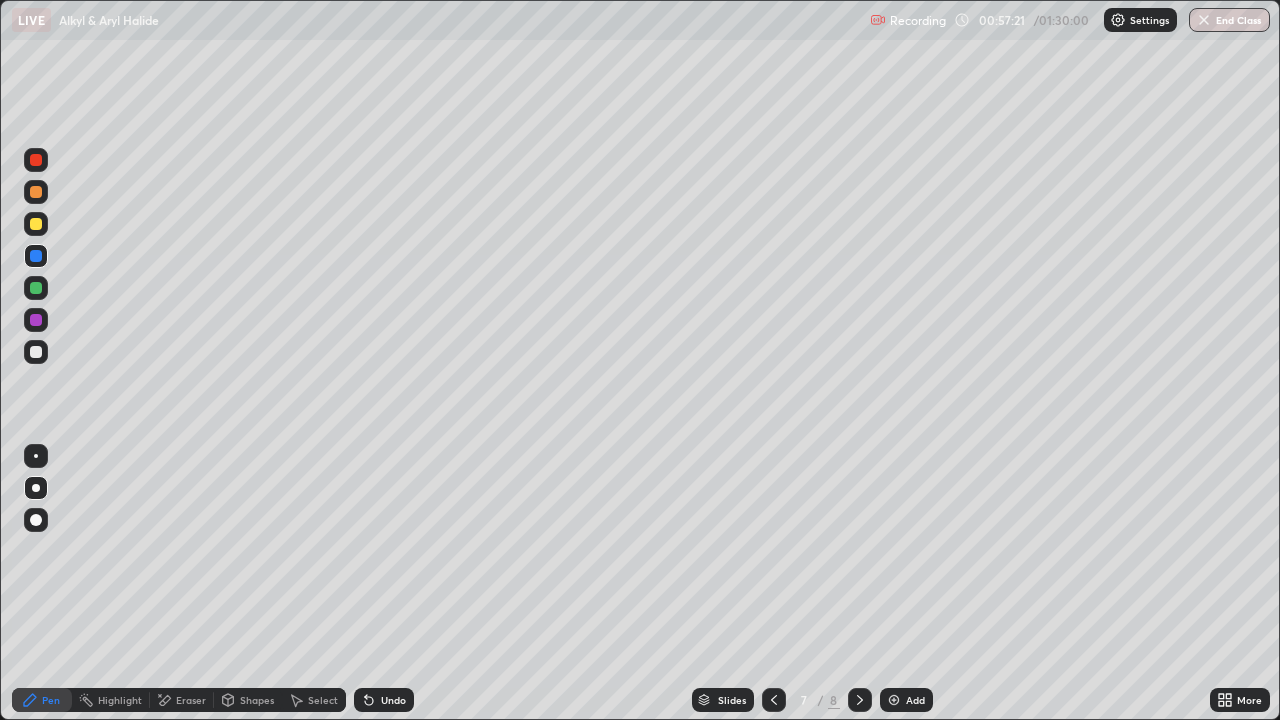 click on "Add" at bounding box center (915, 700) 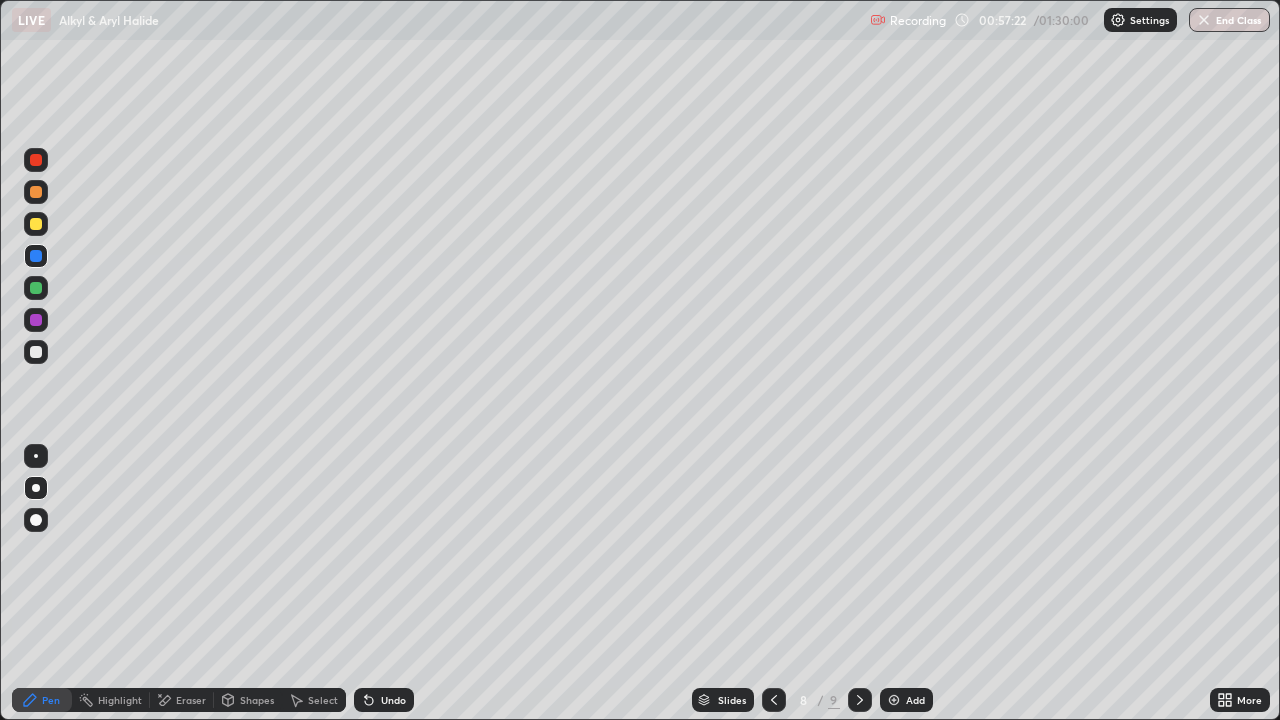 click at bounding box center [36, 352] 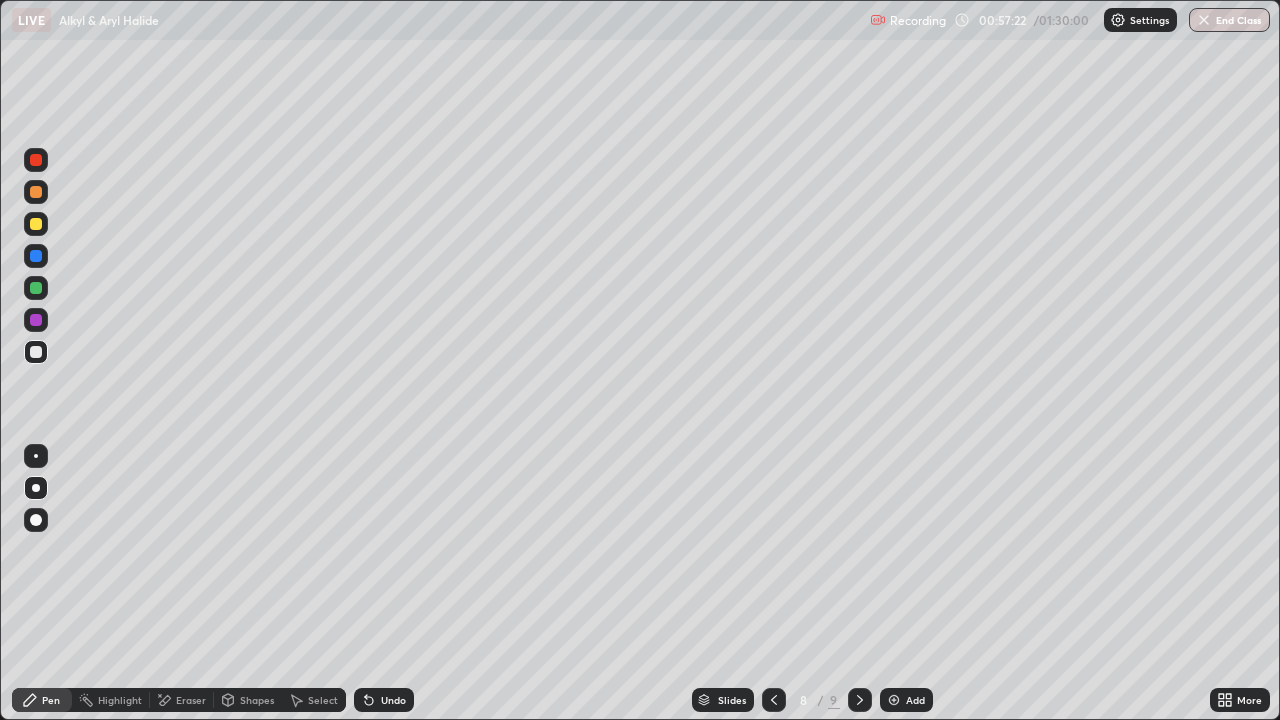 click at bounding box center [36, 224] 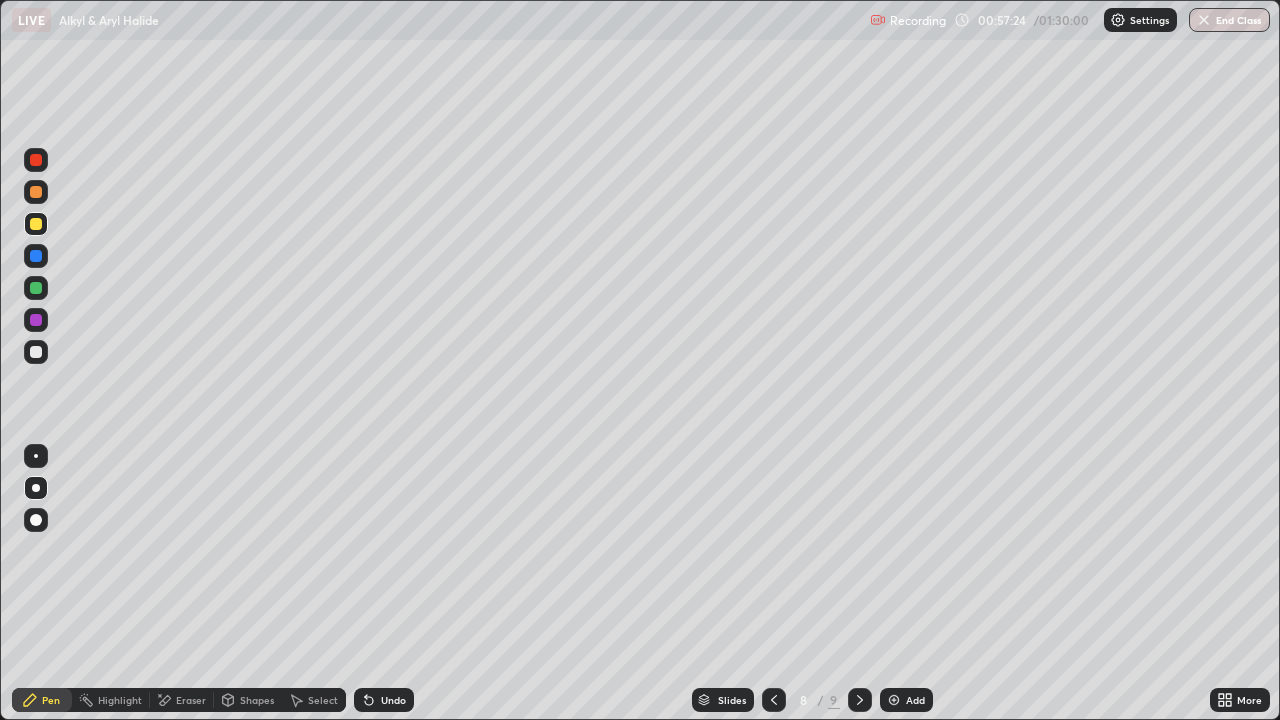 click on "Undo" at bounding box center [393, 700] 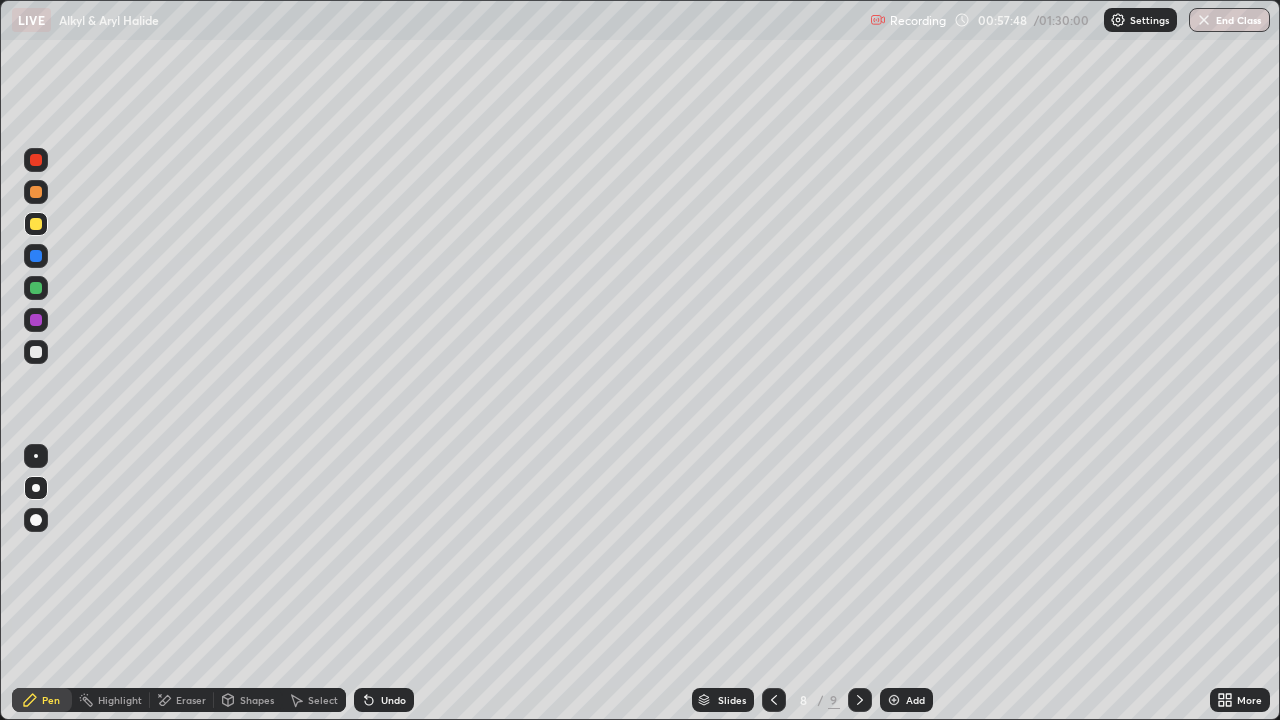 click at bounding box center [36, 288] 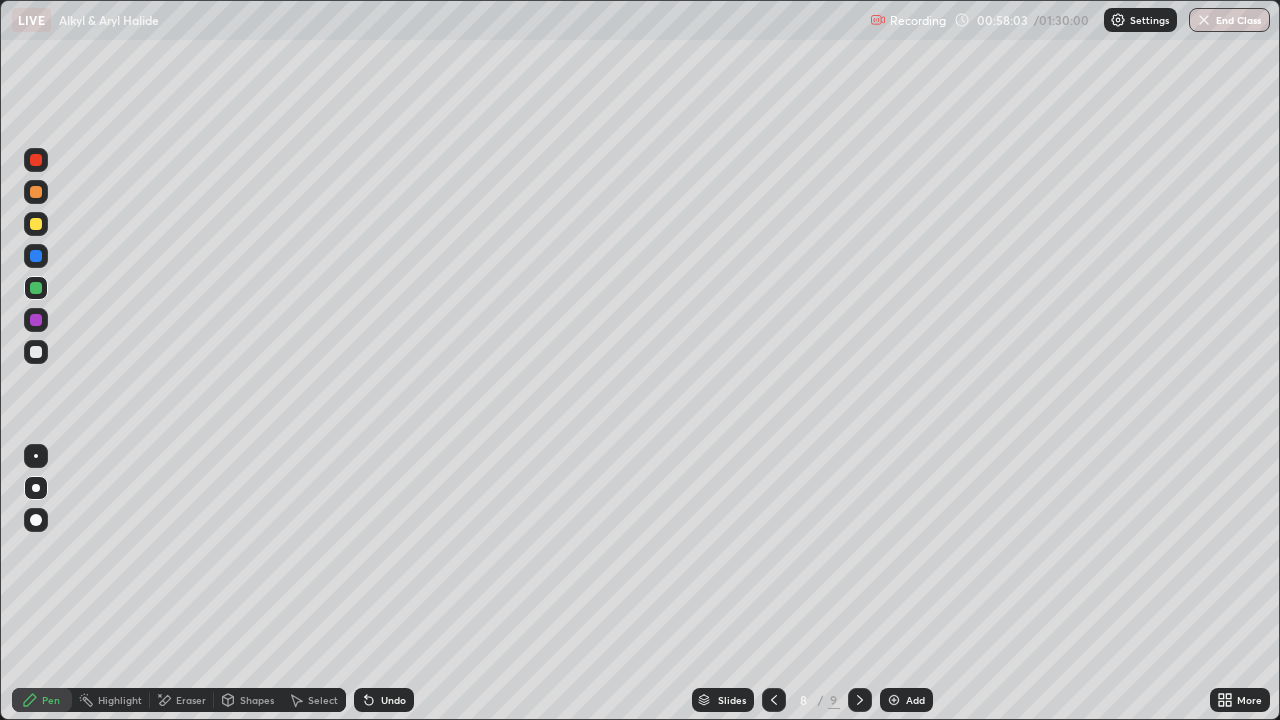 click at bounding box center [36, 352] 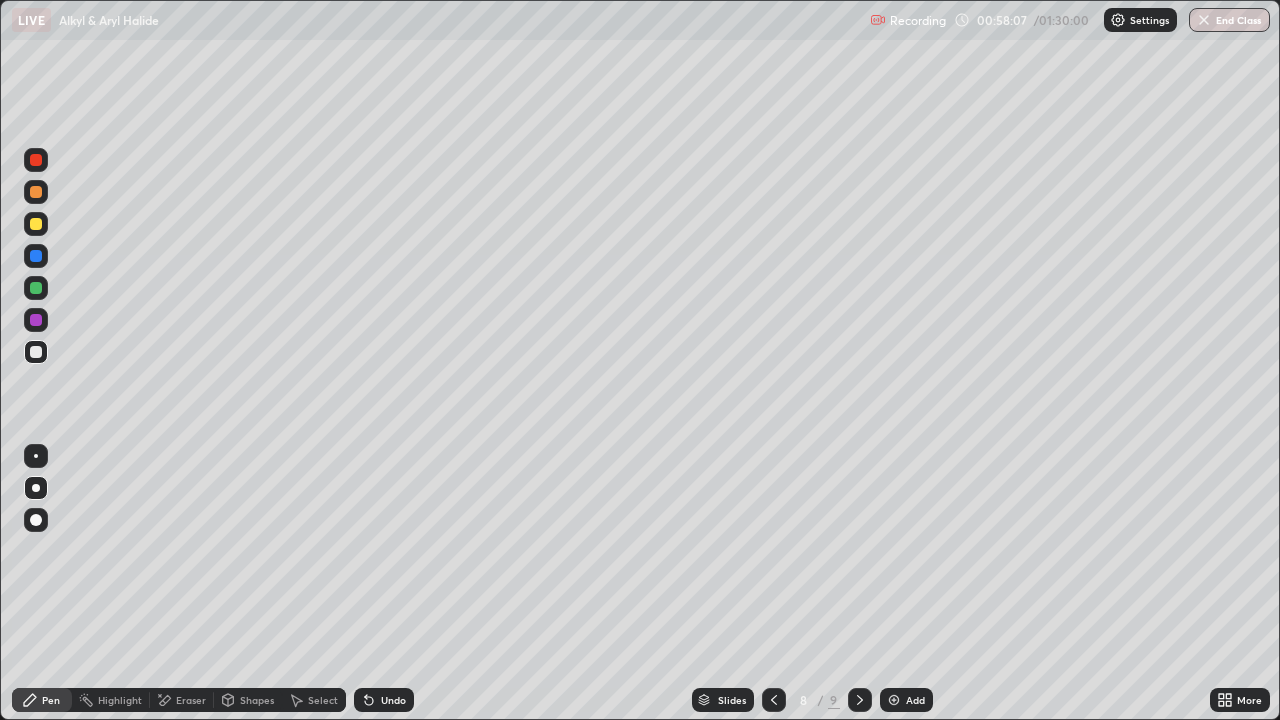 click at bounding box center [36, 352] 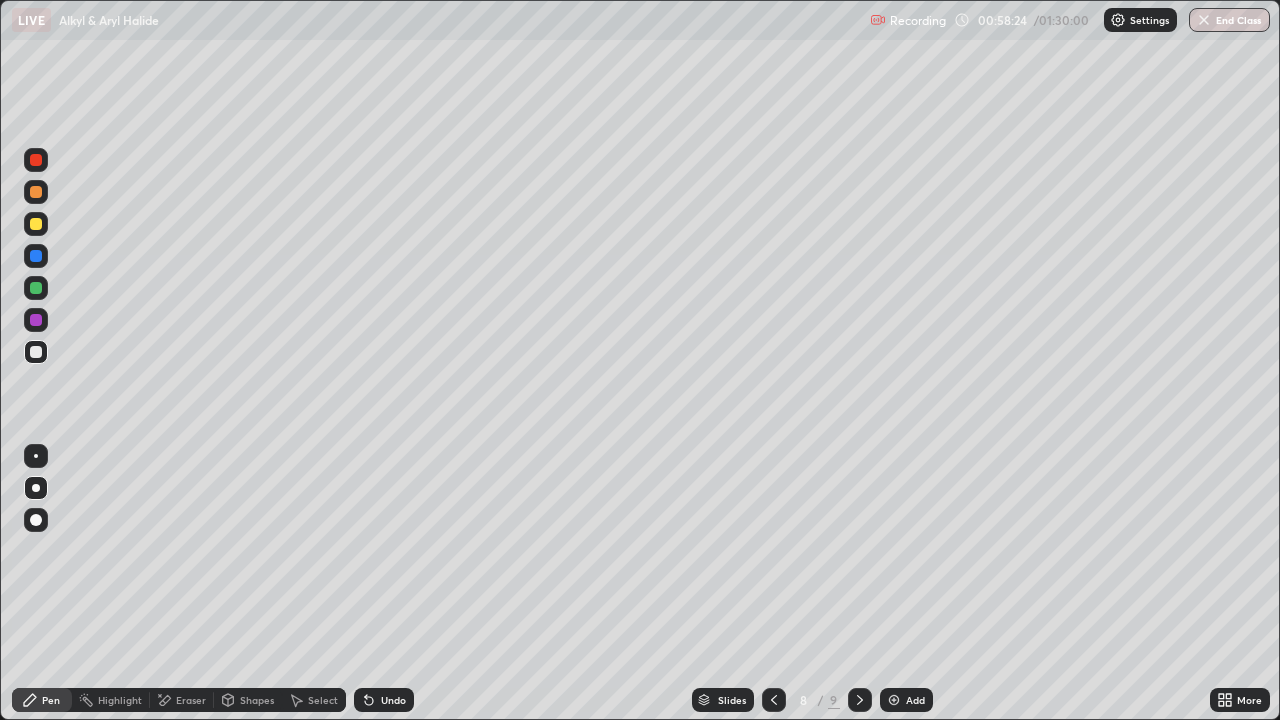 click at bounding box center [36, 352] 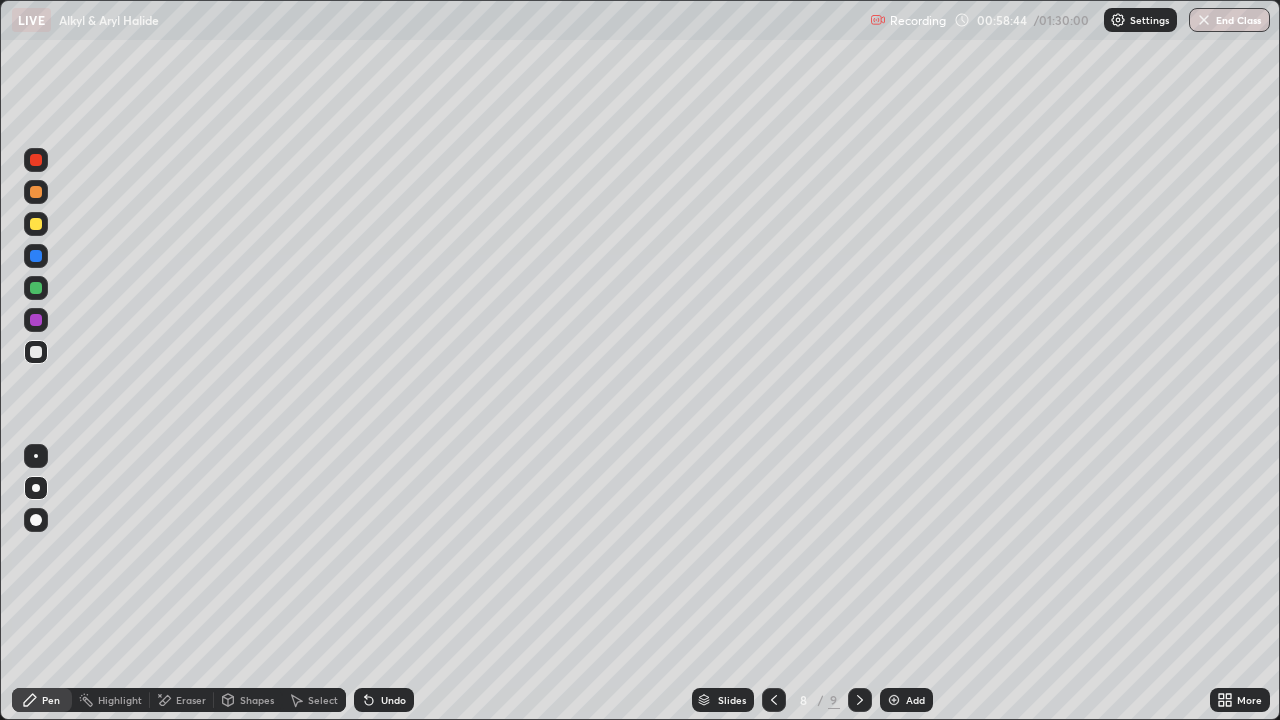 click on "Eraser" at bounding box center [191, 700] 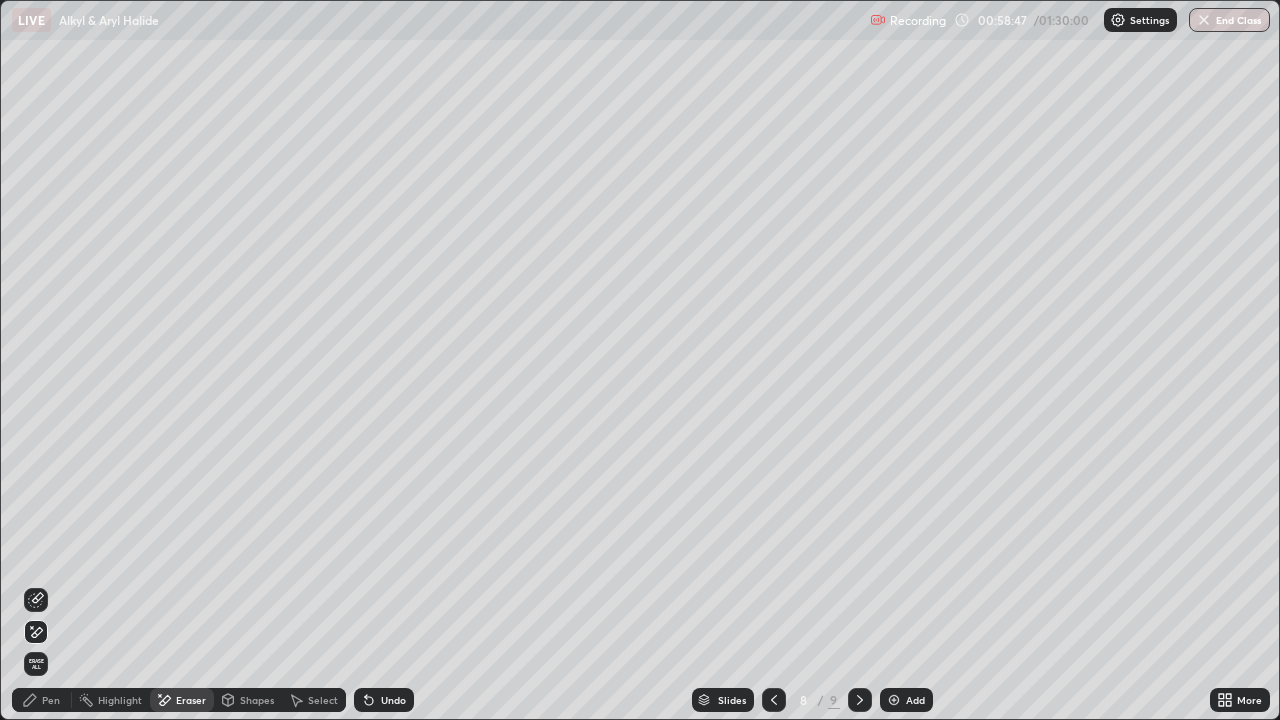 click on "Pen" at bounding box center [51, 700] 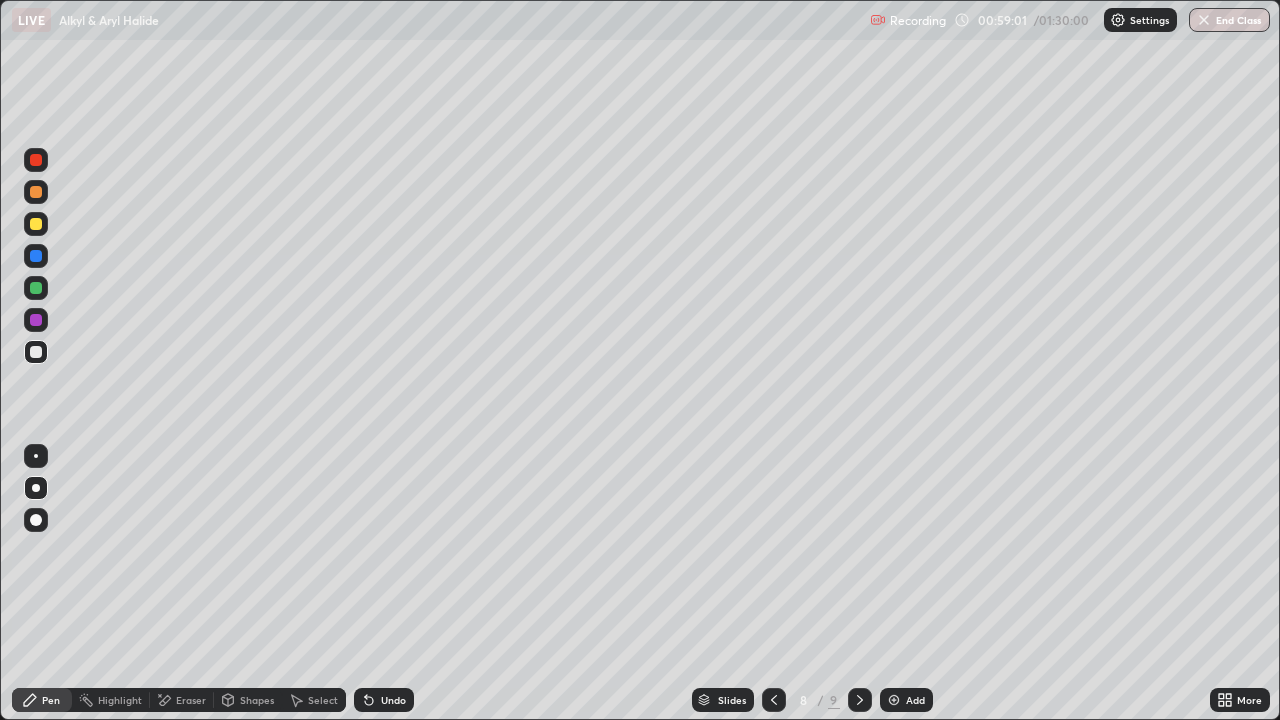 click on "Eraser" at bounding box center [191, 700] 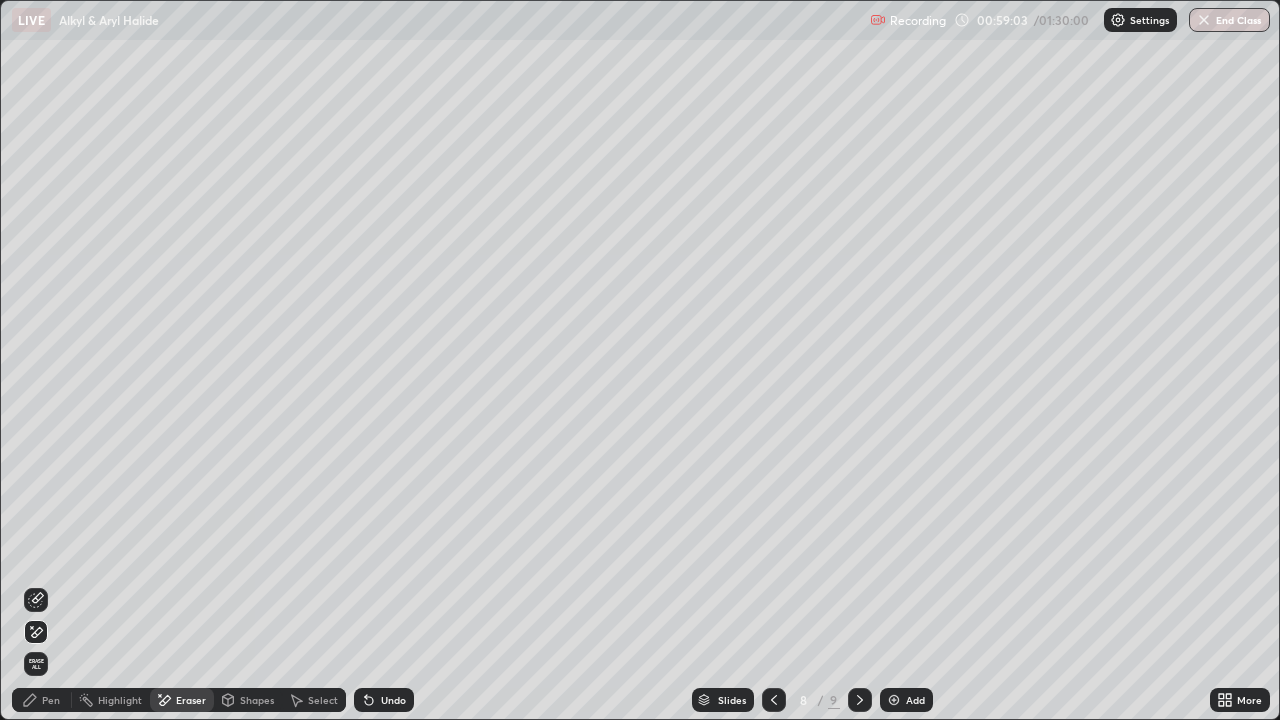 click on "Pen" at bounding box center (51, 700) 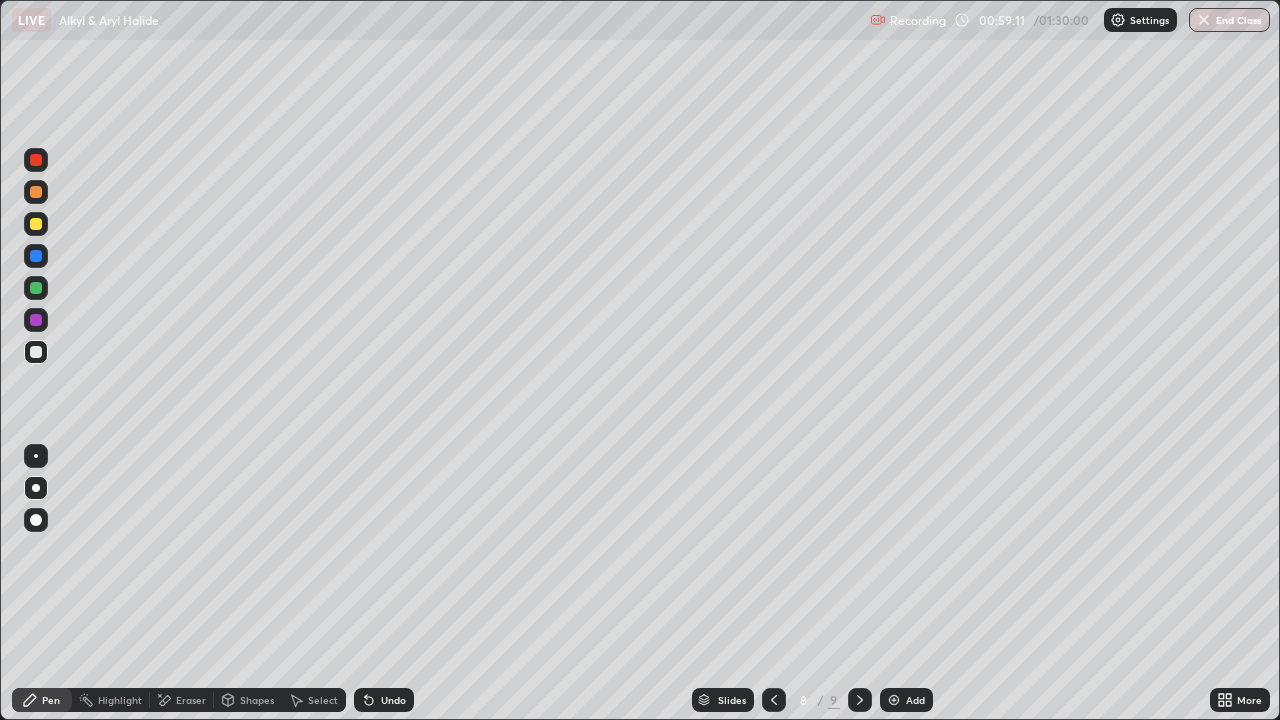 click on "Undo" at bounding box center [384, 700] 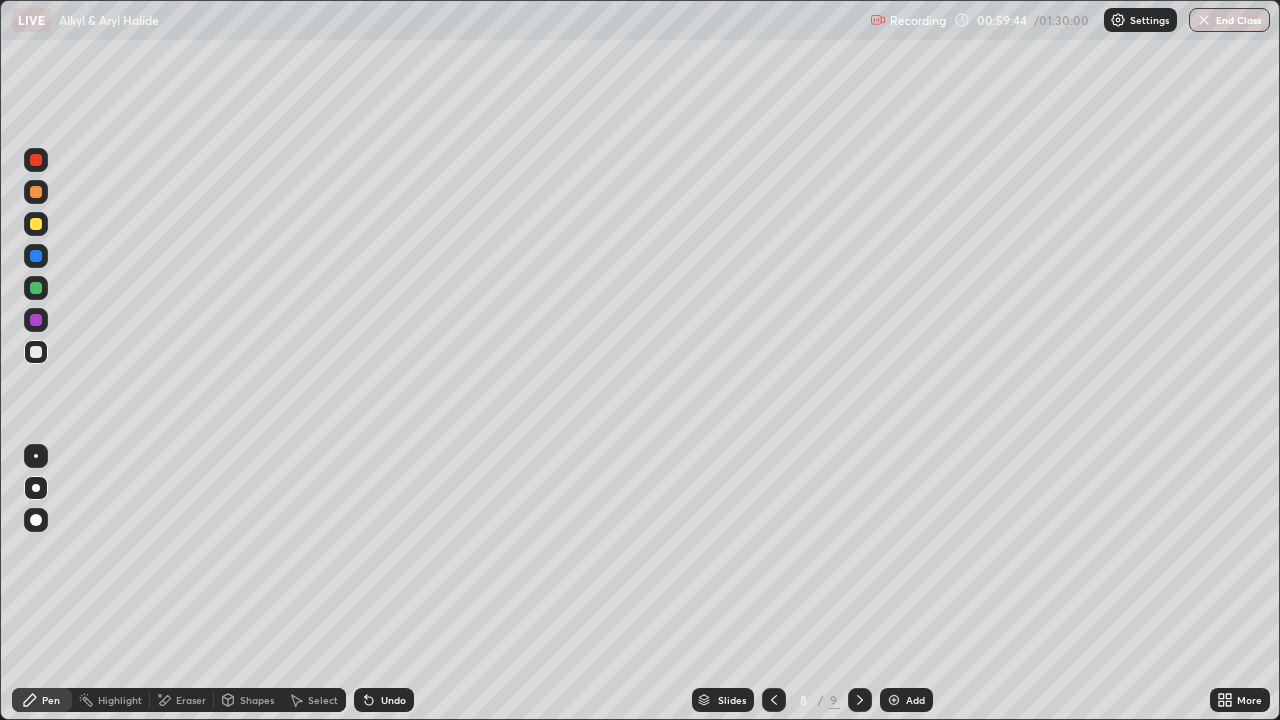 click at bounding box center [36, 320] 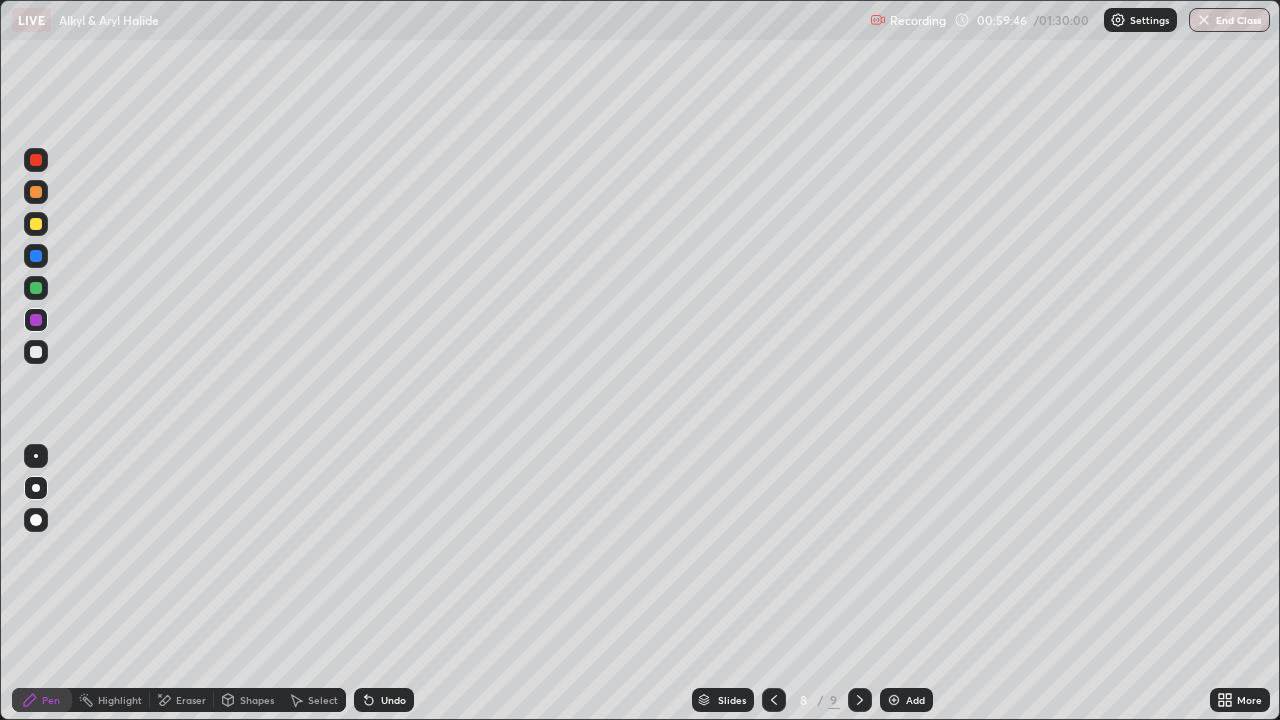 click on "Undo" at bounding box center (384, 700) 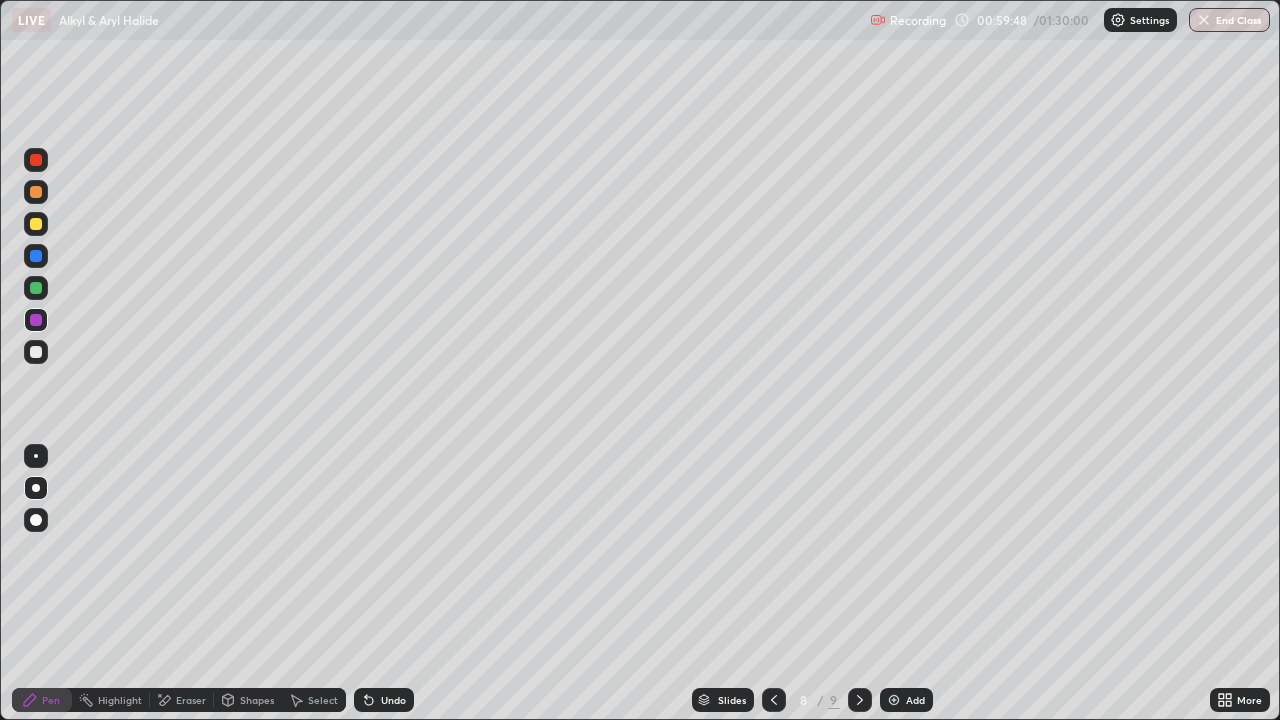 click at bounding box center [36, 352] 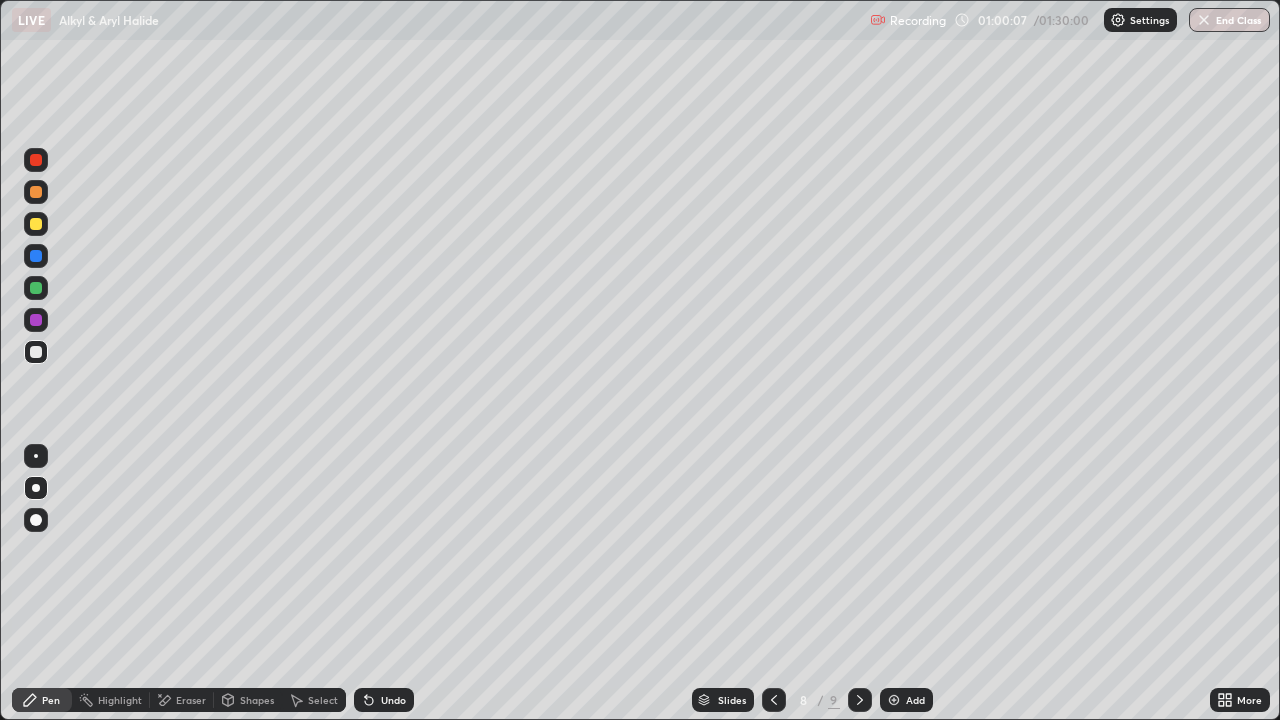 click at bounding box center [36, 320] 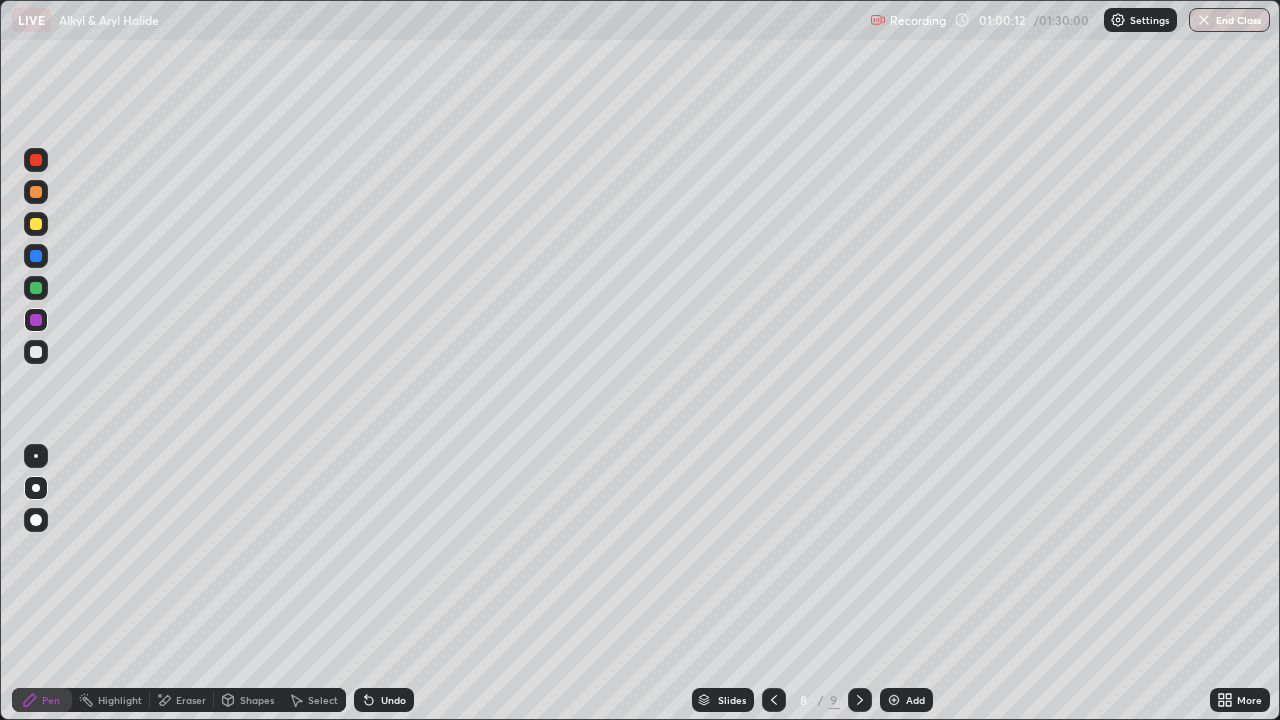 click at bounding box center [36, 352] 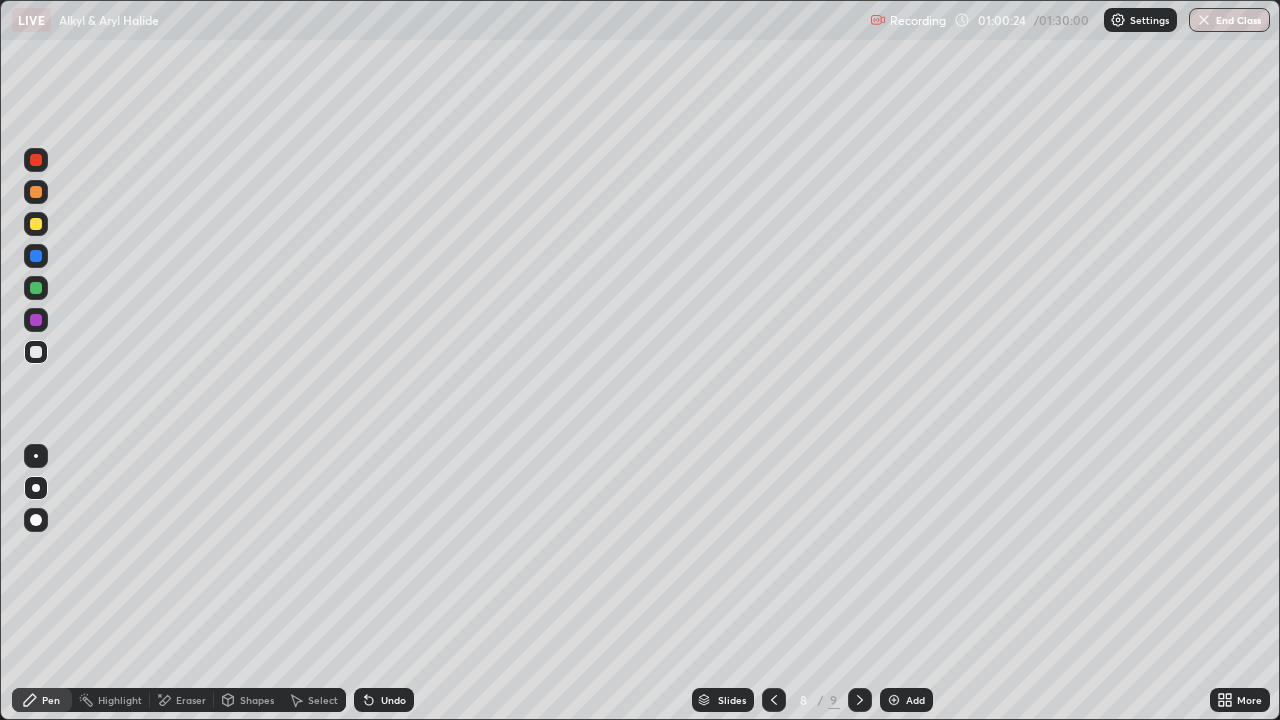 click at bounding box center [36, 288] 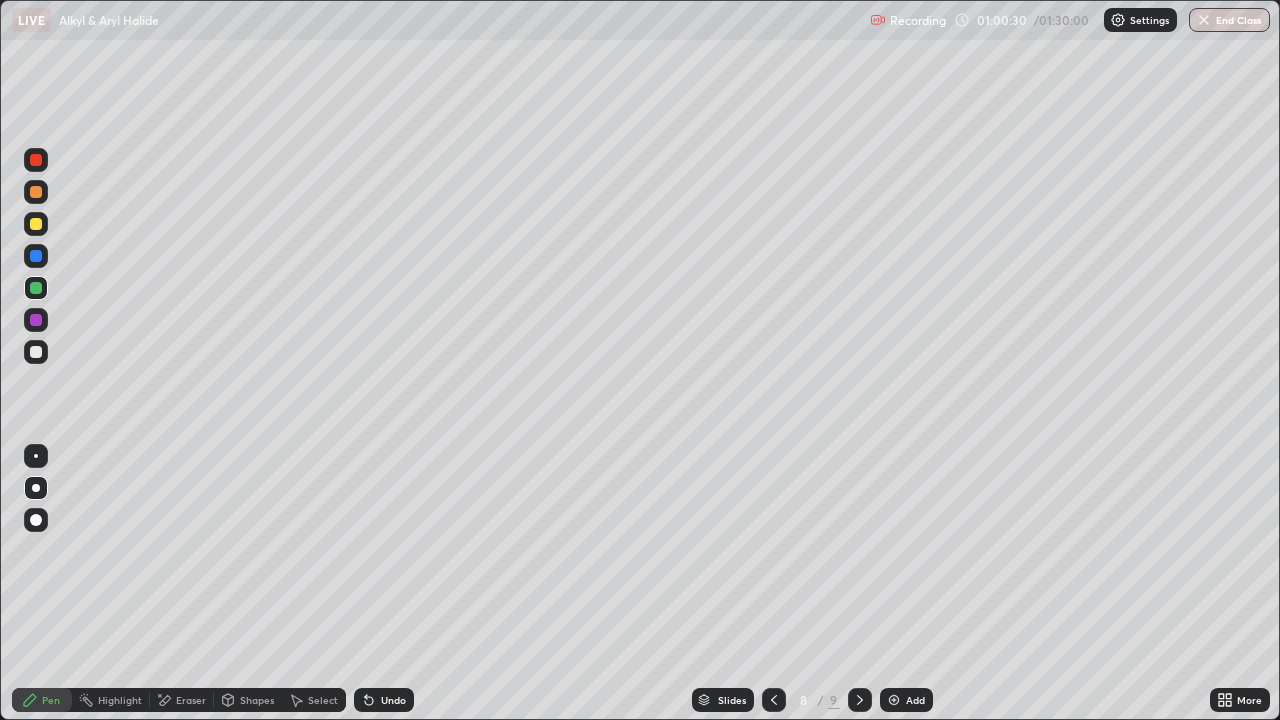 click at bounding box center (36, 256) 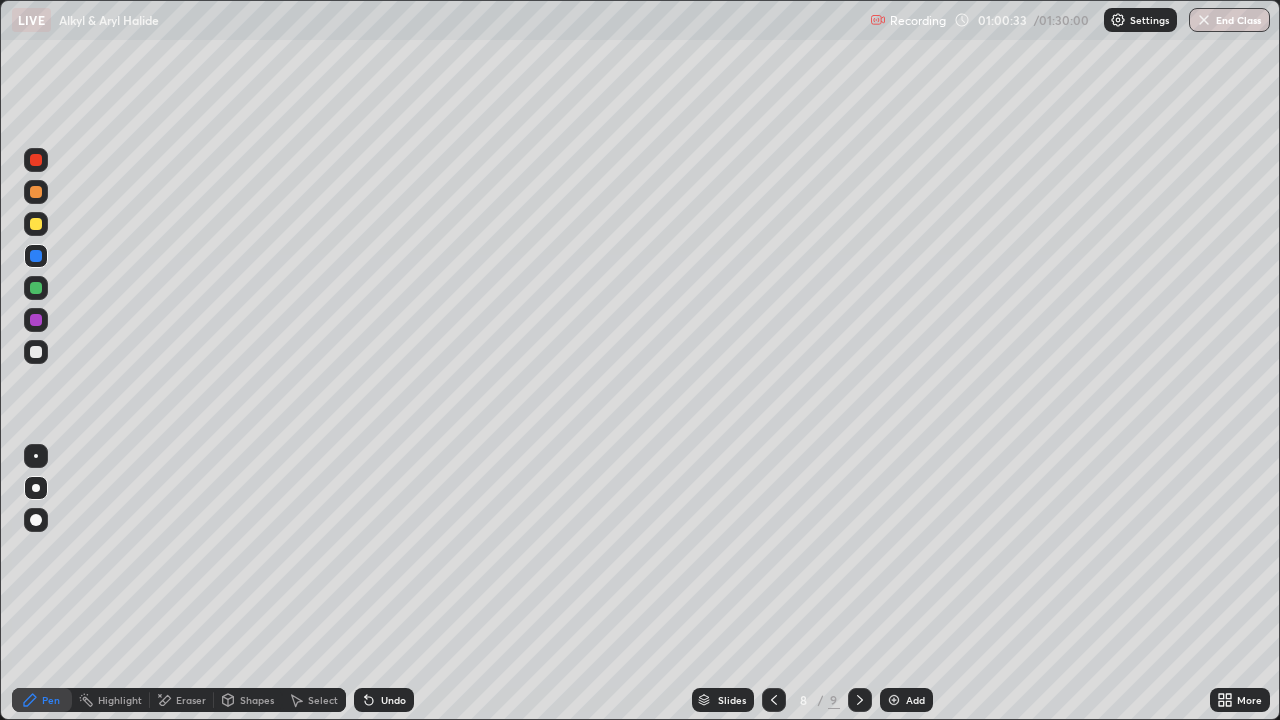 click at bounding box center [36, 352] 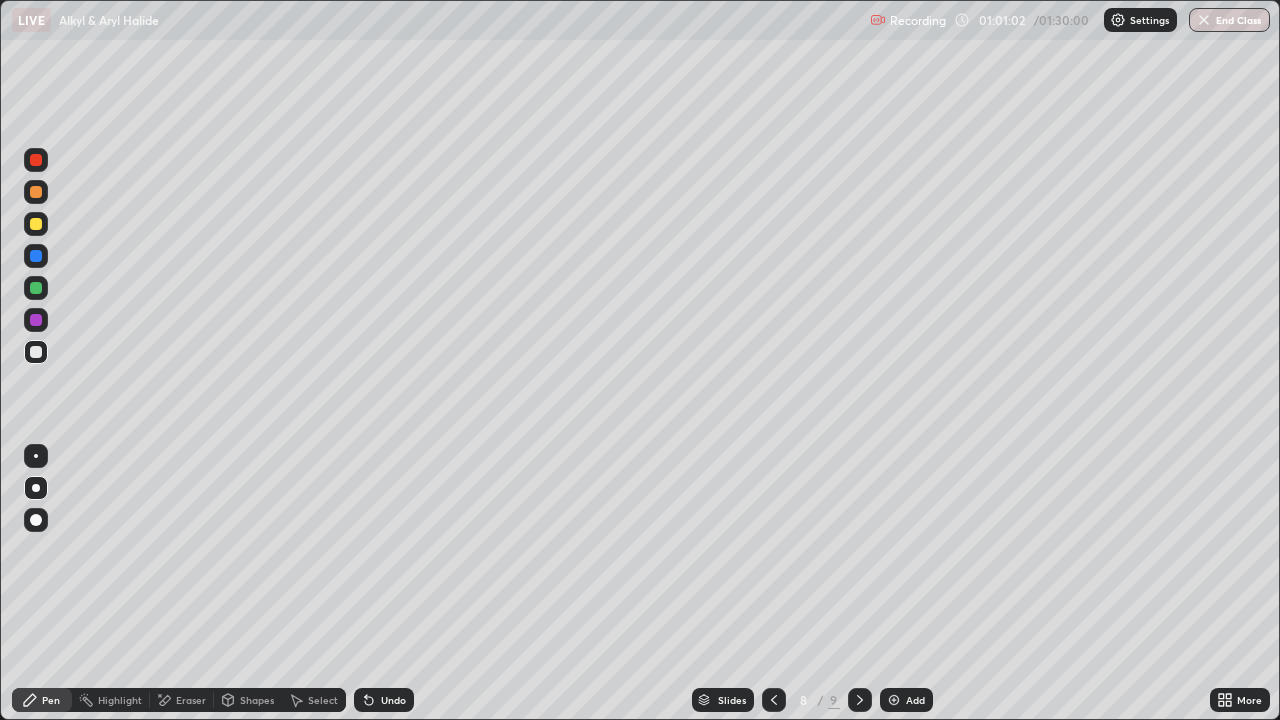 click at bounding box center (36, 560) 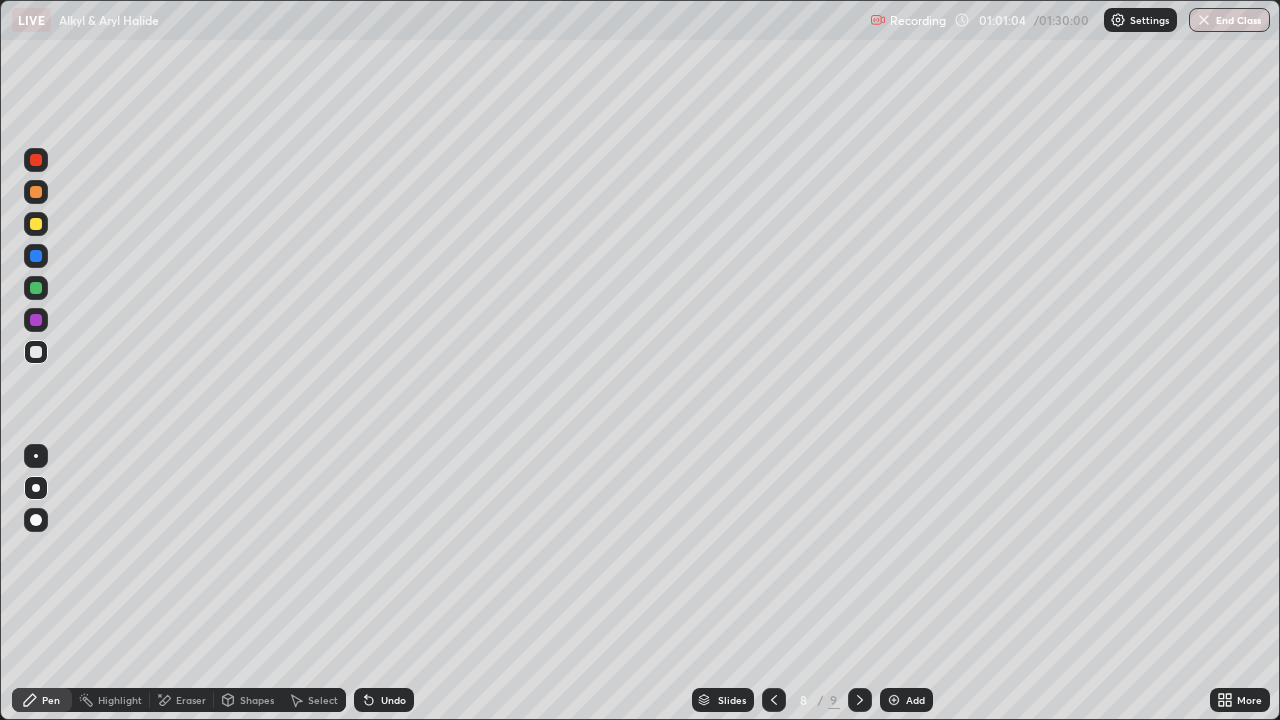click at bounding box center [36, 352] 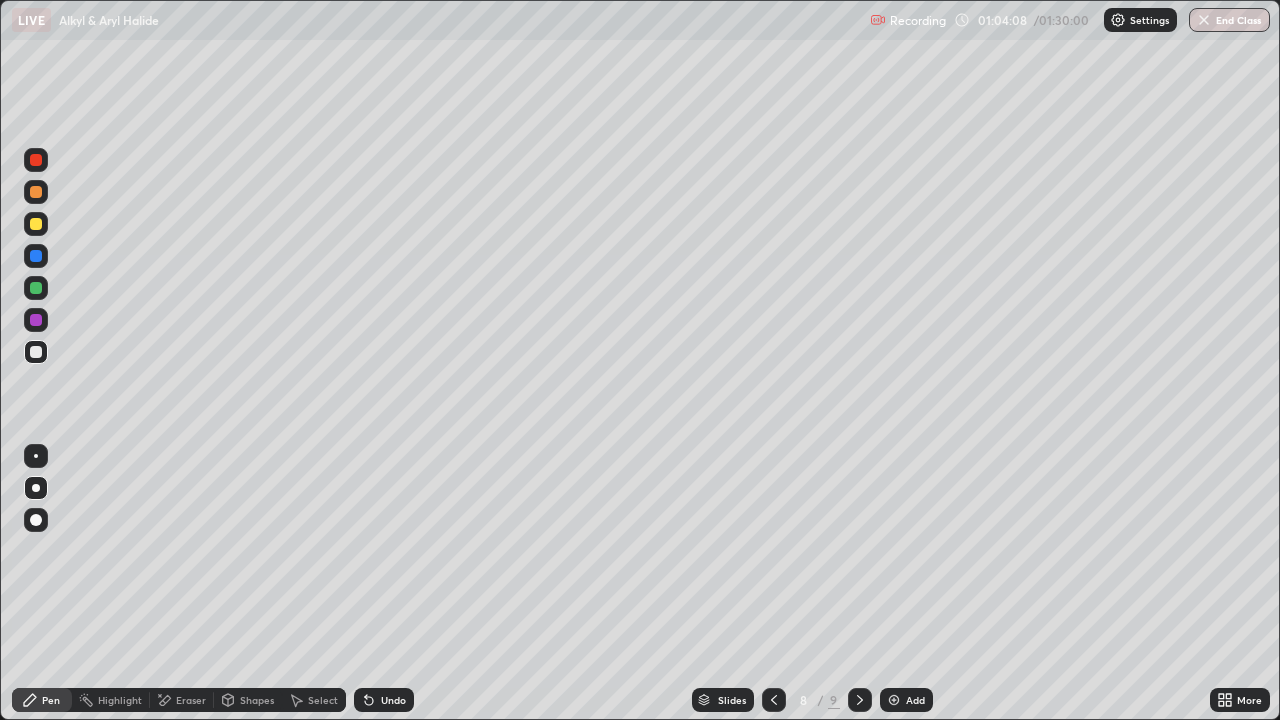 click on "Add" at bounding box center (915, 700) 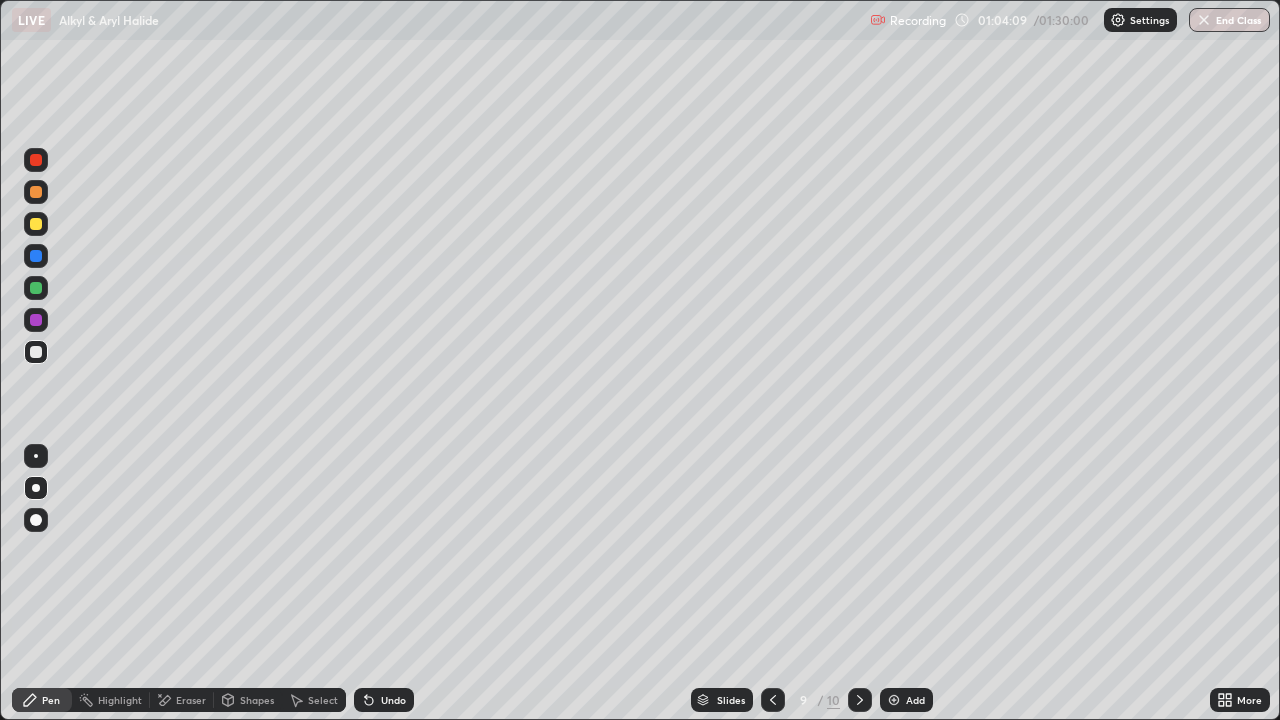 click at bounding box center [36, 288] 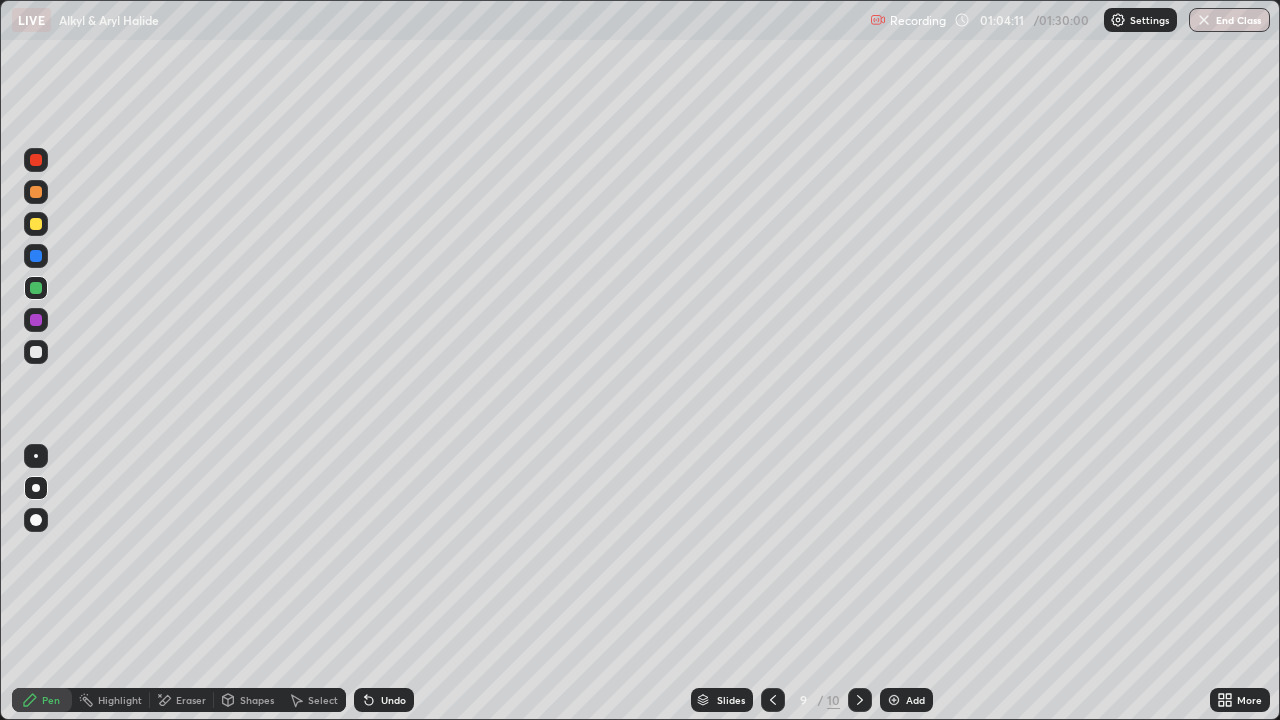 click on "Undo" at bounding box center [393, 700] 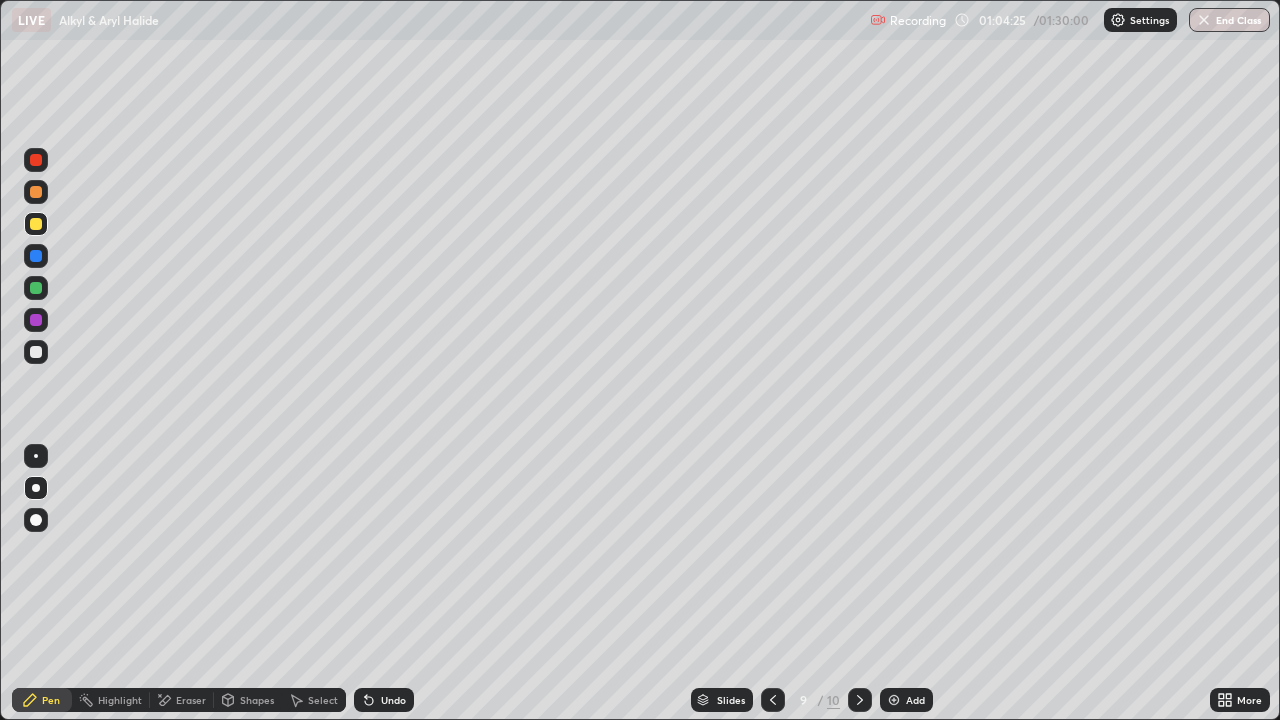 click at bounding box center [36, 352] 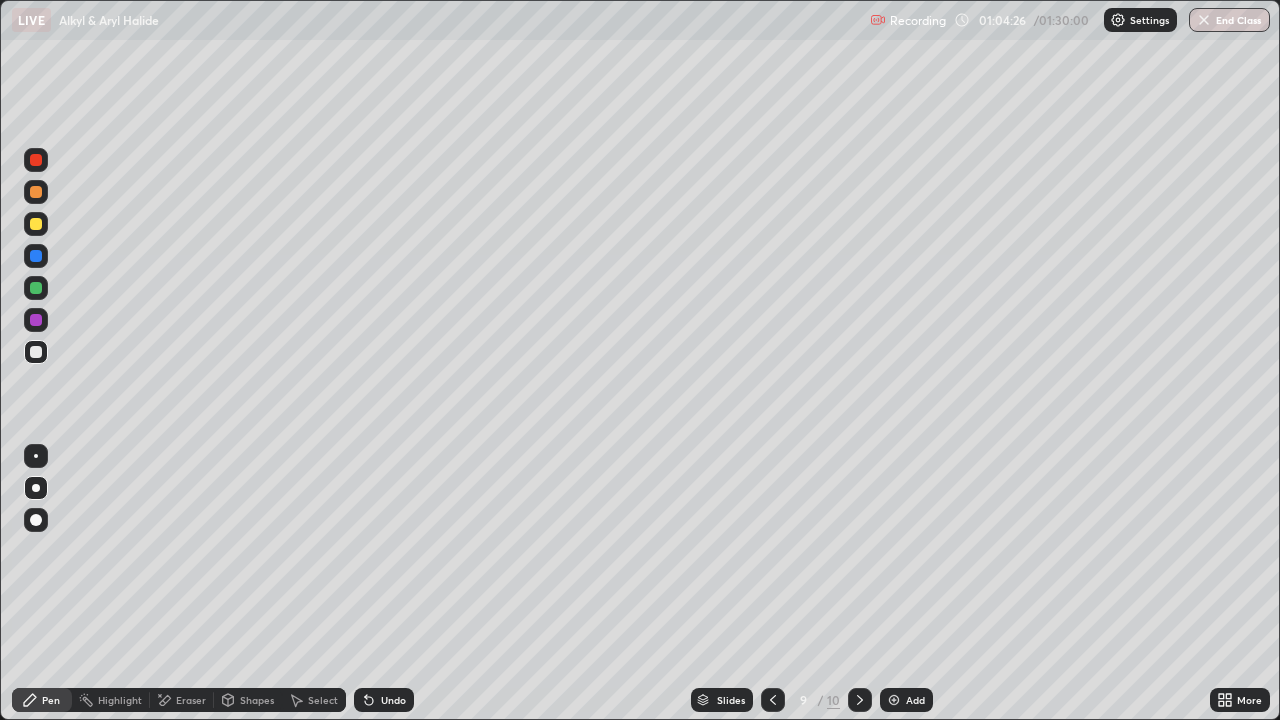 click at bounding box center [36, 288] 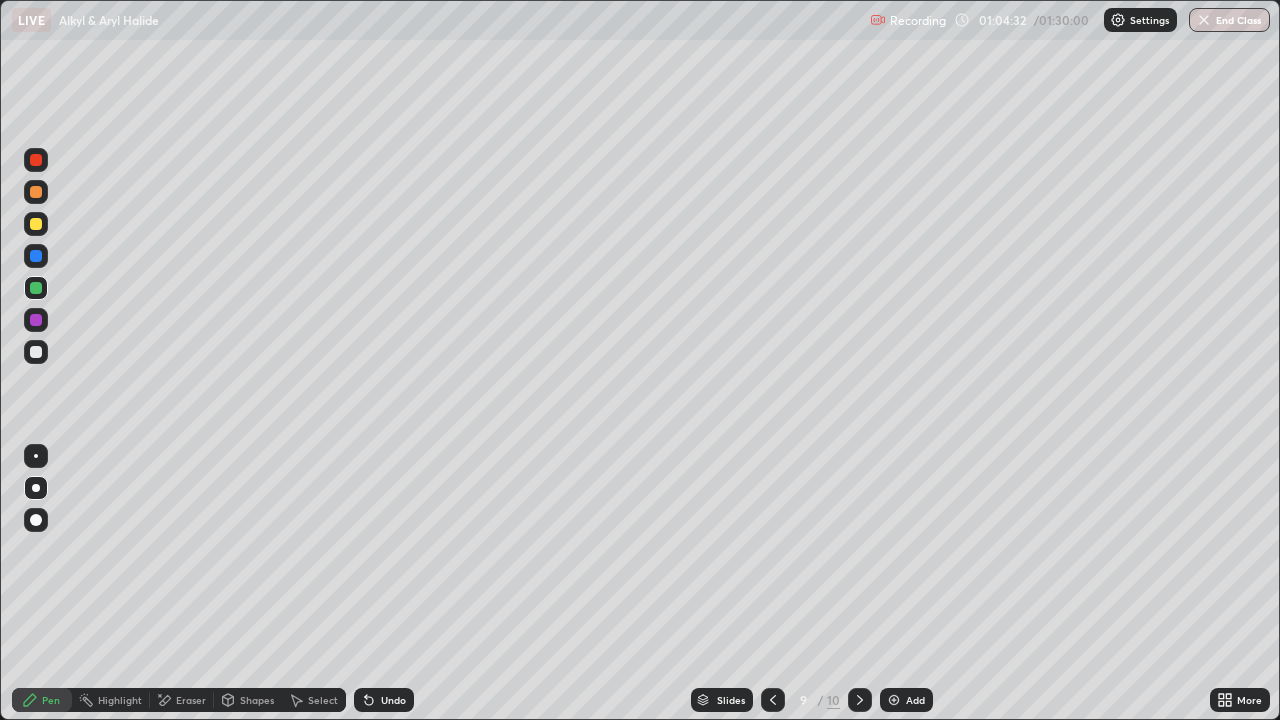 click at bounding box center [36, 352] 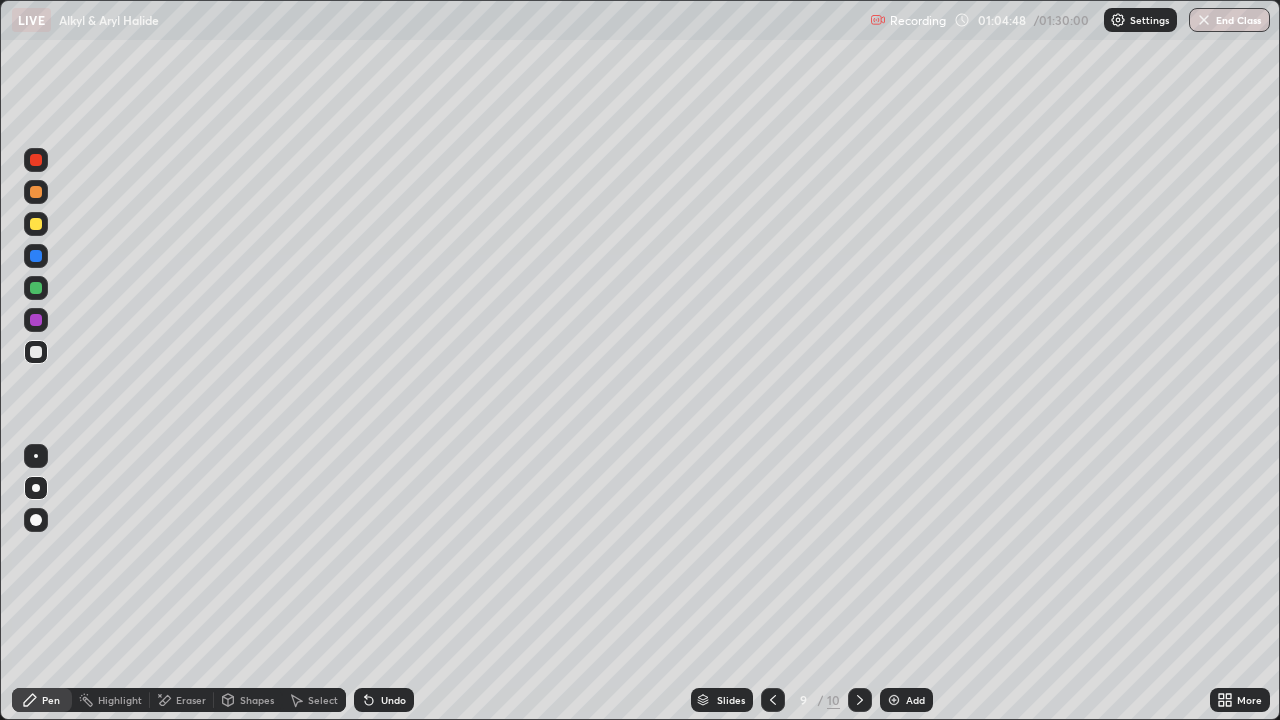 click at bounding box center [36, 288] 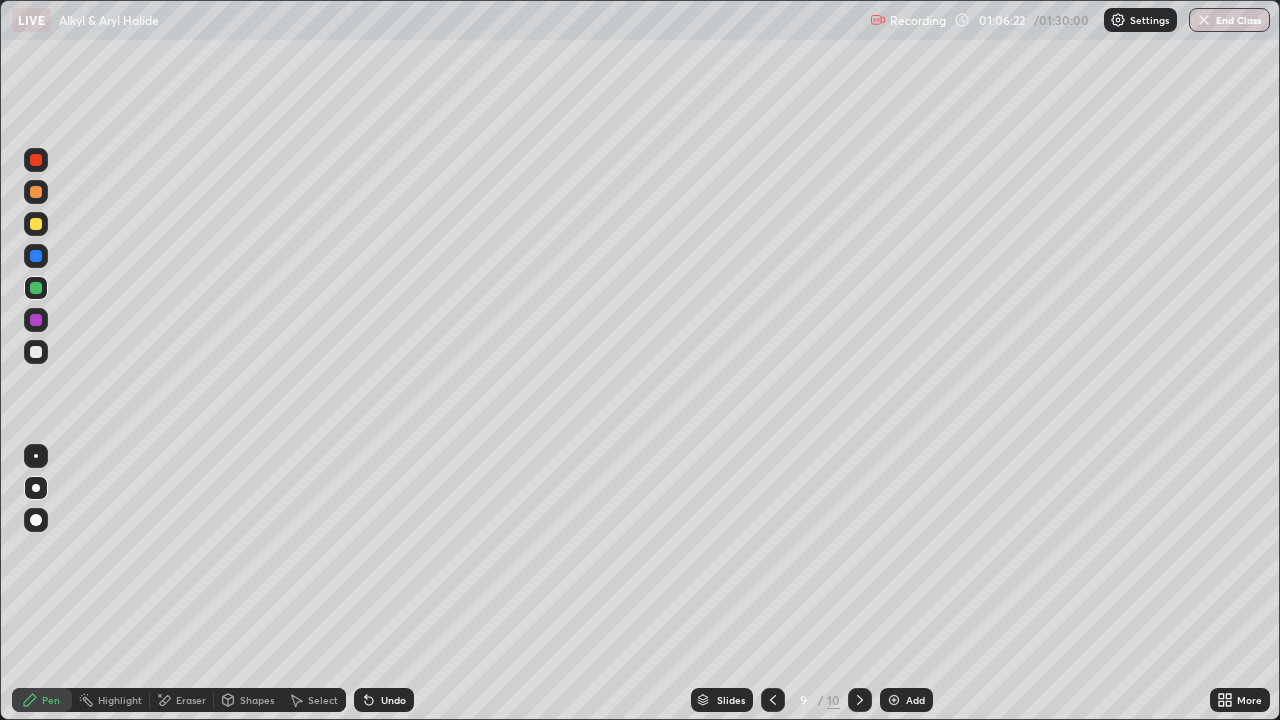 click at bounding box center [36, 352] 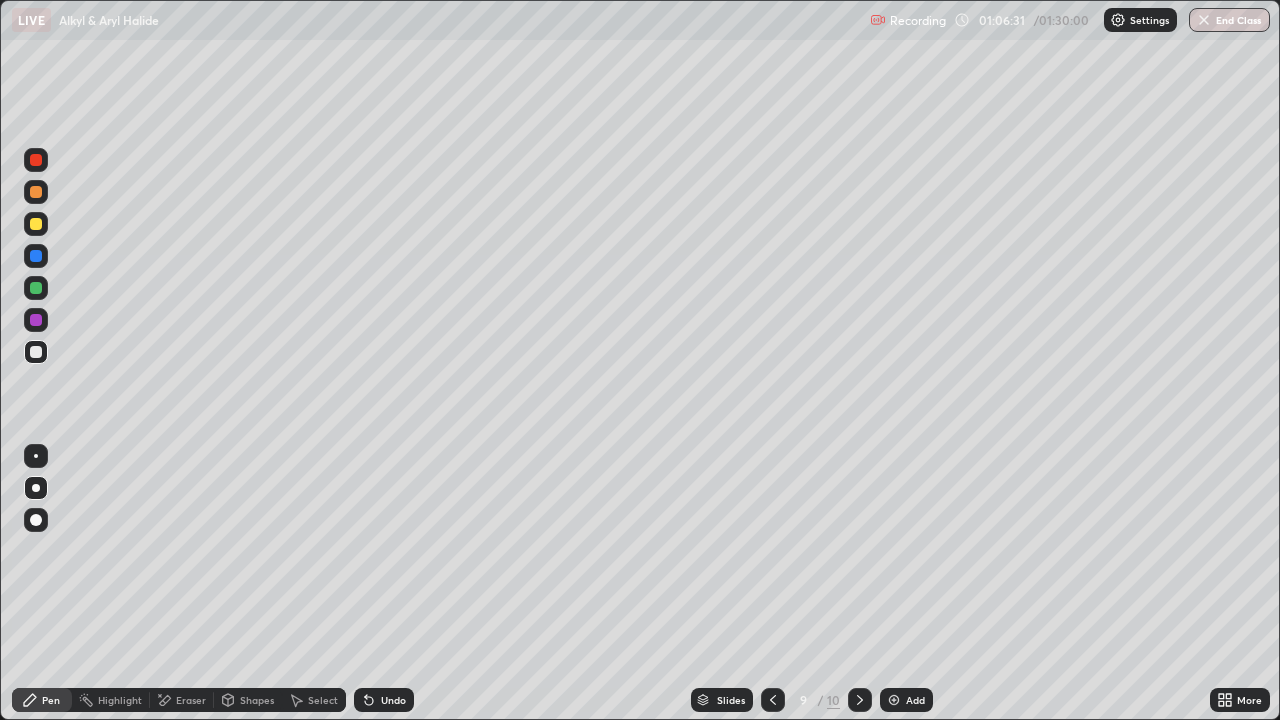 click at bounding box center (36, 224) 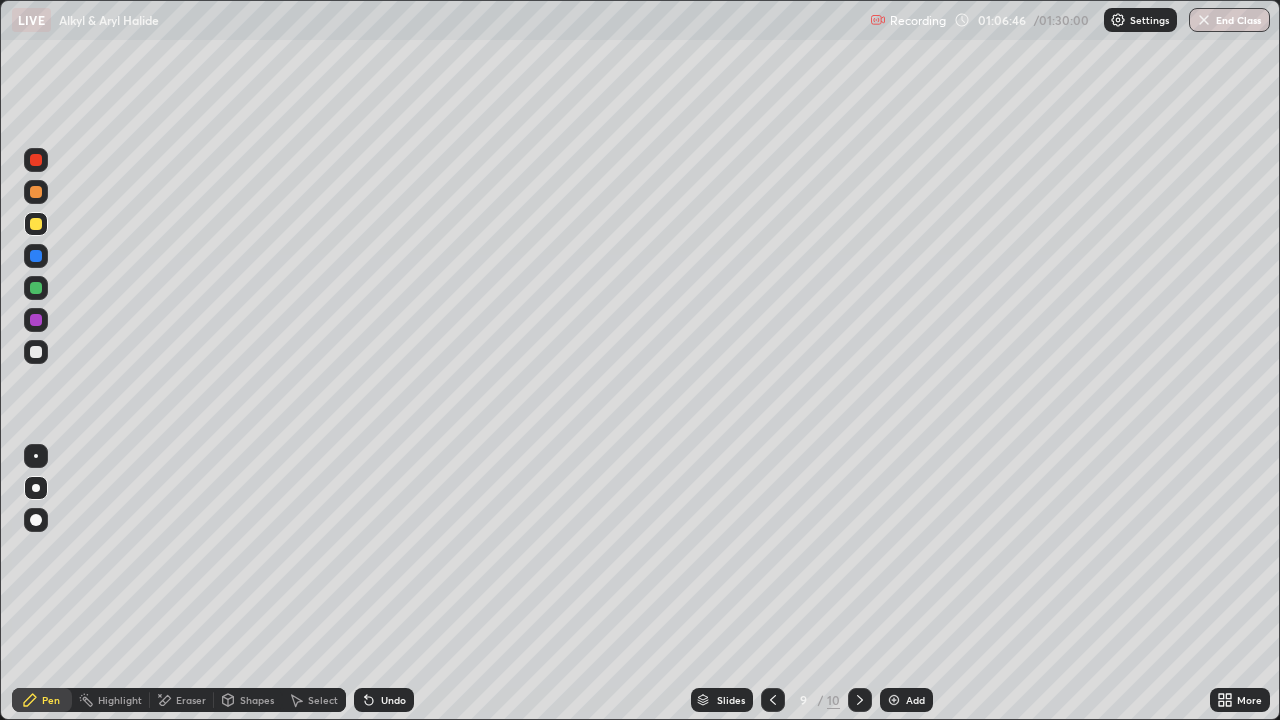 click on "Undo" at bounding box center [393, 700] 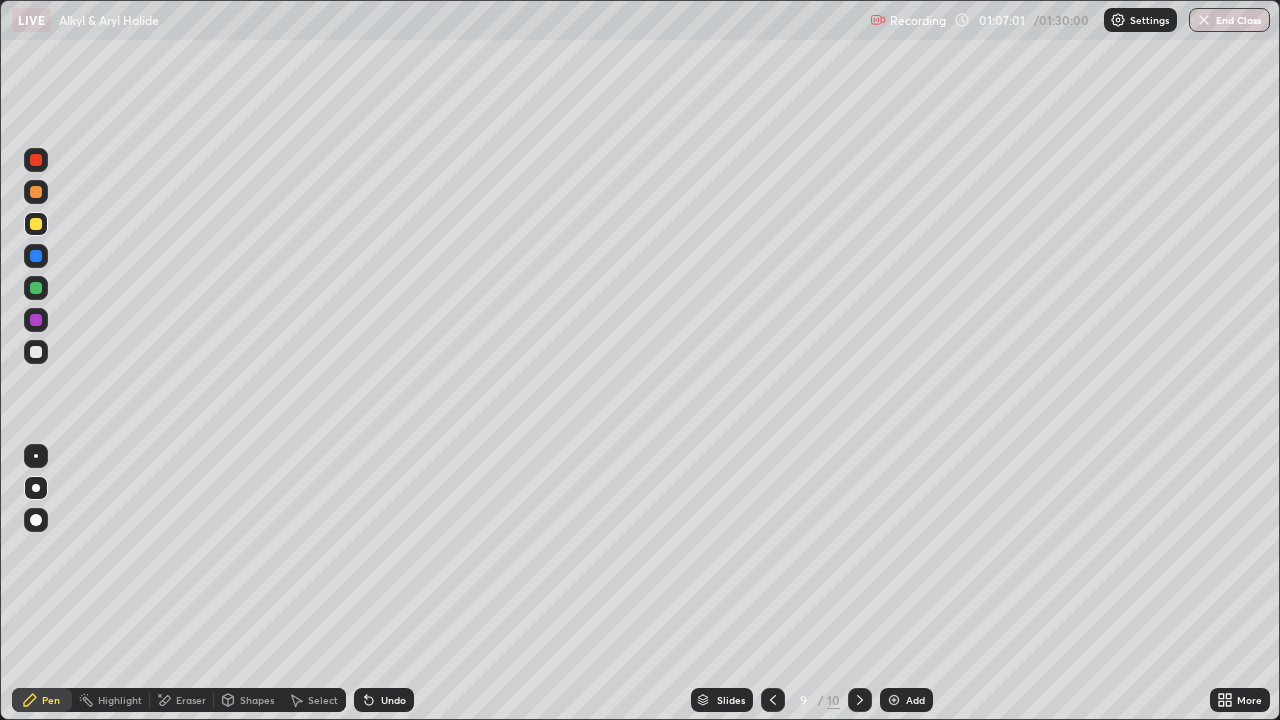 click at bounding box center [36, 288] 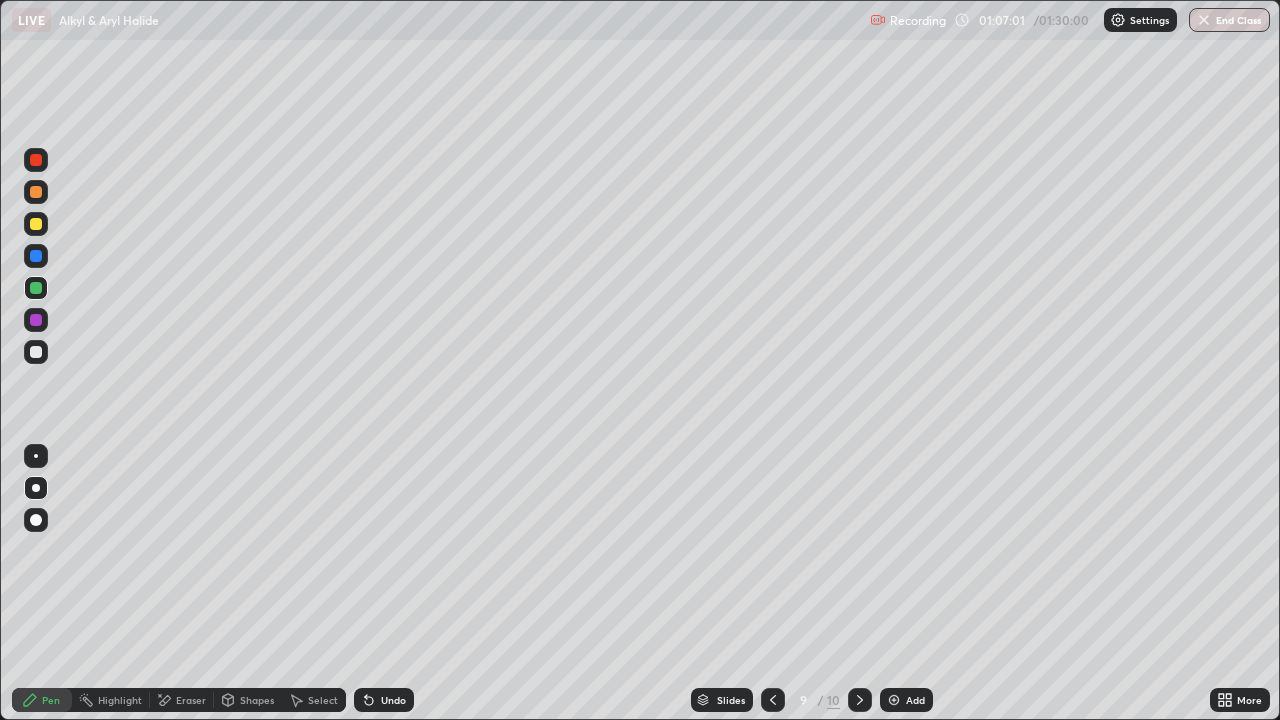 click at bounding box center [36, 320] 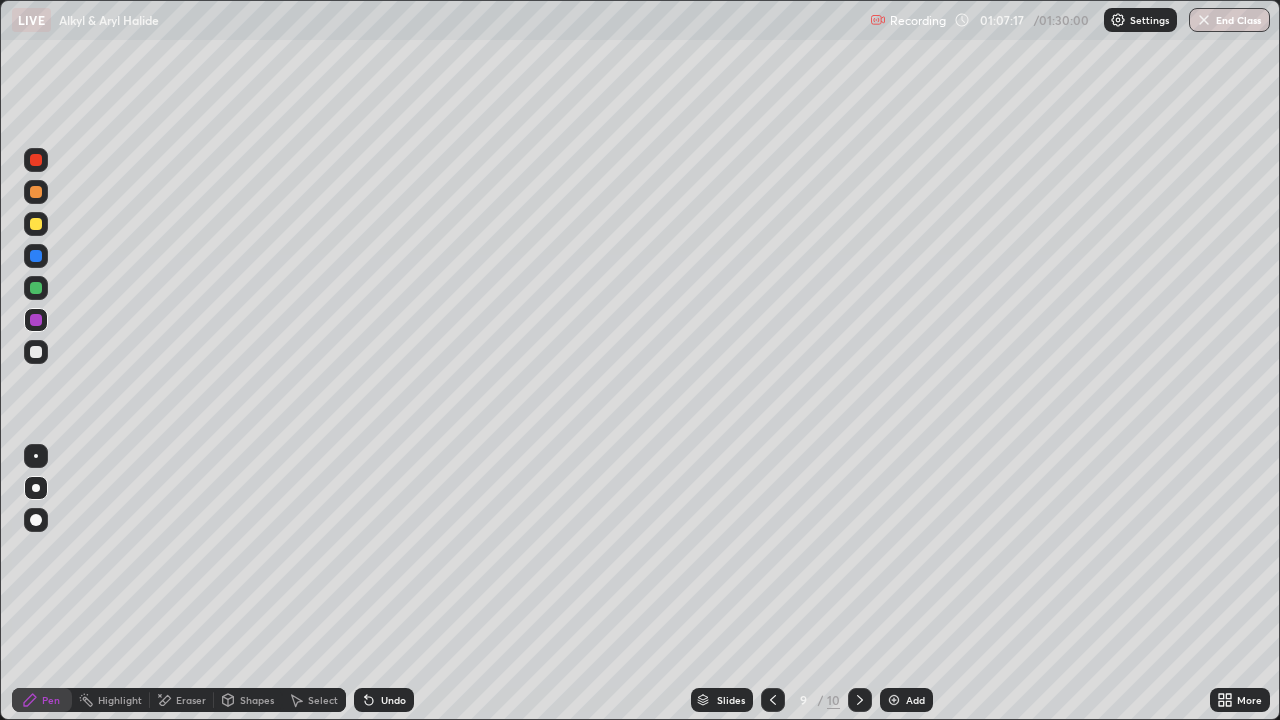 click at bounding box center [36, 352] 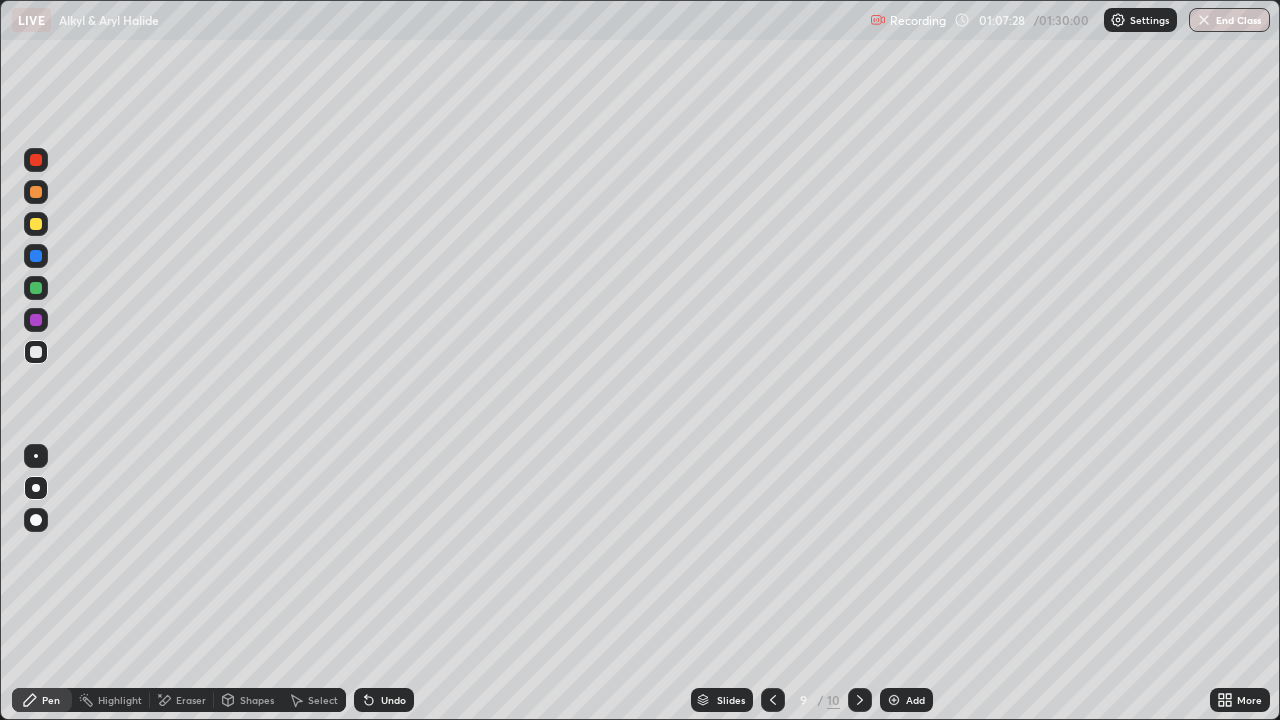 click on "Undo" at bounding box center (384, 700) 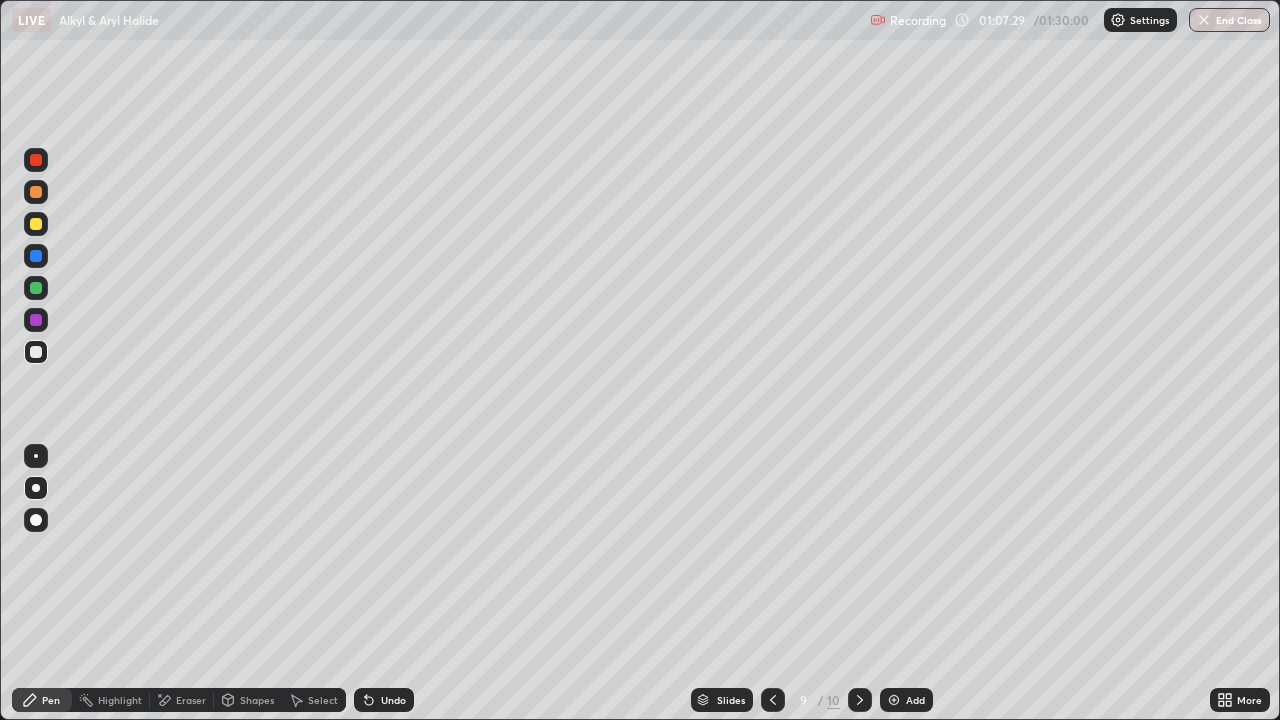 click 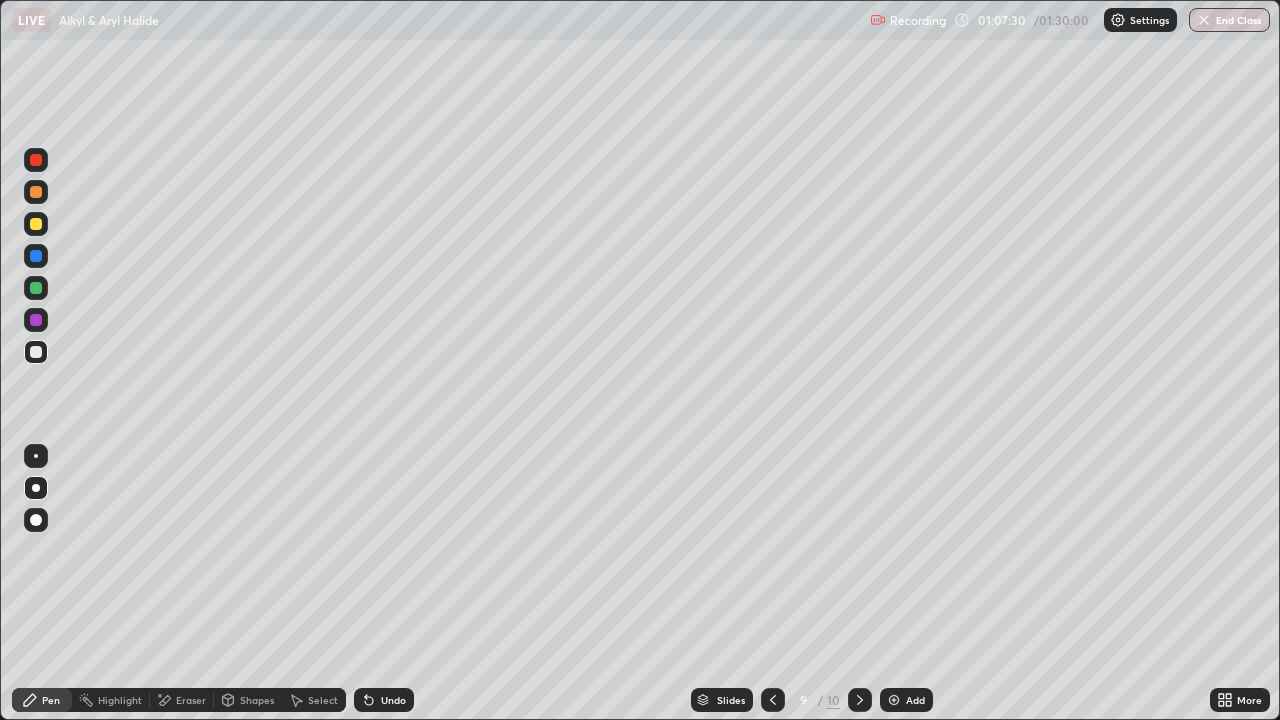 click on "Undo" at bounding box center (384, 700) 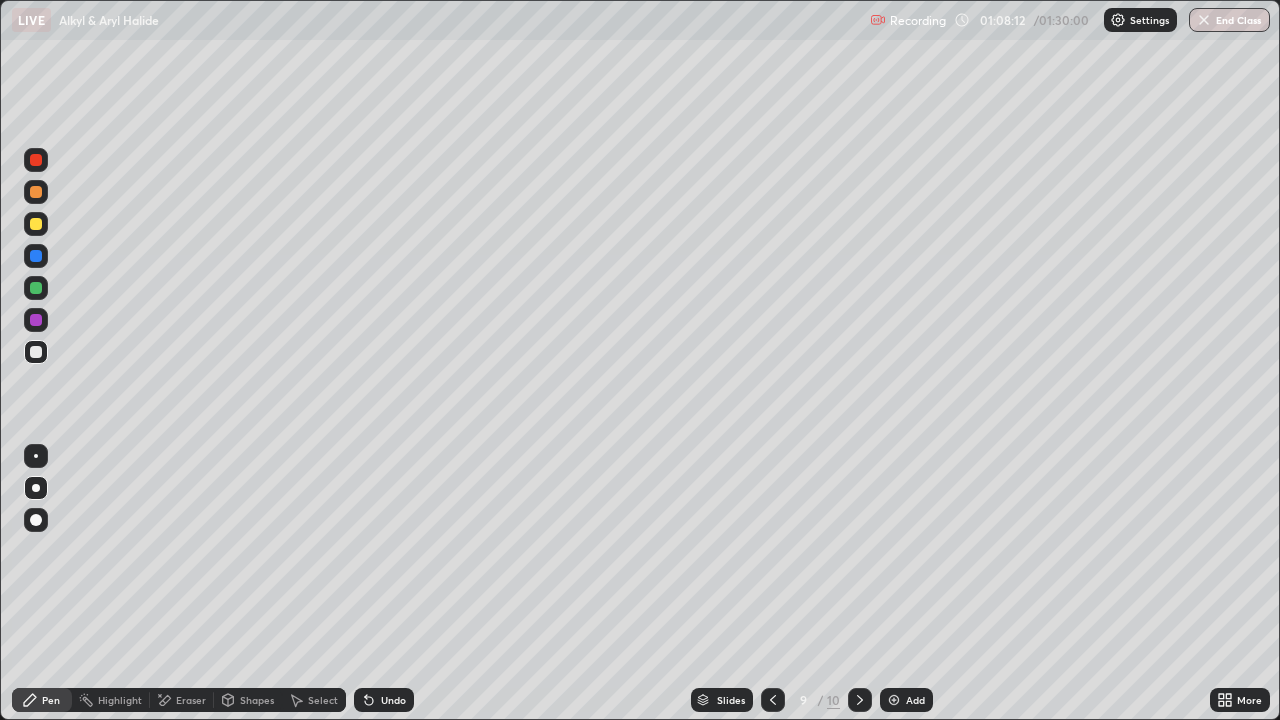 click at bounding box center [36, 192] 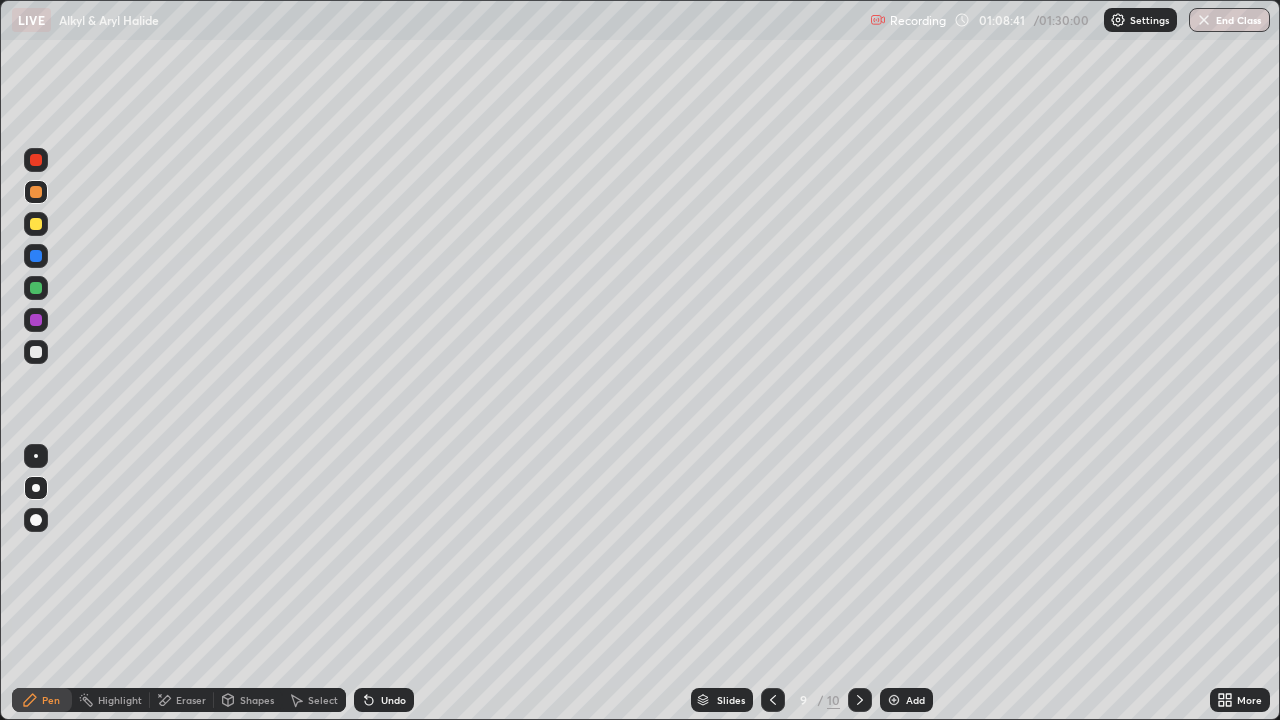 click at bounding box center [36, 352] 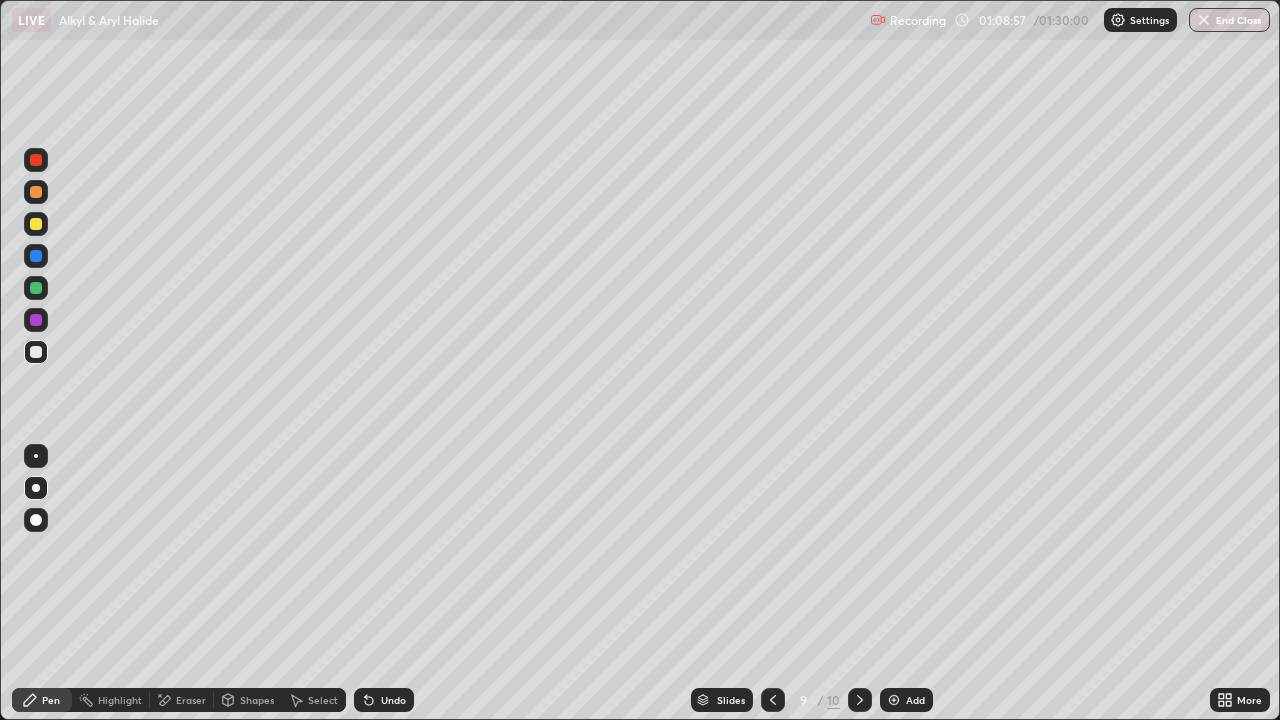 click at bounding box center (36, 352) 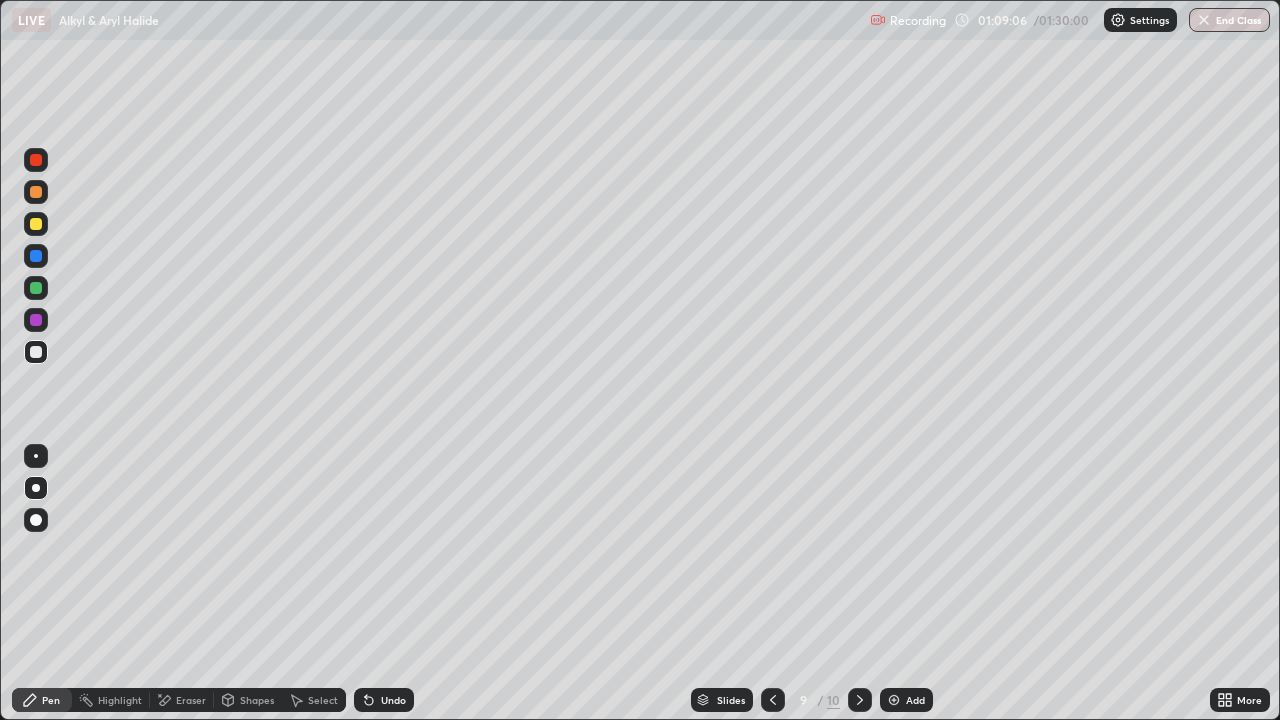 click on "Undo" at bounding box center [384, 700] 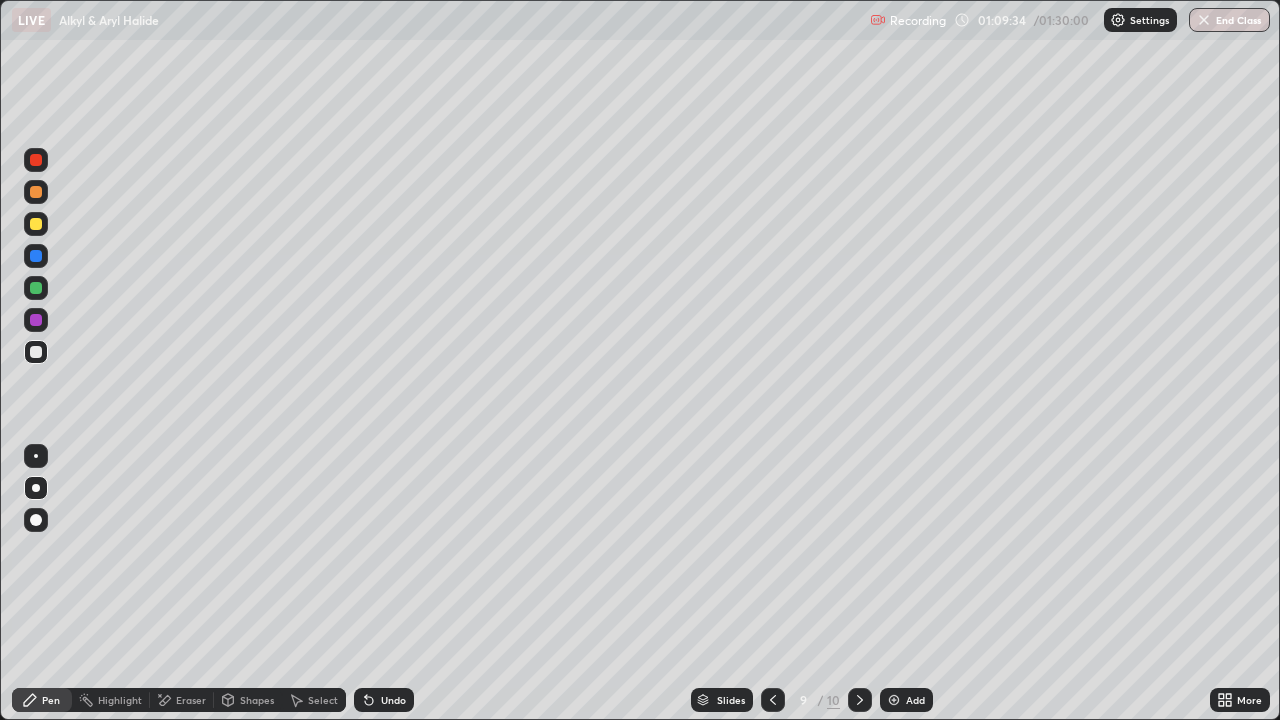 click at bounding box center [36, 288] 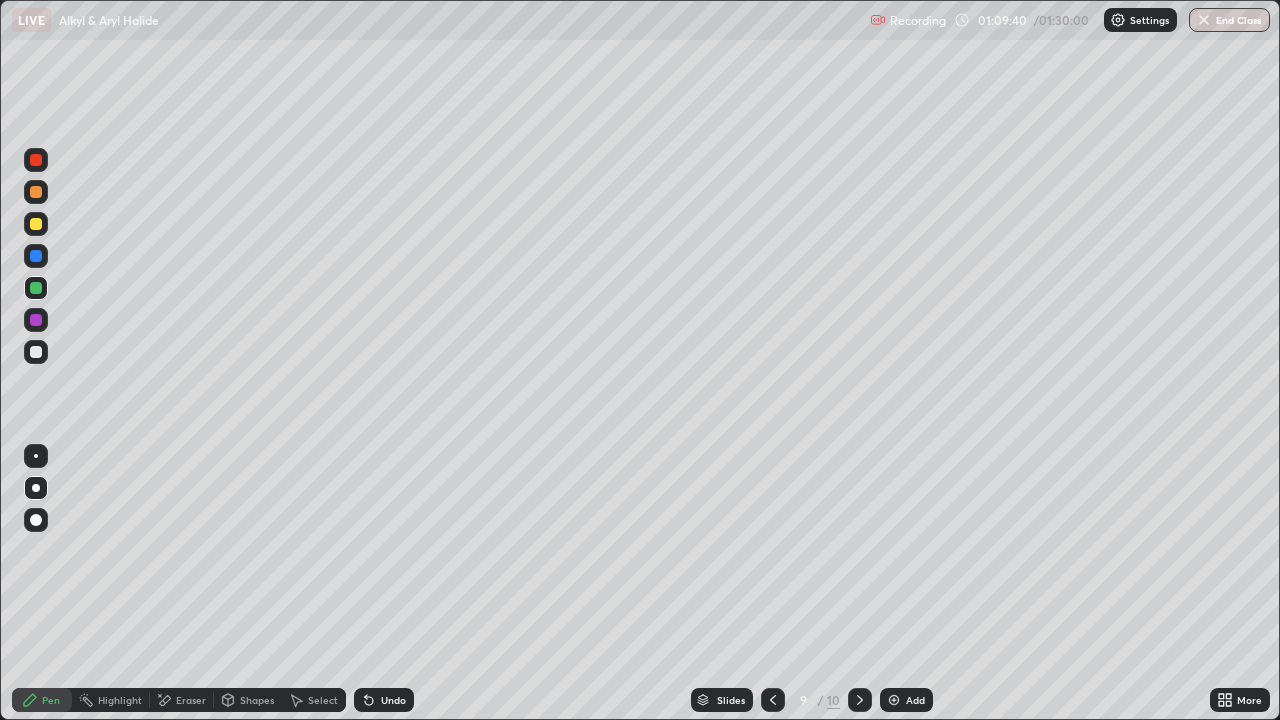 click on "Undo" at bounding box center (393, 700) 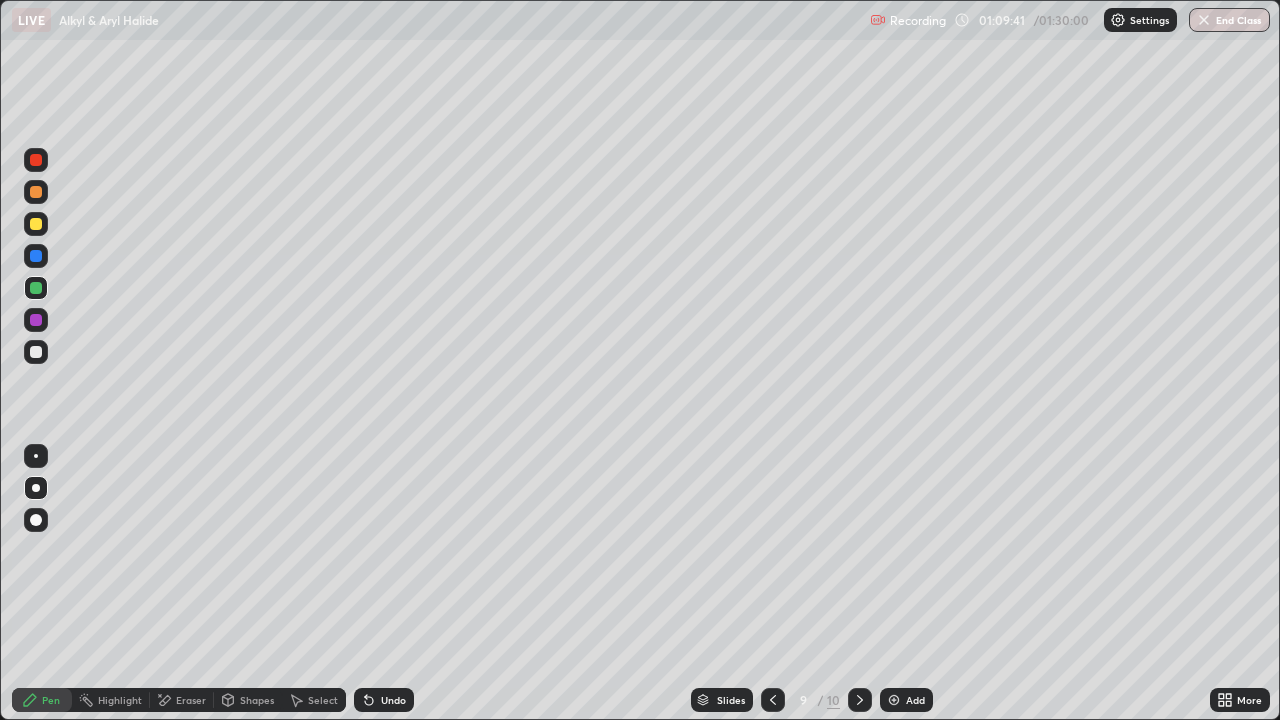click at bounding box center [36, 320] 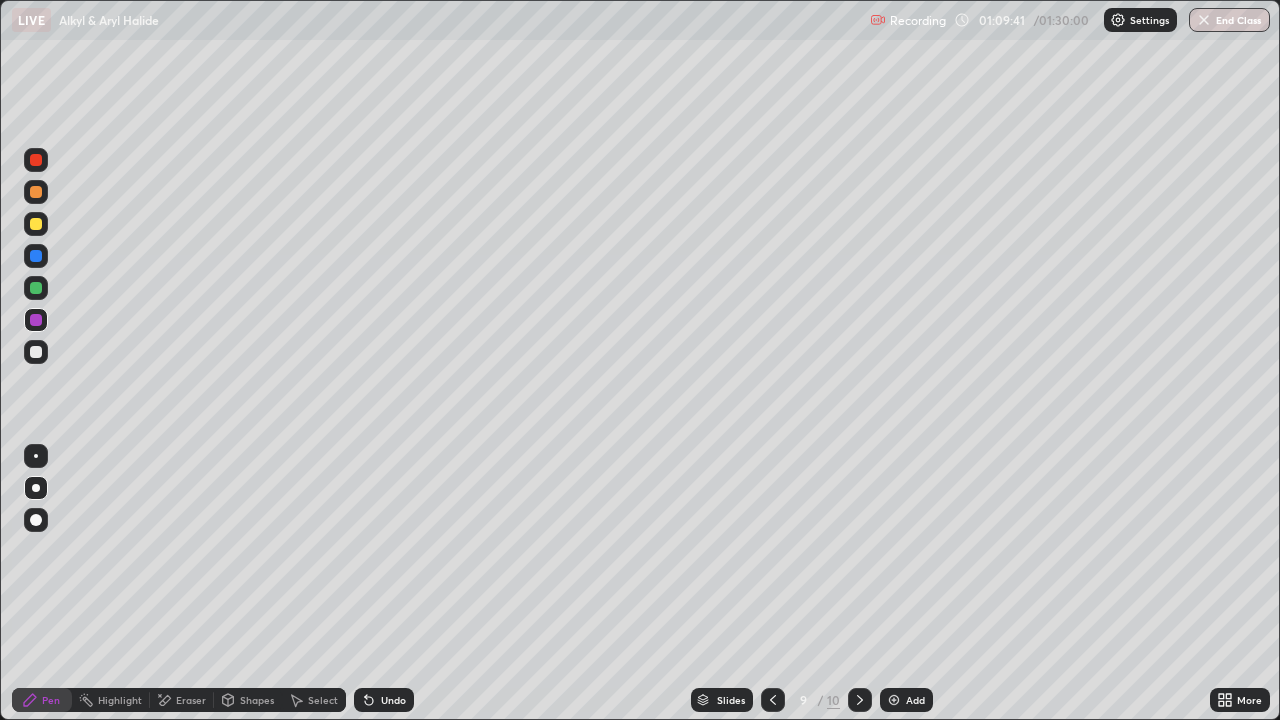 click at bounding box center [36, 352] 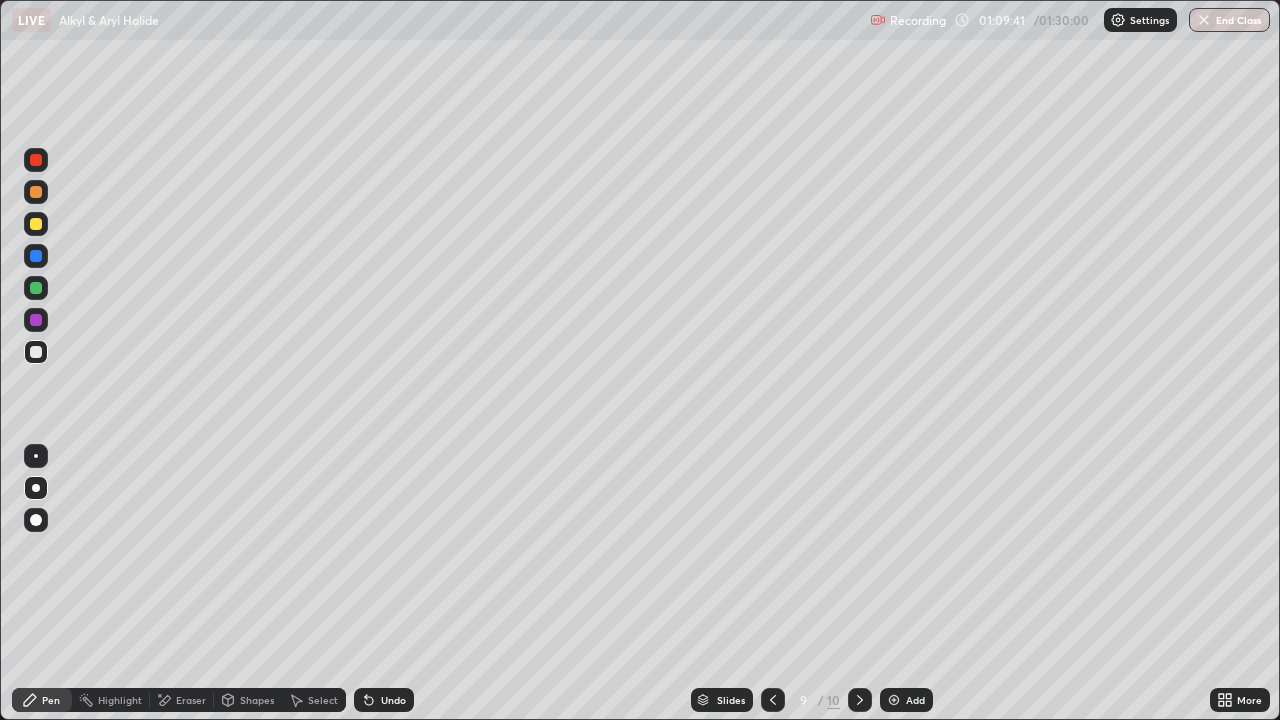 click at bounding box center [36, 256] 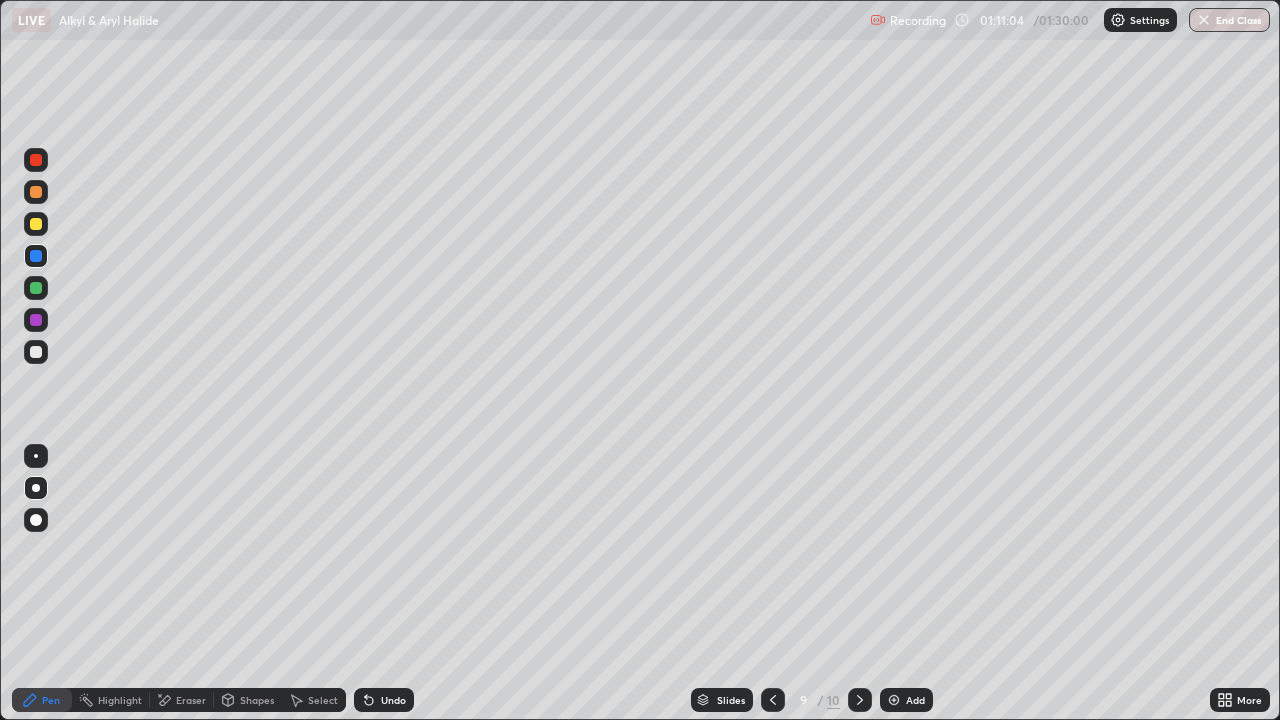 click on "Add" at bounding box center [906, 700] 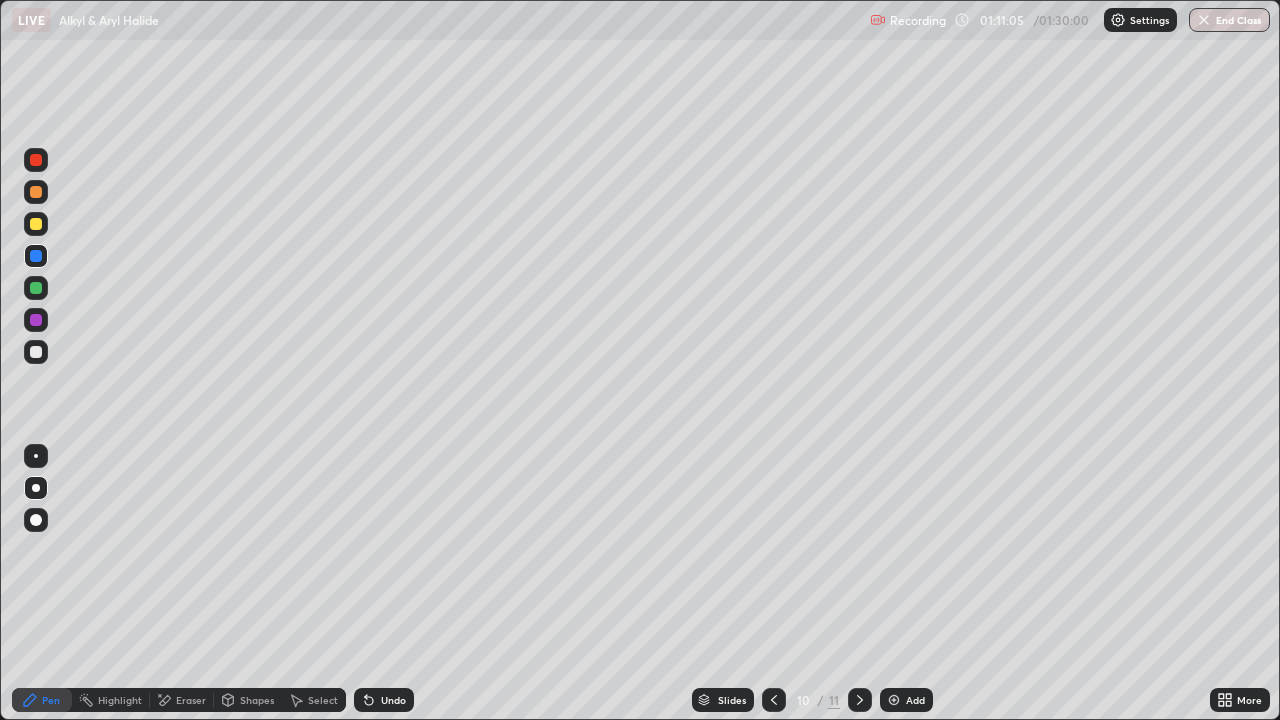 click at bounding box center [36, 288] 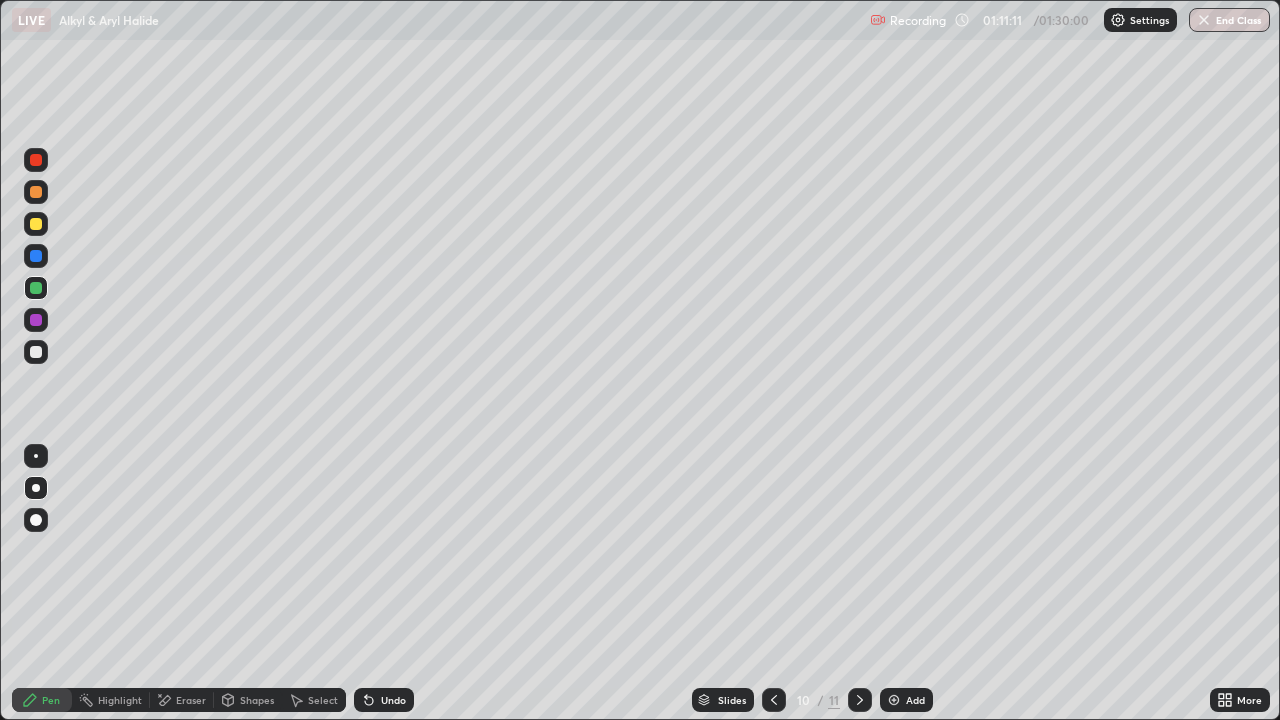 click 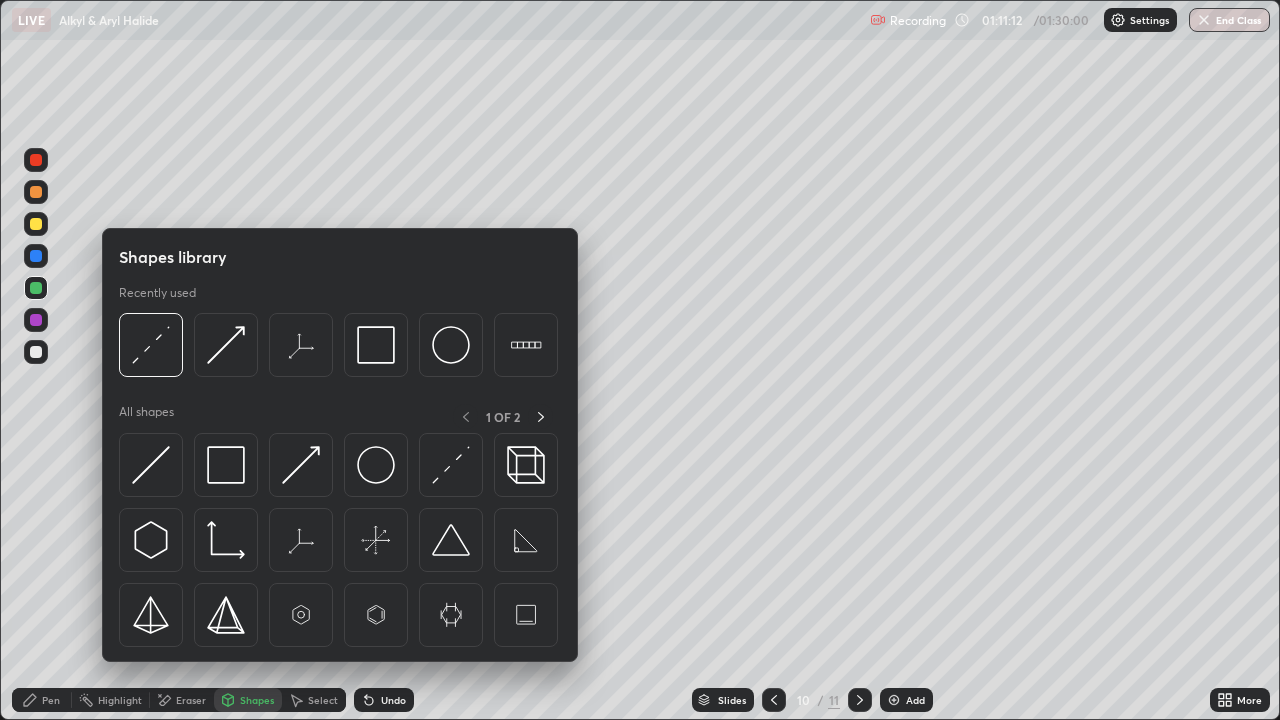 click on "Eraser" at bounding box center [191, 700] 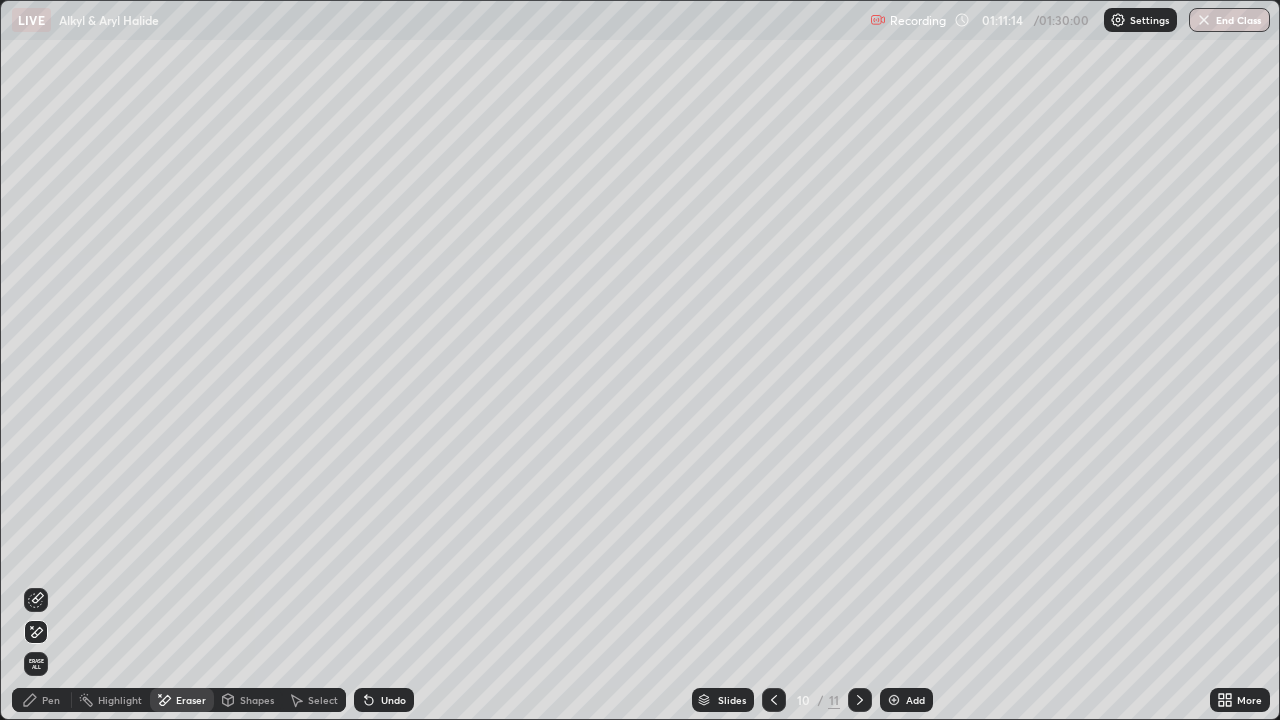 click on "Pen" at bounding box center [42, 700] 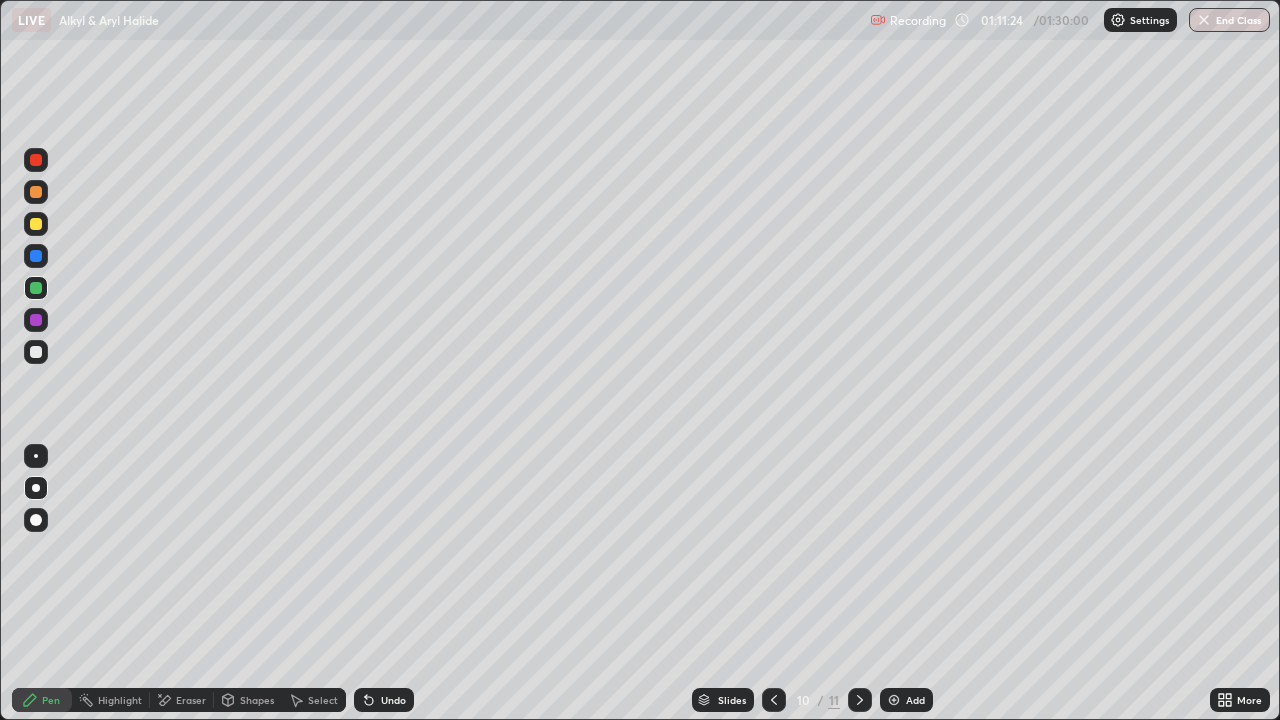 click at bounding box center [36, 352] 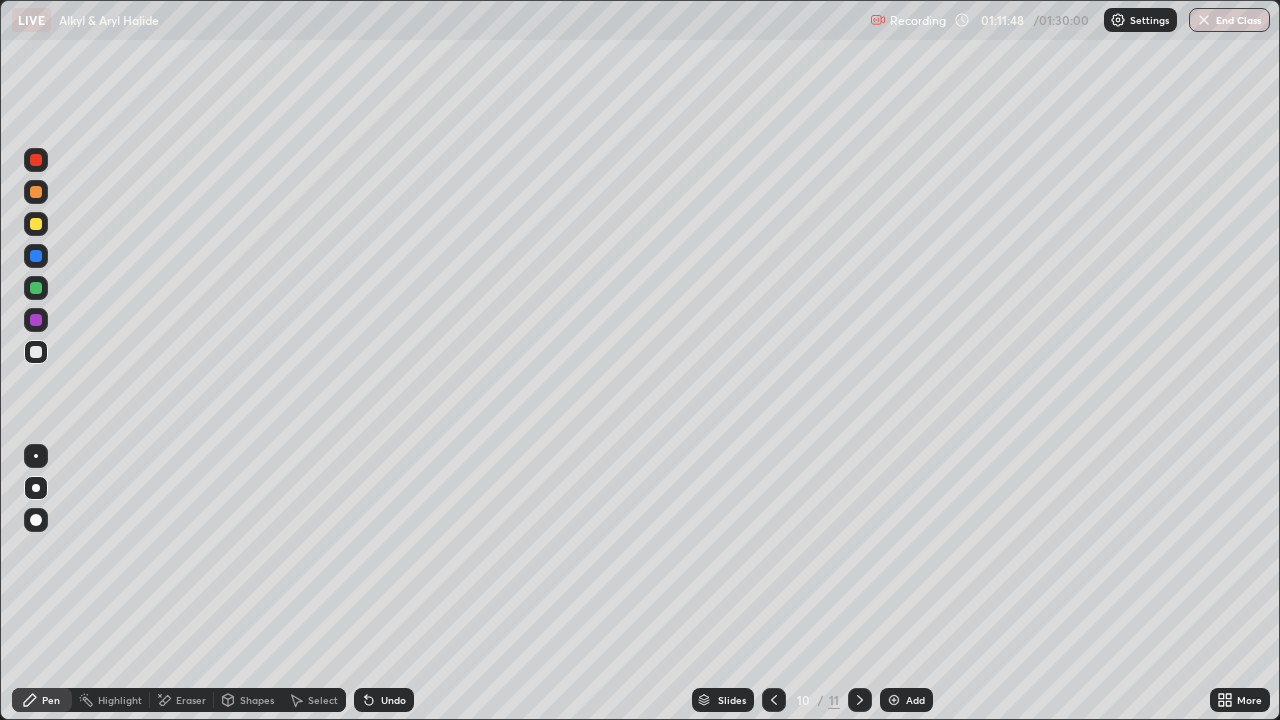 click at bounding box center [36, 288] 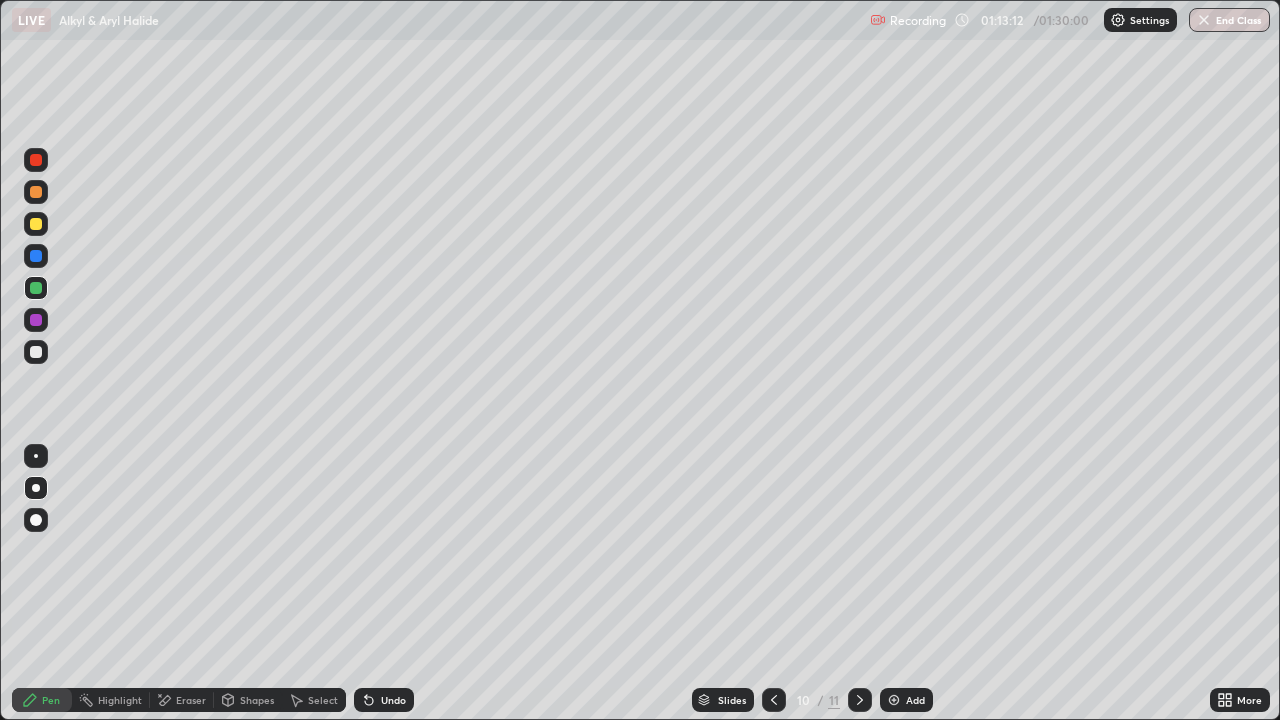 click at bounding box center (36, 352) 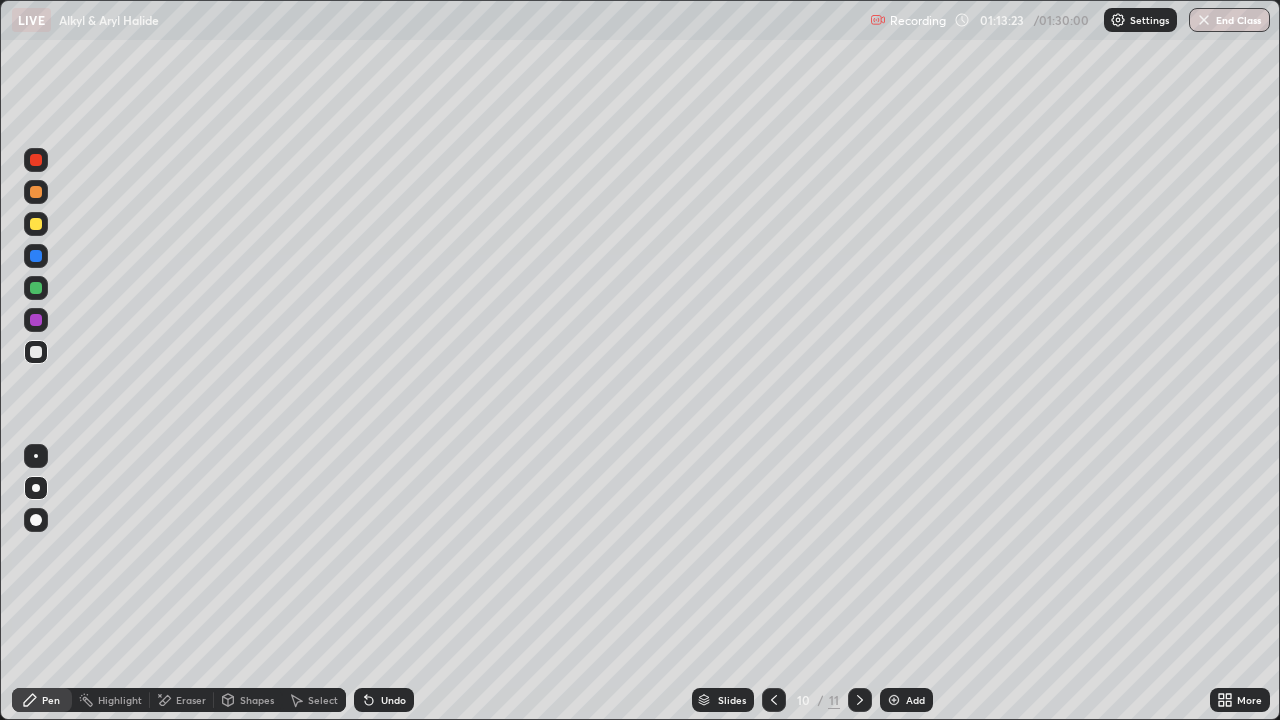 click at bounding box center (36, 192) 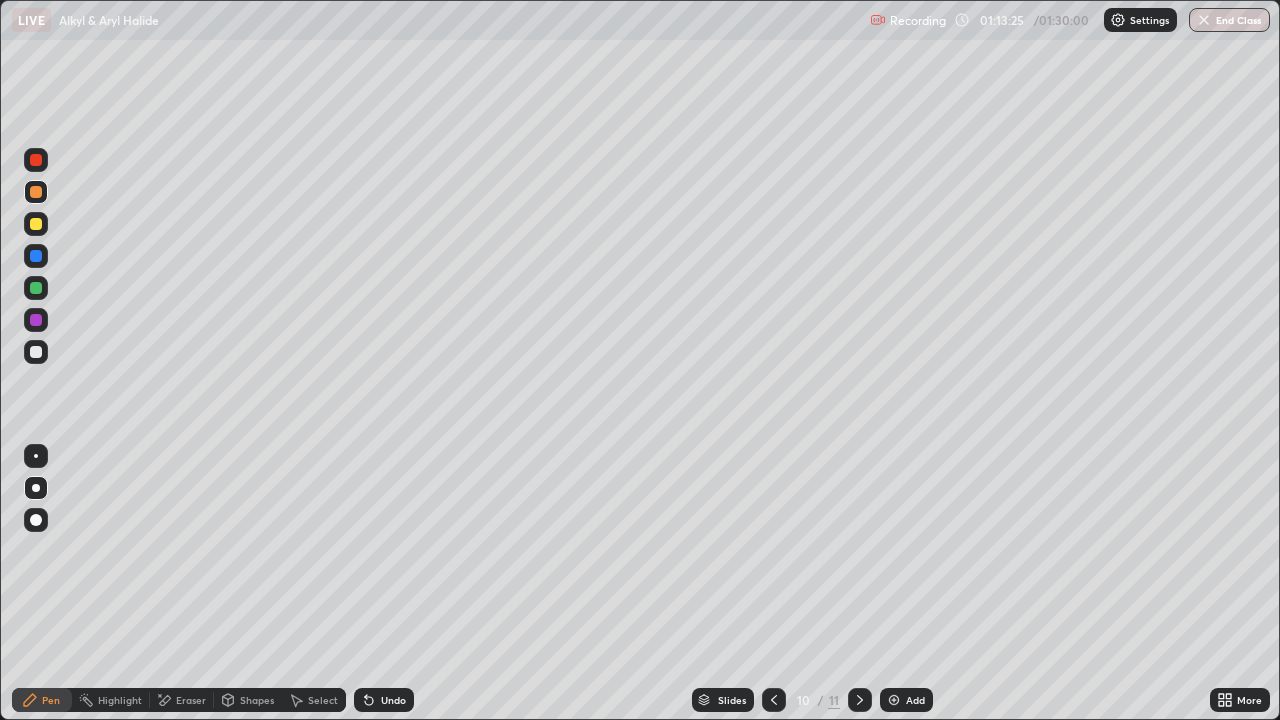 click on "Undo" at bounding box center [384, 700] 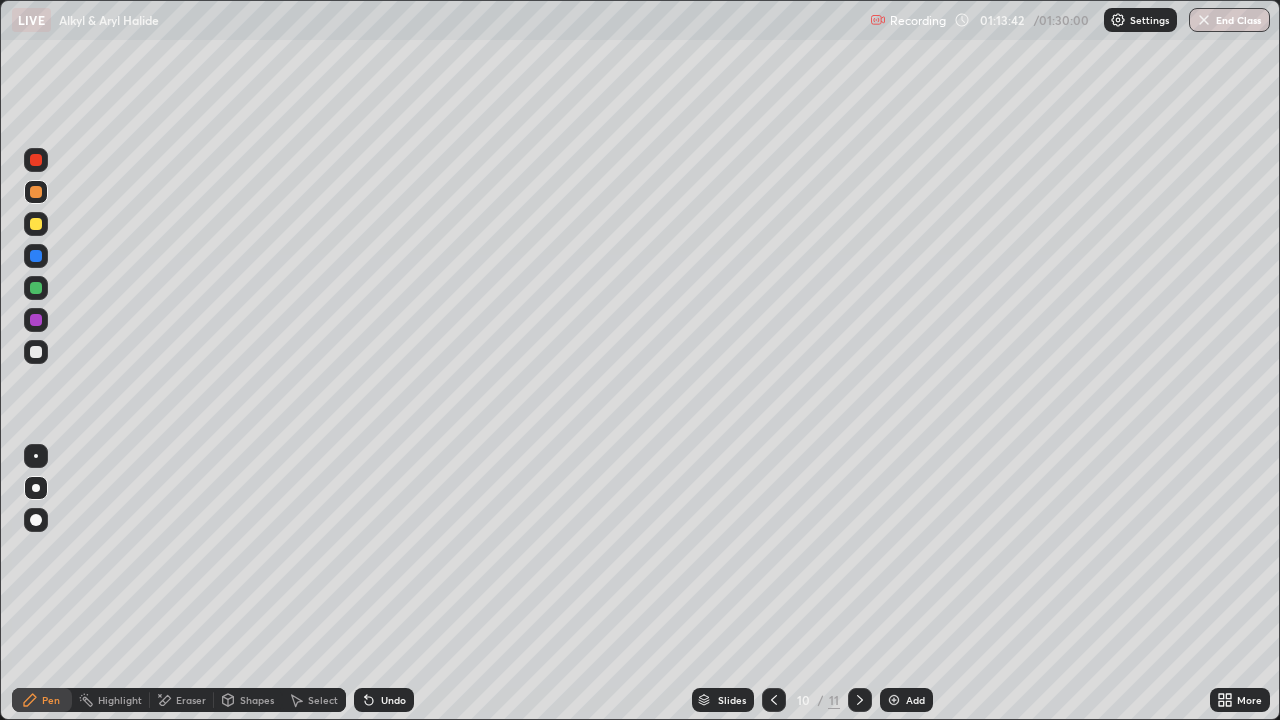 click at bounding box center [36, 224] 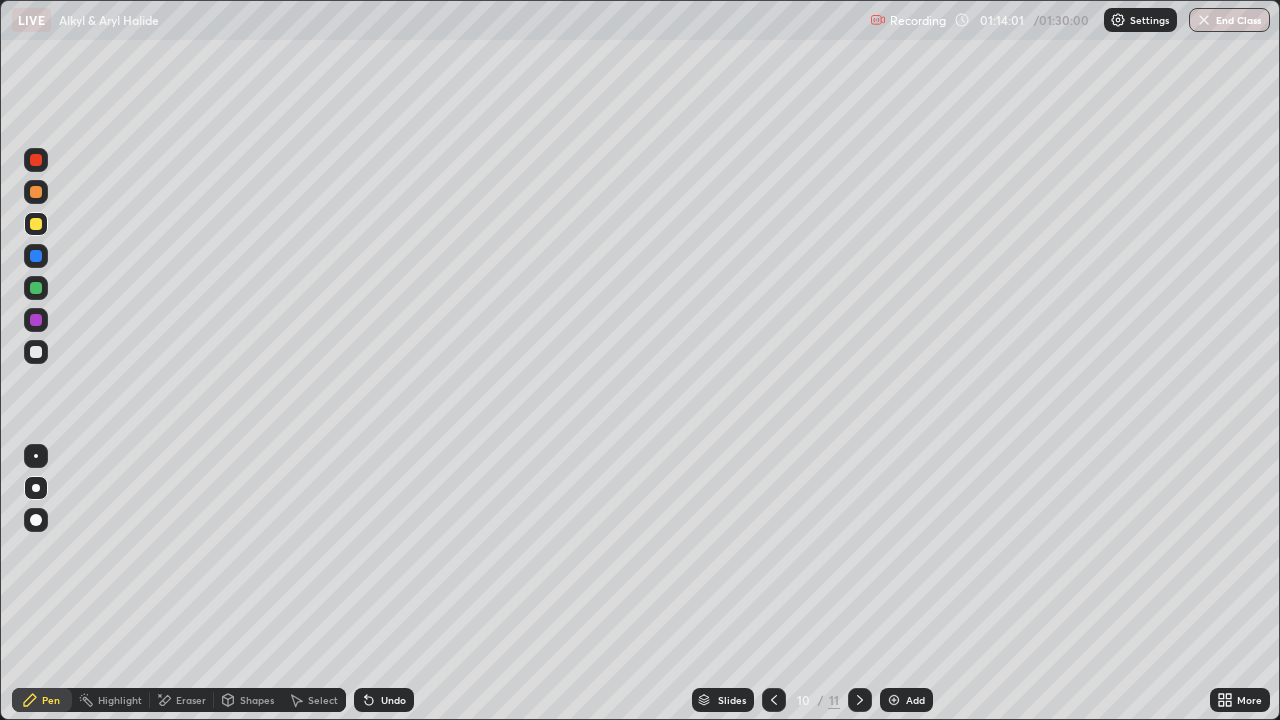 click at bounding box center [36, 192] 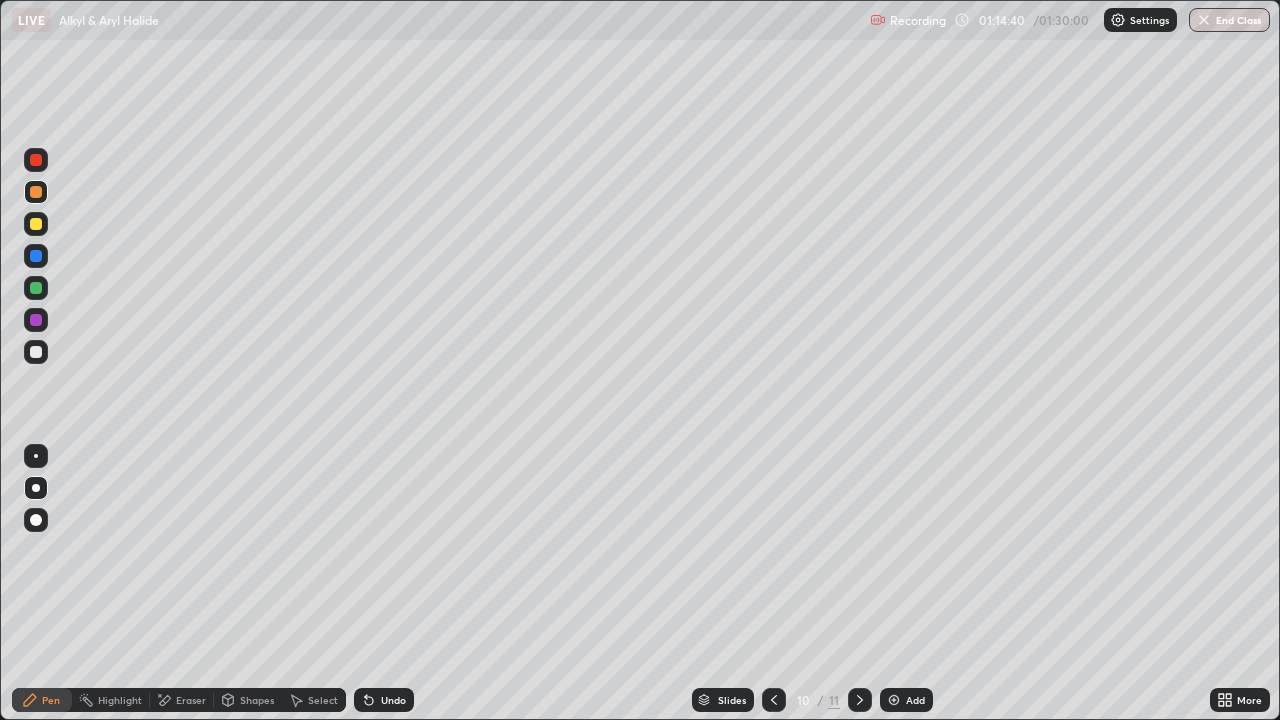 click at bounding box center (36, 352) 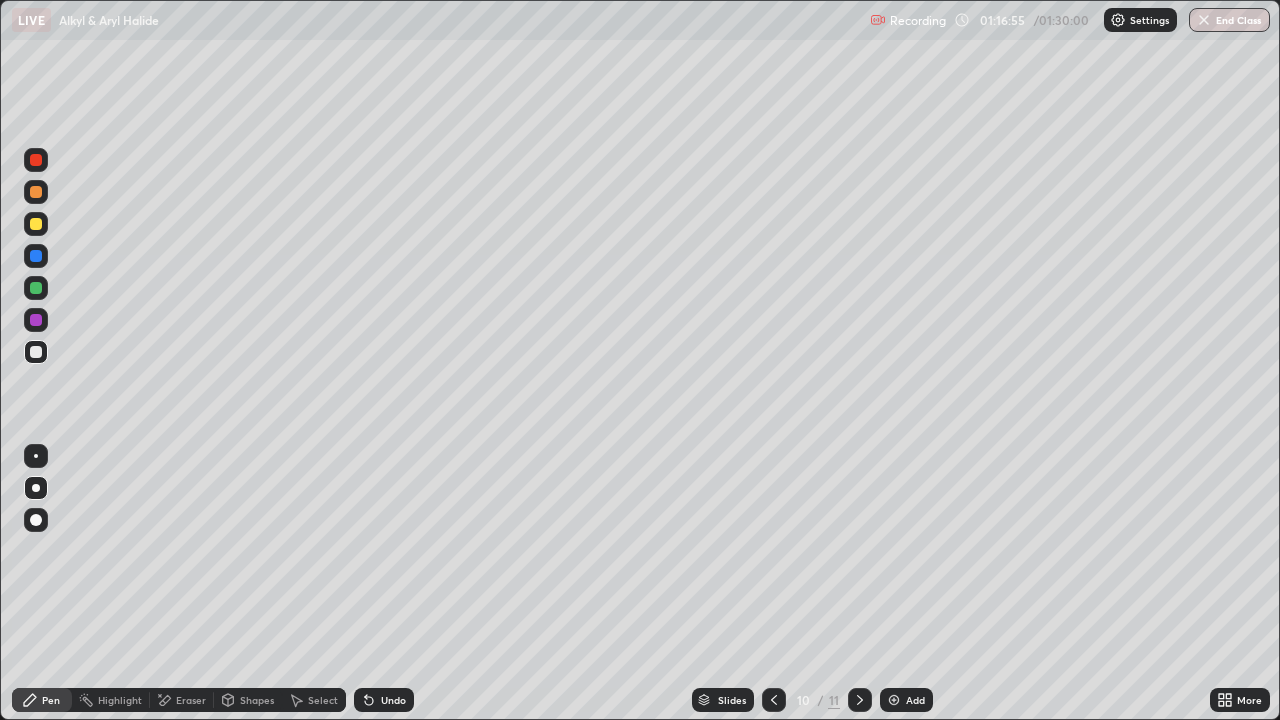 click on "Add" at bounding box center (906, 700) 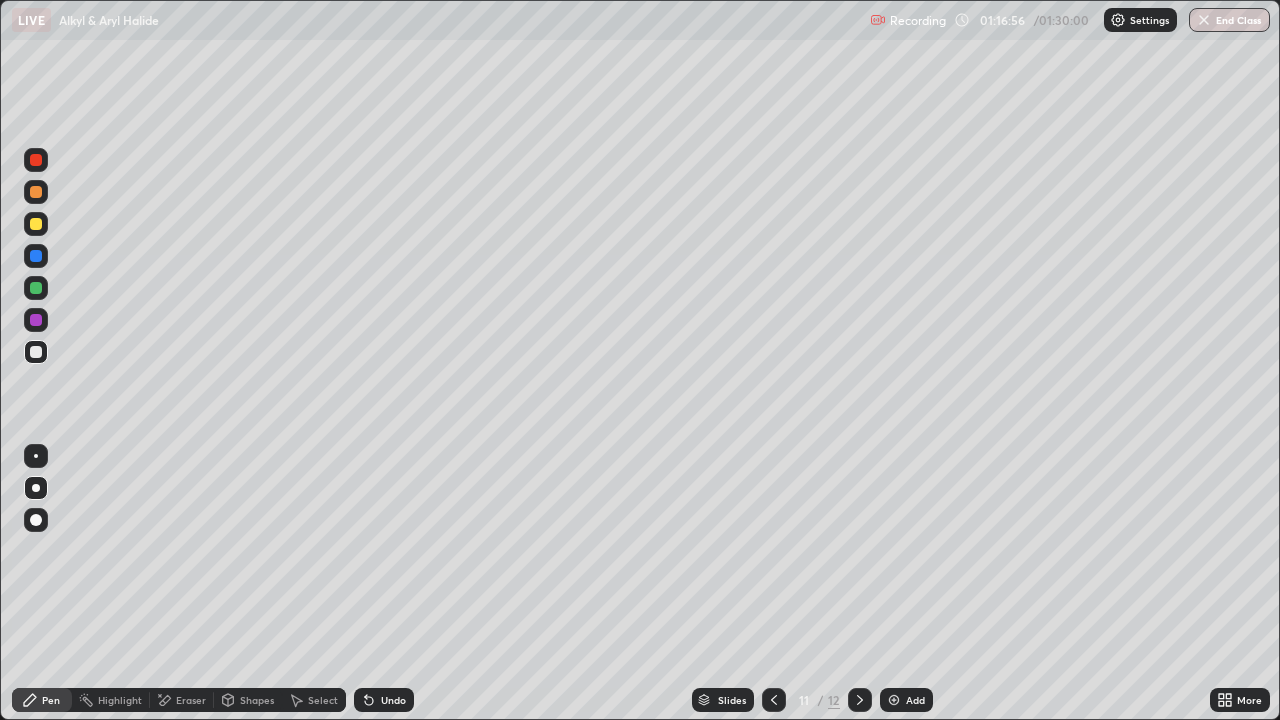 click at bounding box center (36, 160) 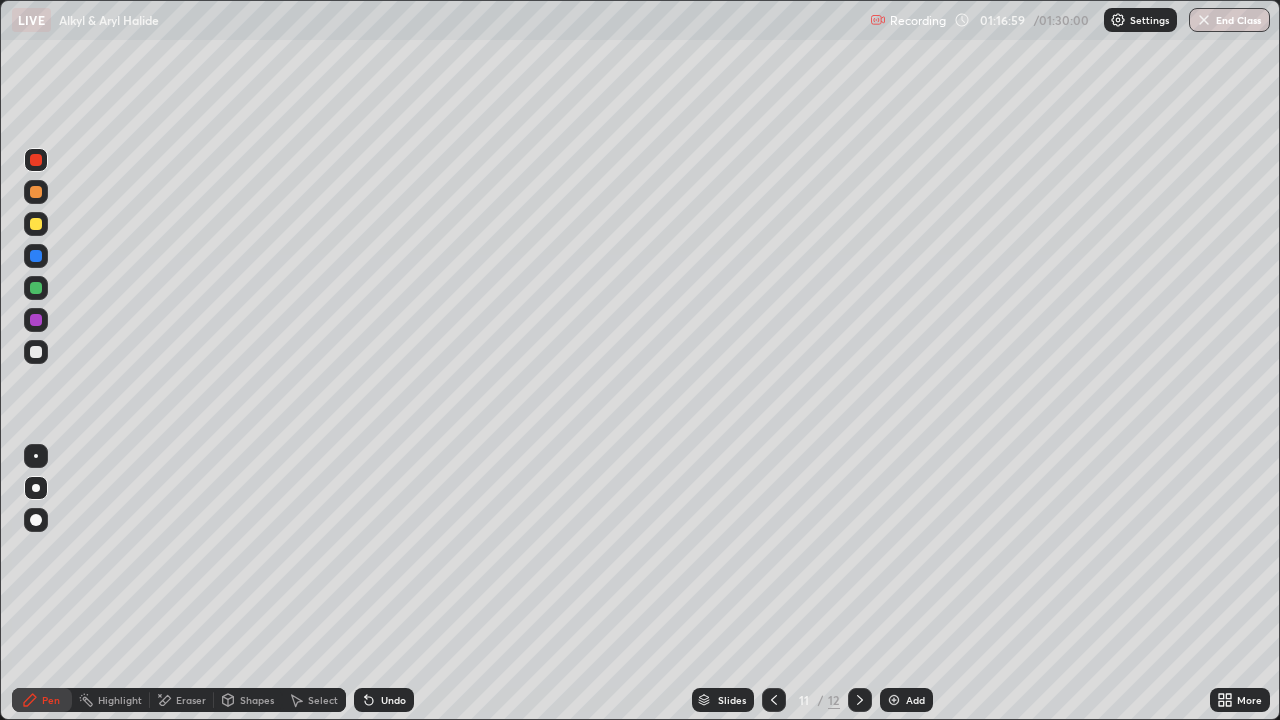 click at bounding box center (36, 288) 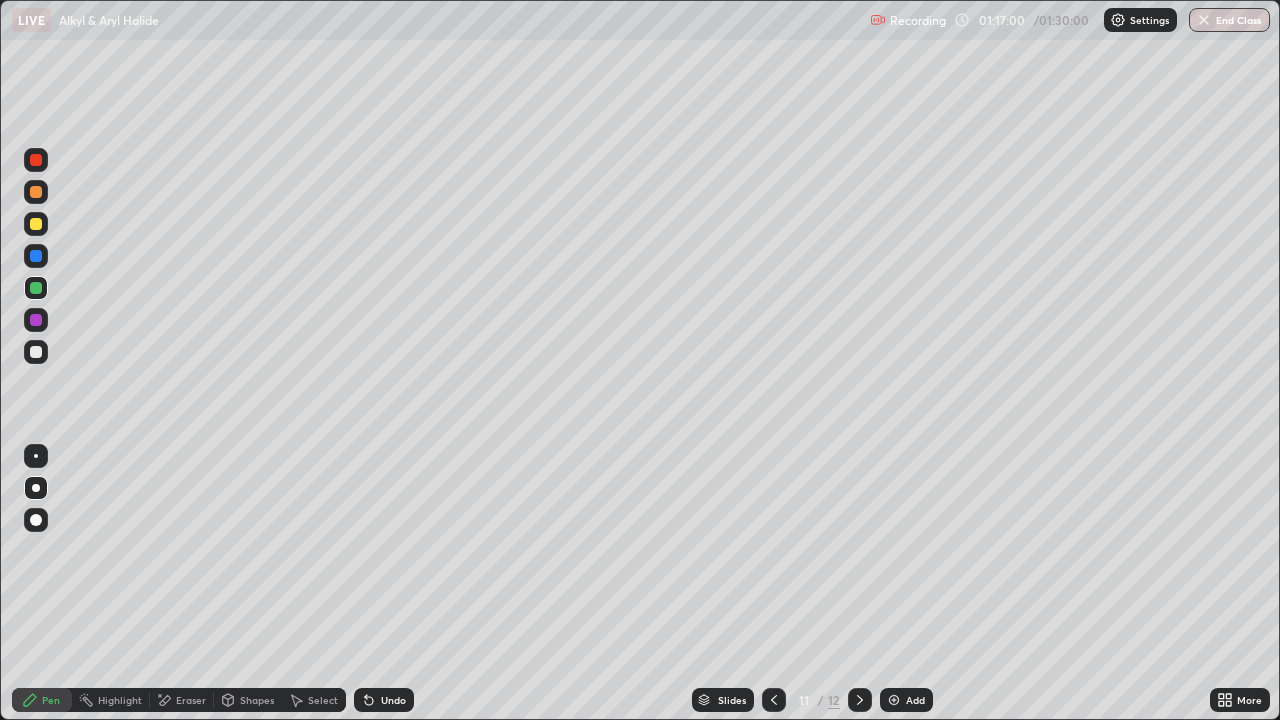 click 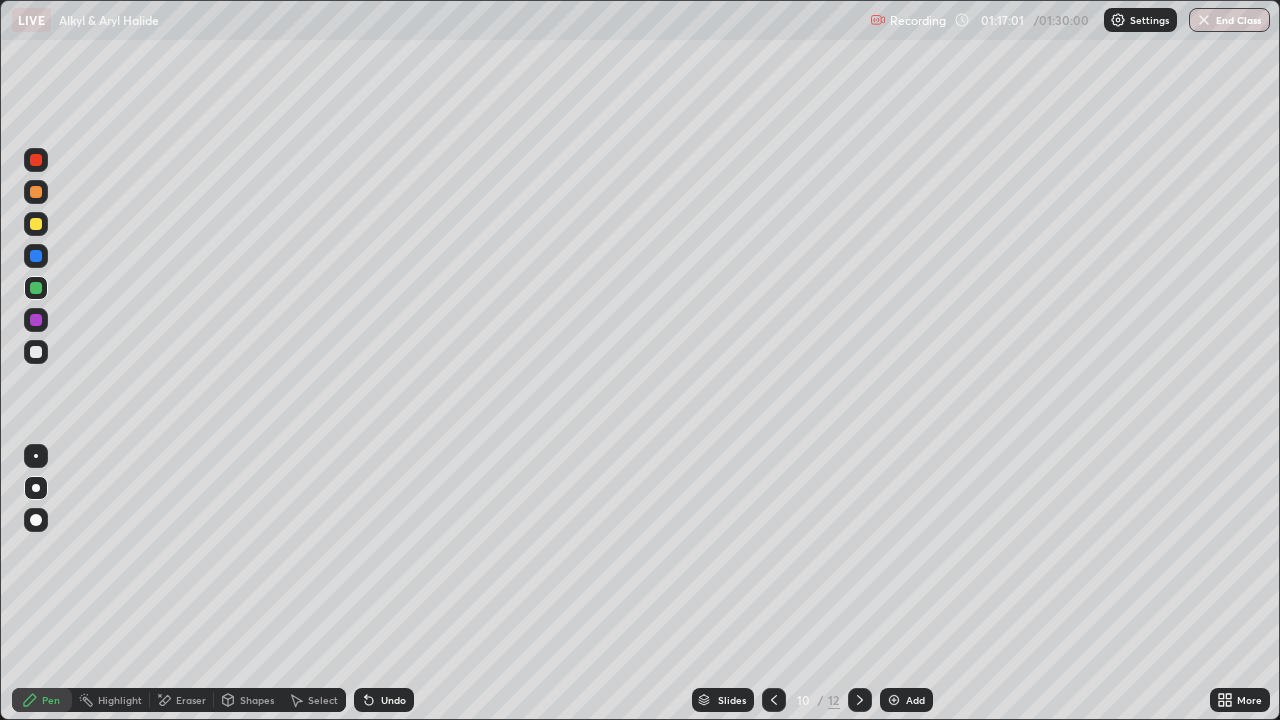 click 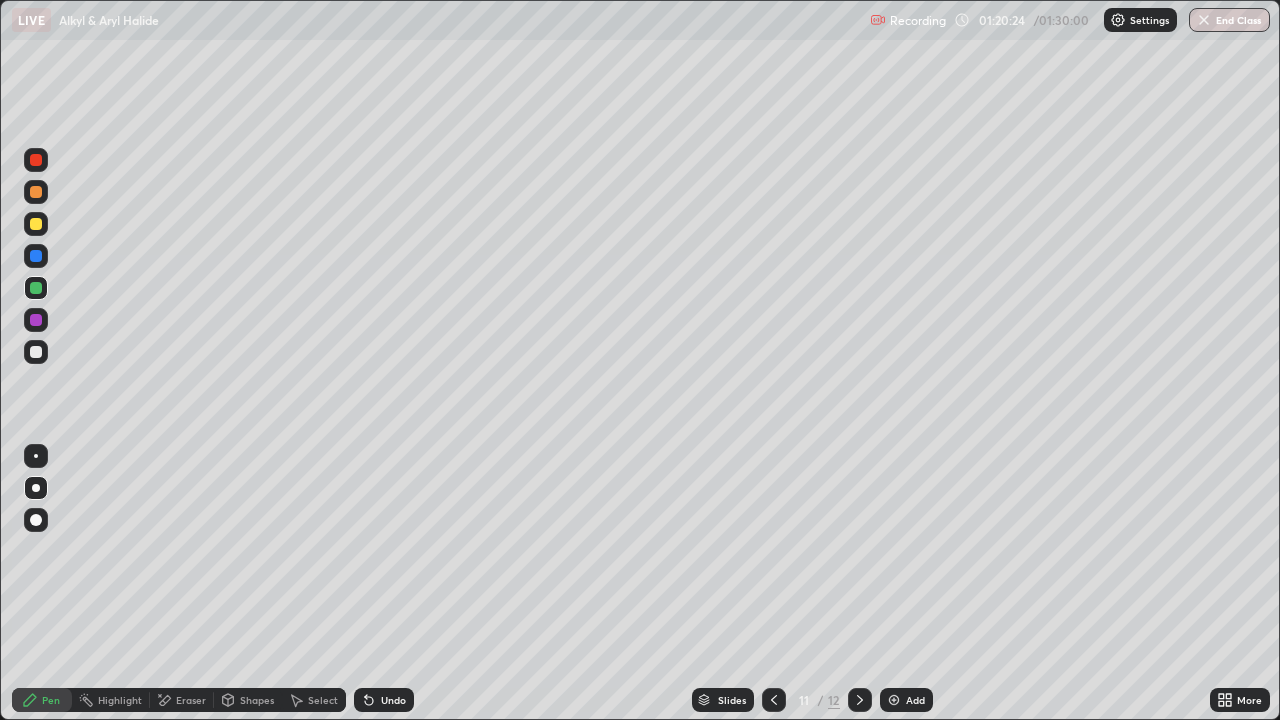 click on "Add" at bounding box center (906, 700) 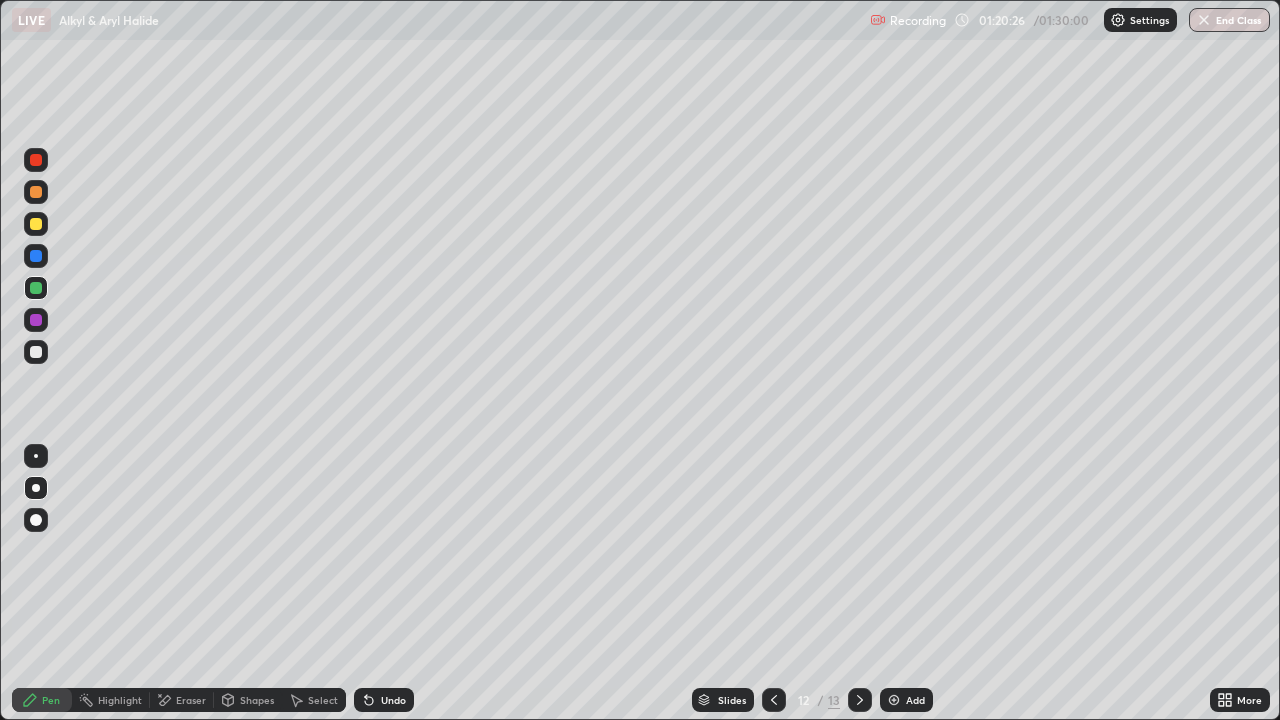click at bounding box center [36, 224] 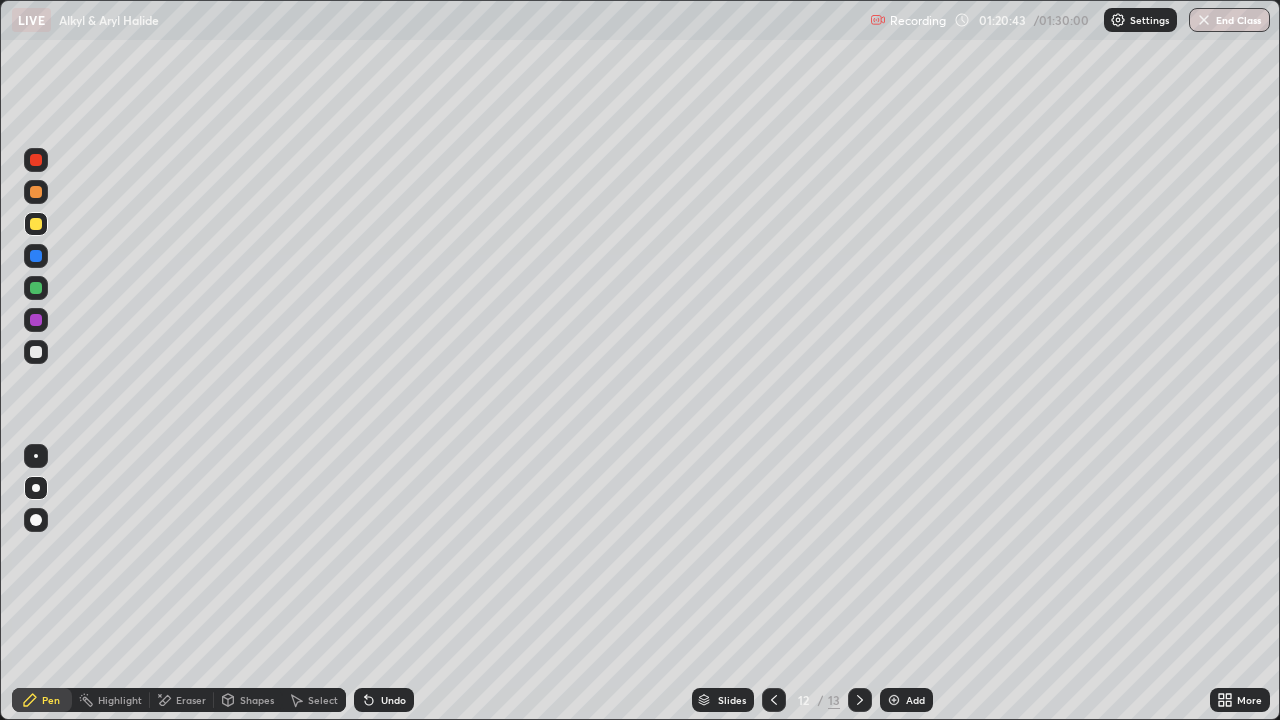 click at bounding box center (36, 192) 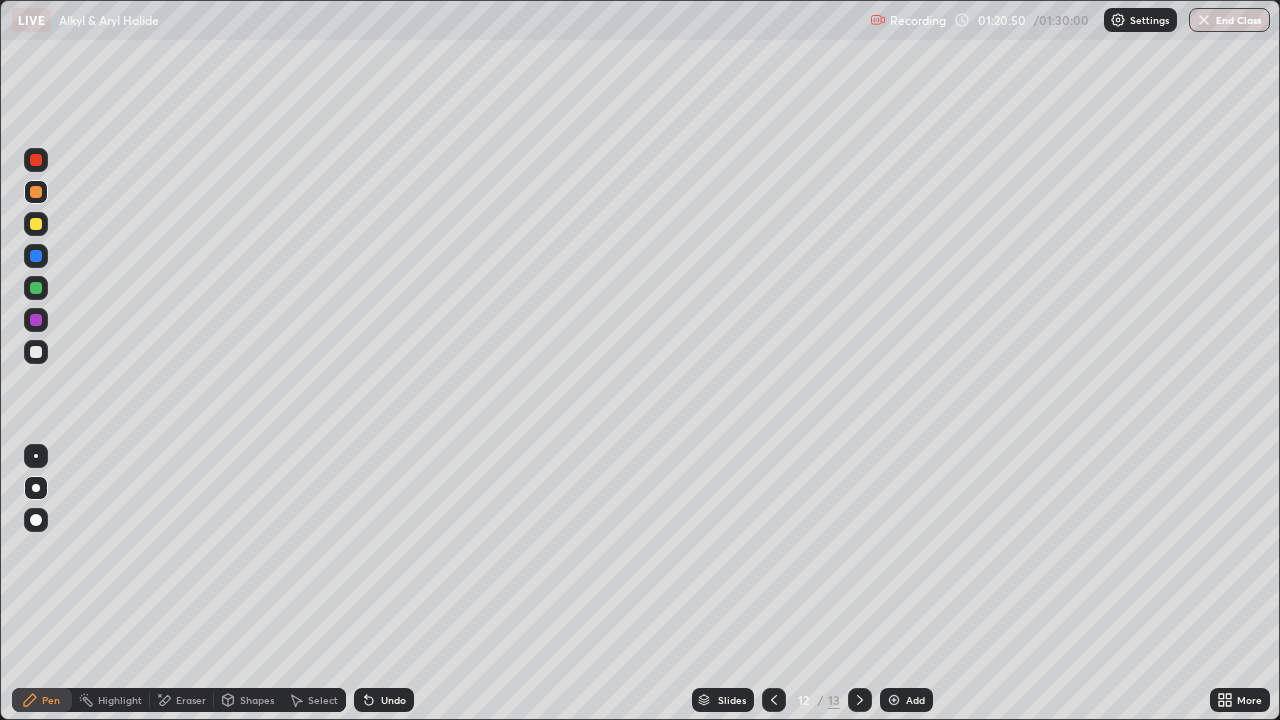 click on "Undo" at bounding box center (393, 700) 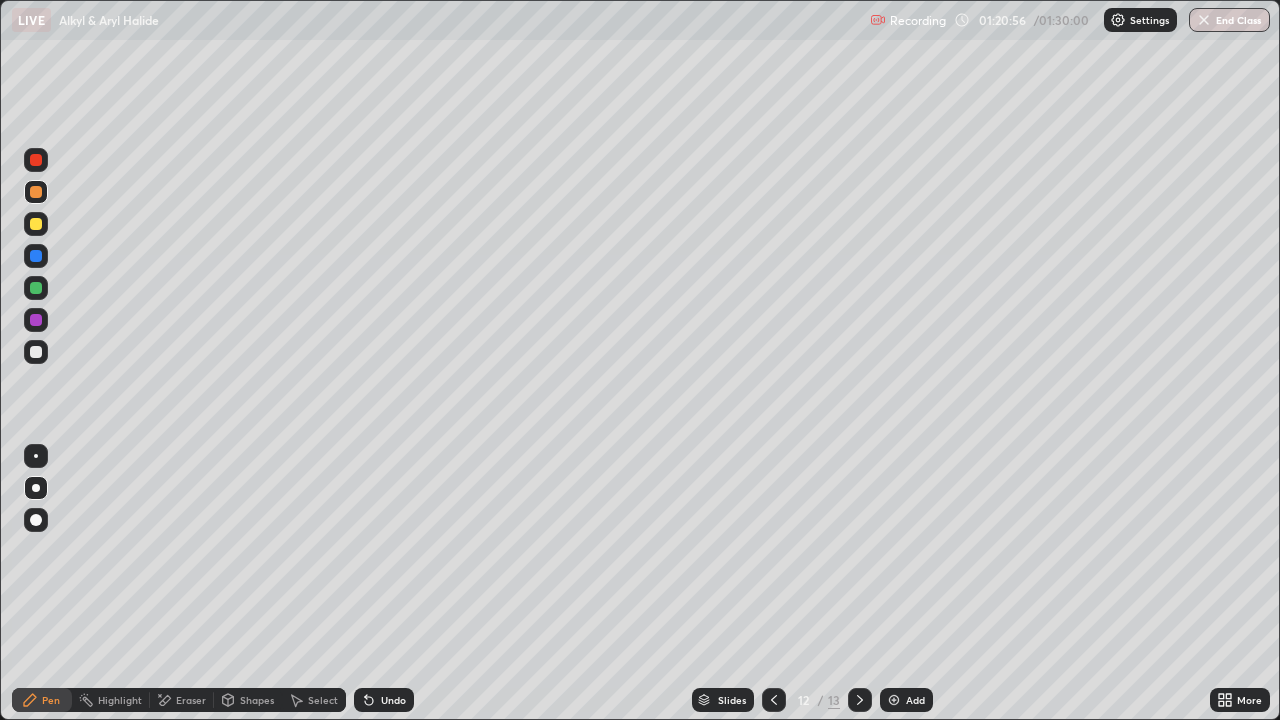 click 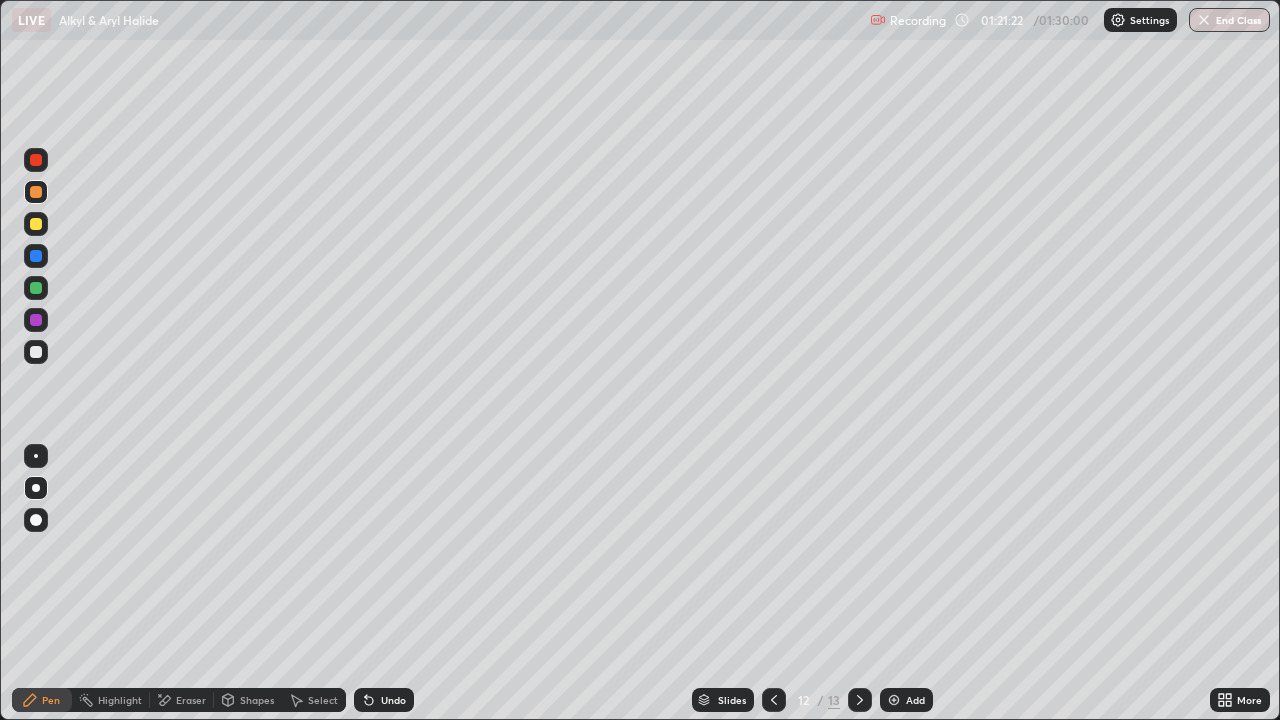 click on "Undo" at bounding box center (393, 700) 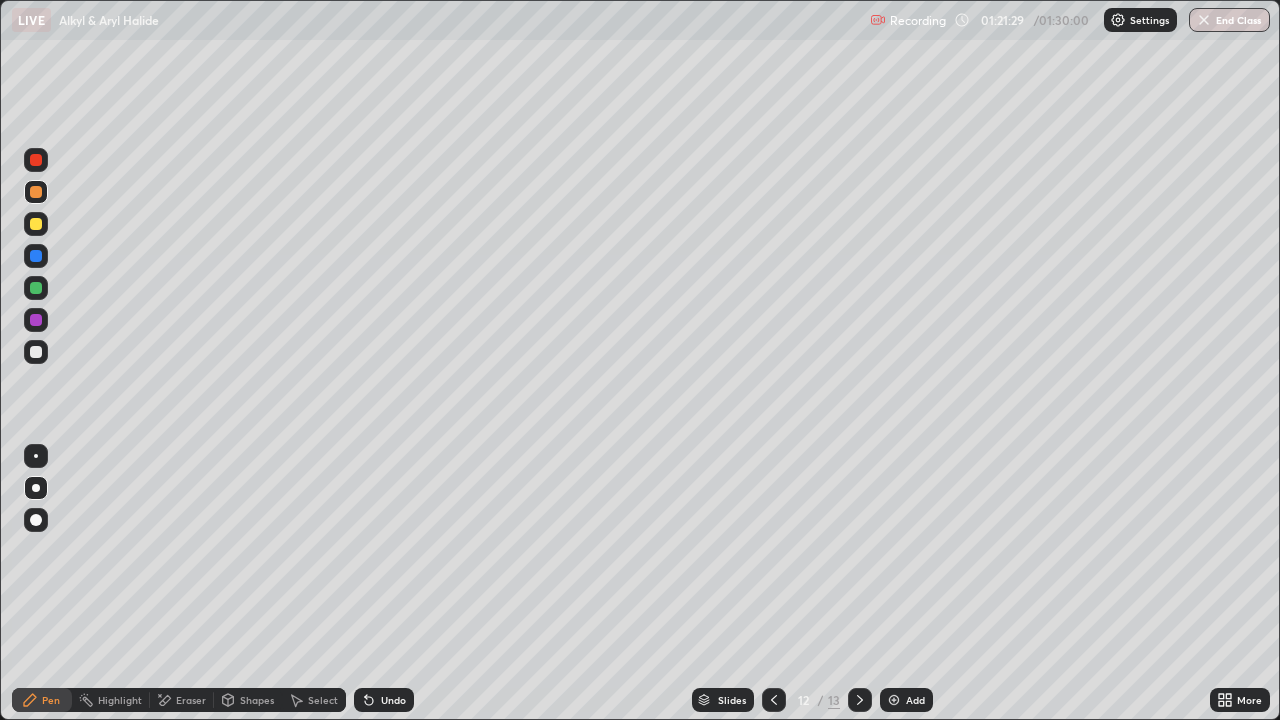 click at bounding box center [36, 256] 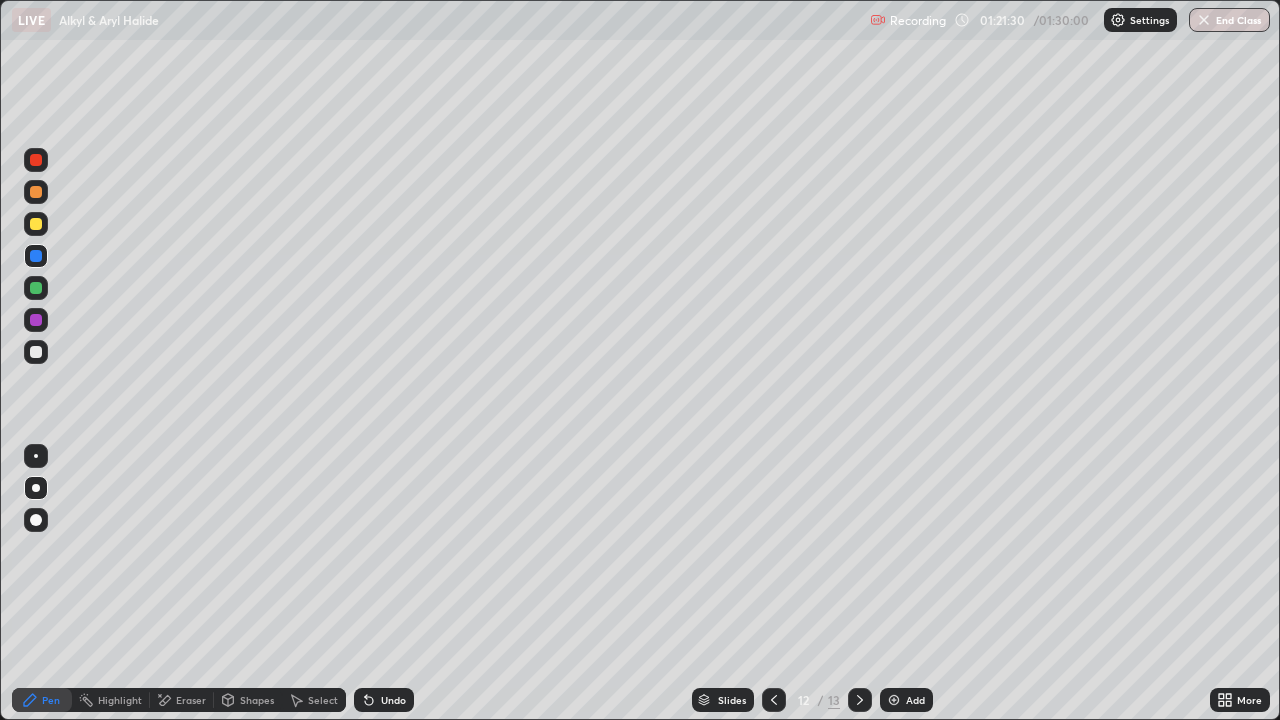 click at bounding box center [36, 224] 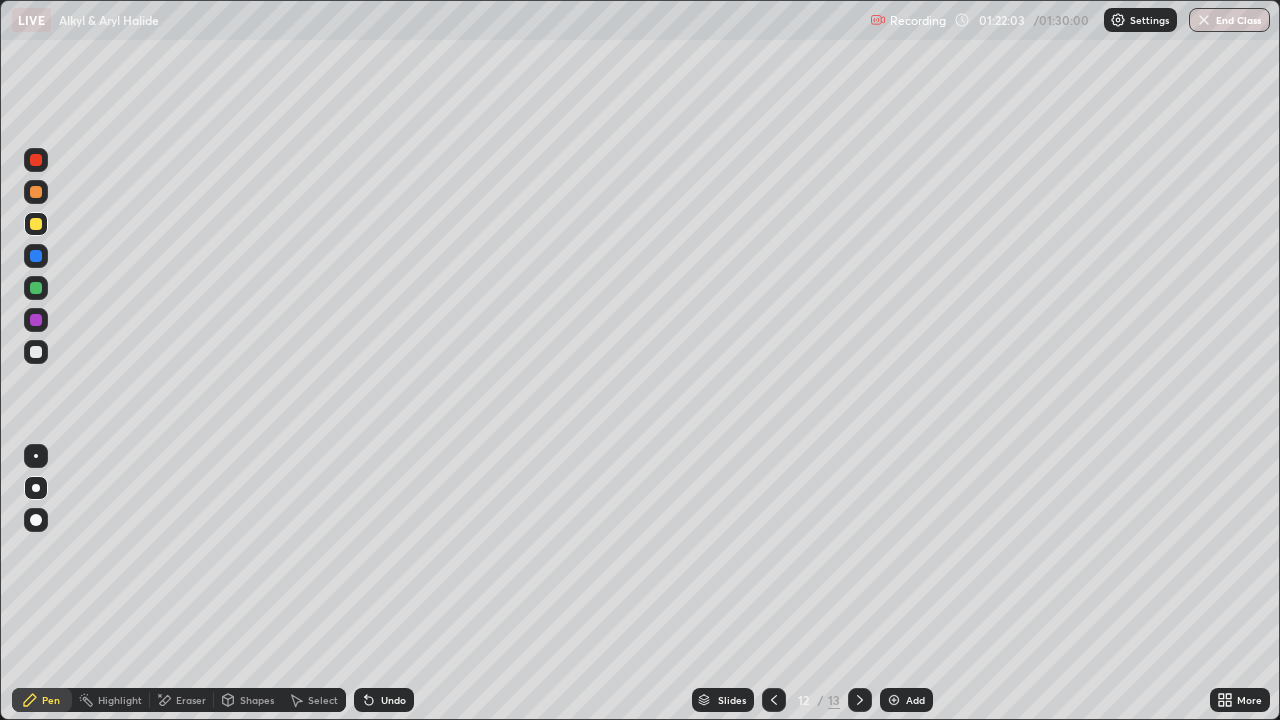 click at bounding box center (36, 256) 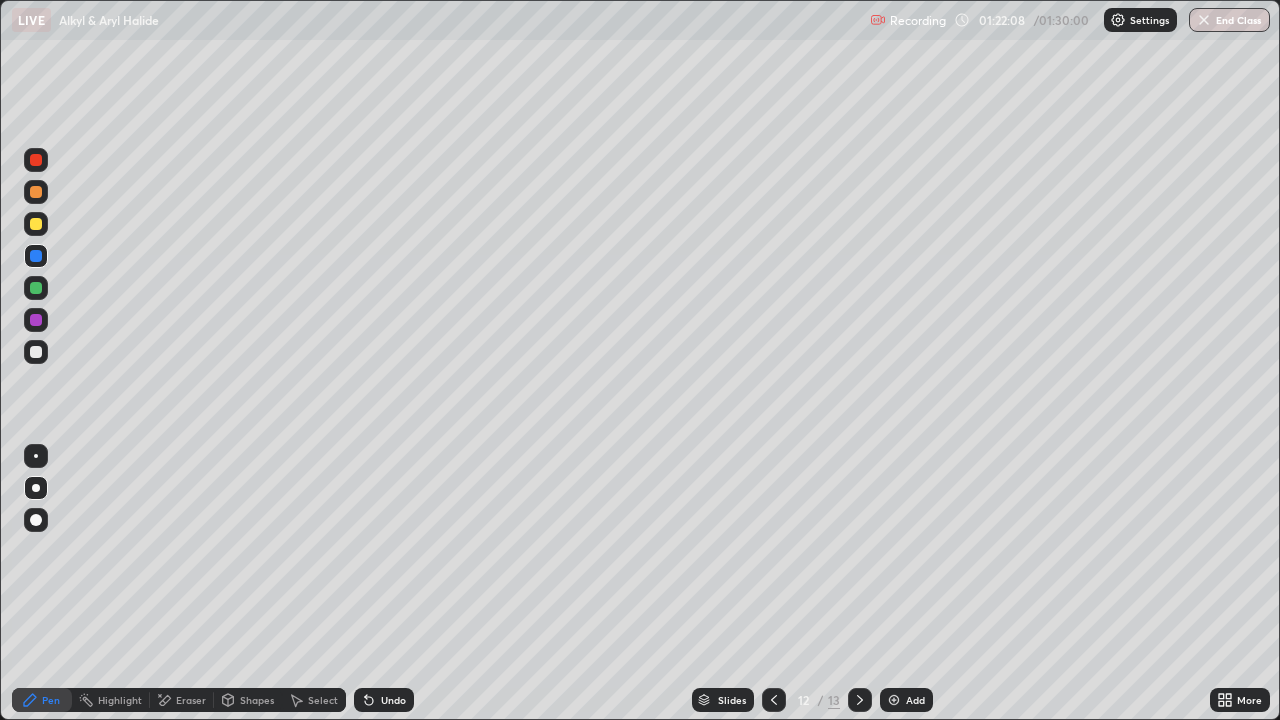 click on "Undo" at bounding box center [384, 700] 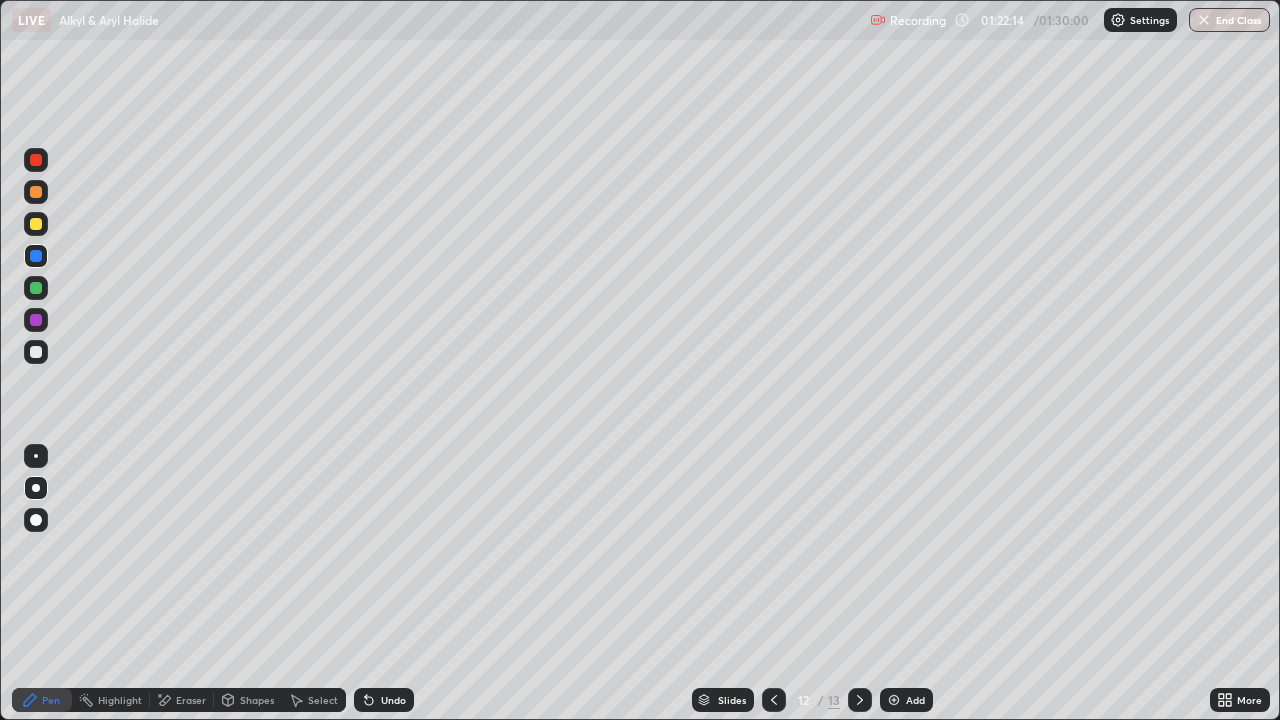 click at bounding box center [36, 352] 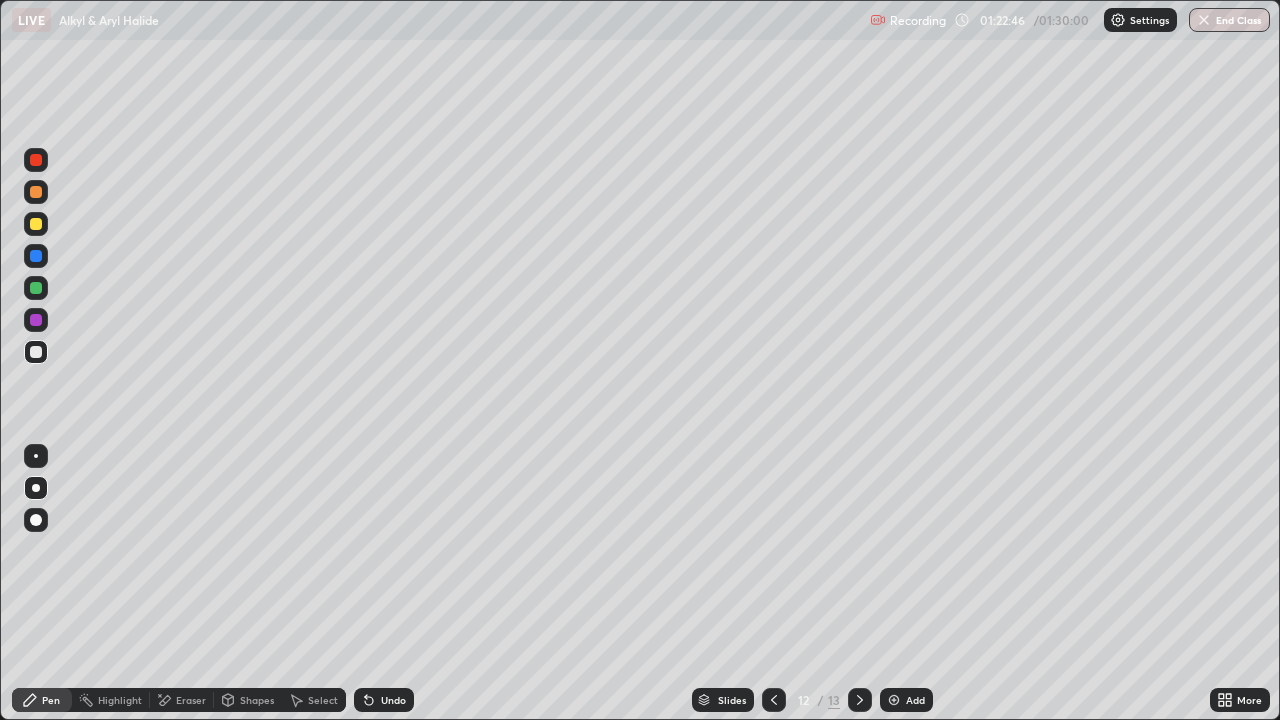click at bounding box center [36, 352] 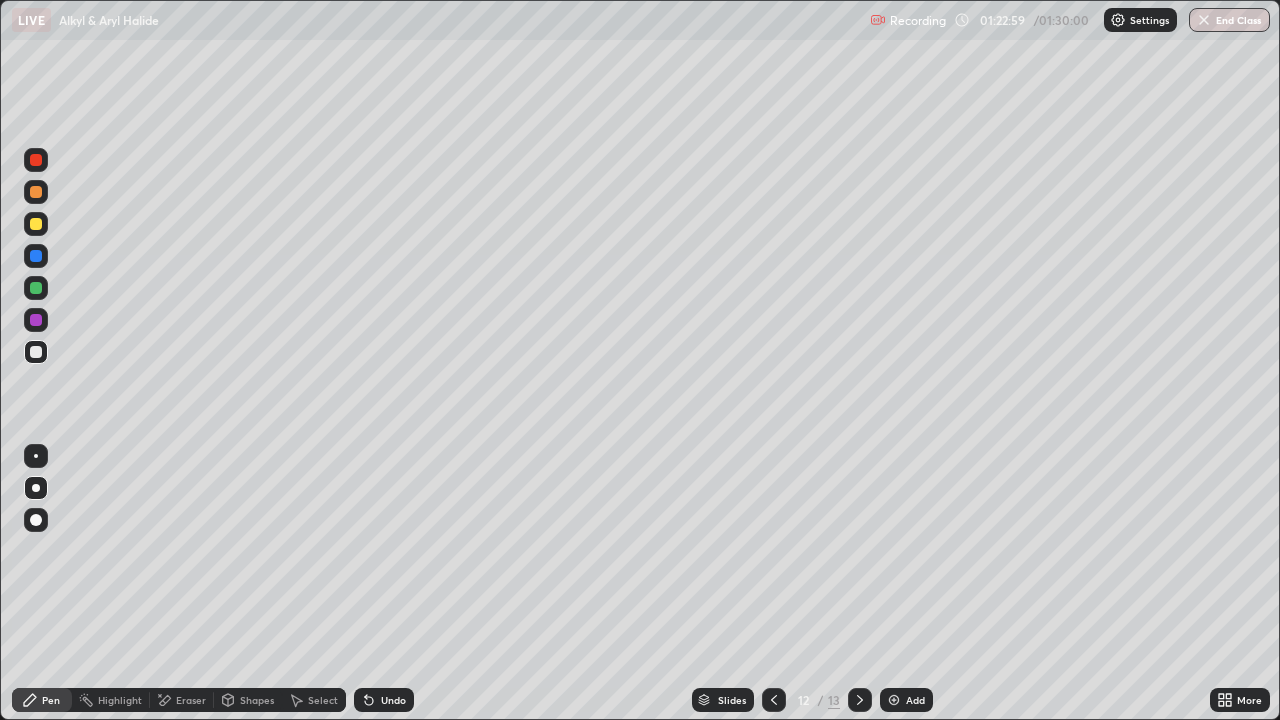 click at bounding box center [36, 256] 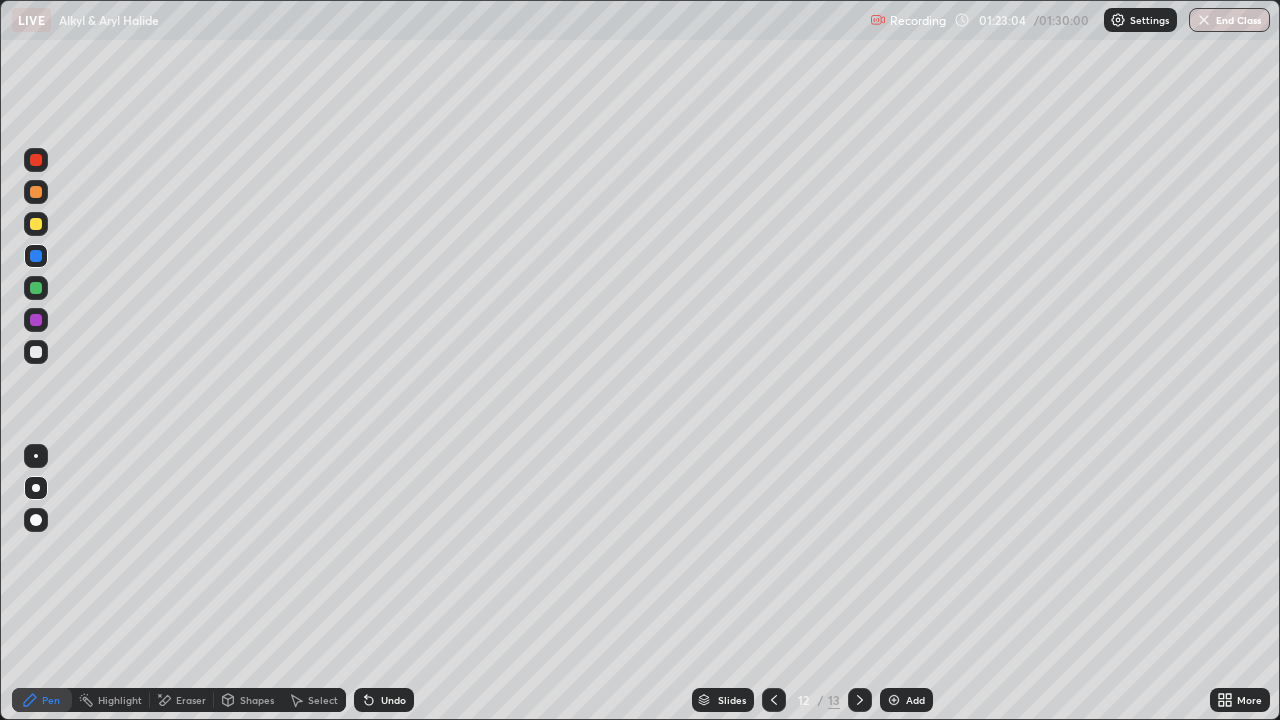 click on "Undo" at bounding box center (393, 700) 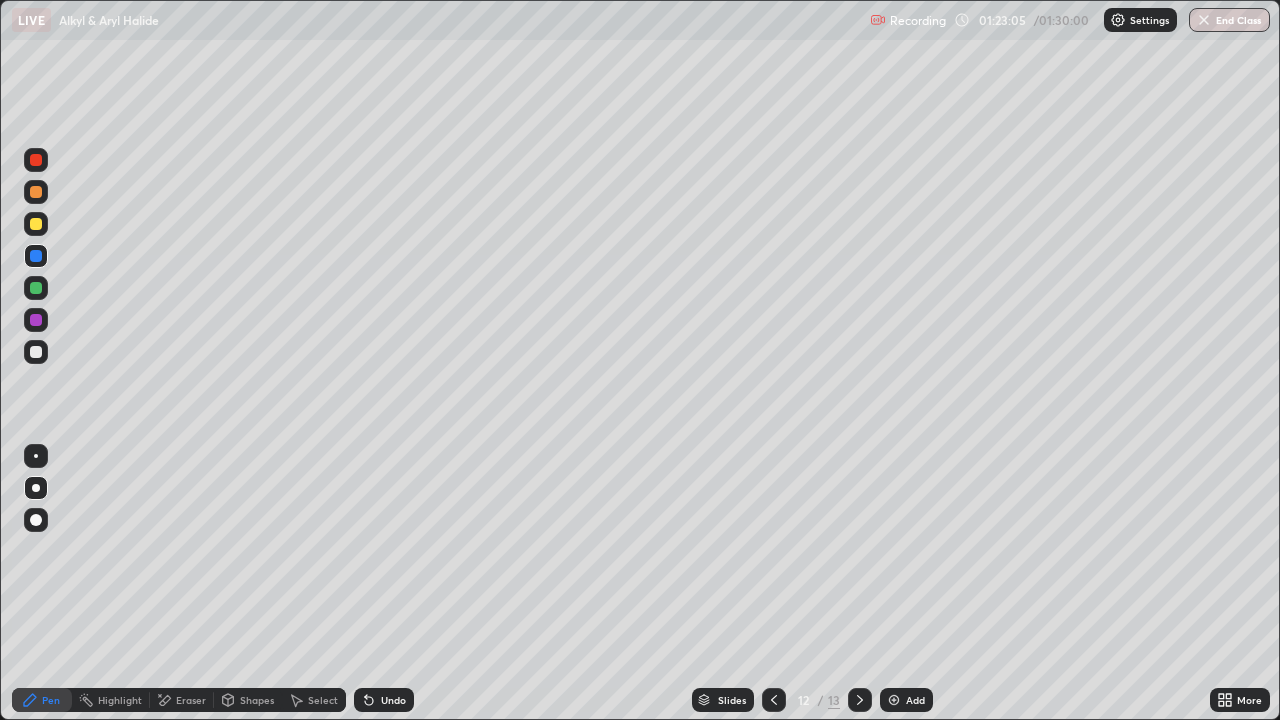 click at bounding box center [36, 224] 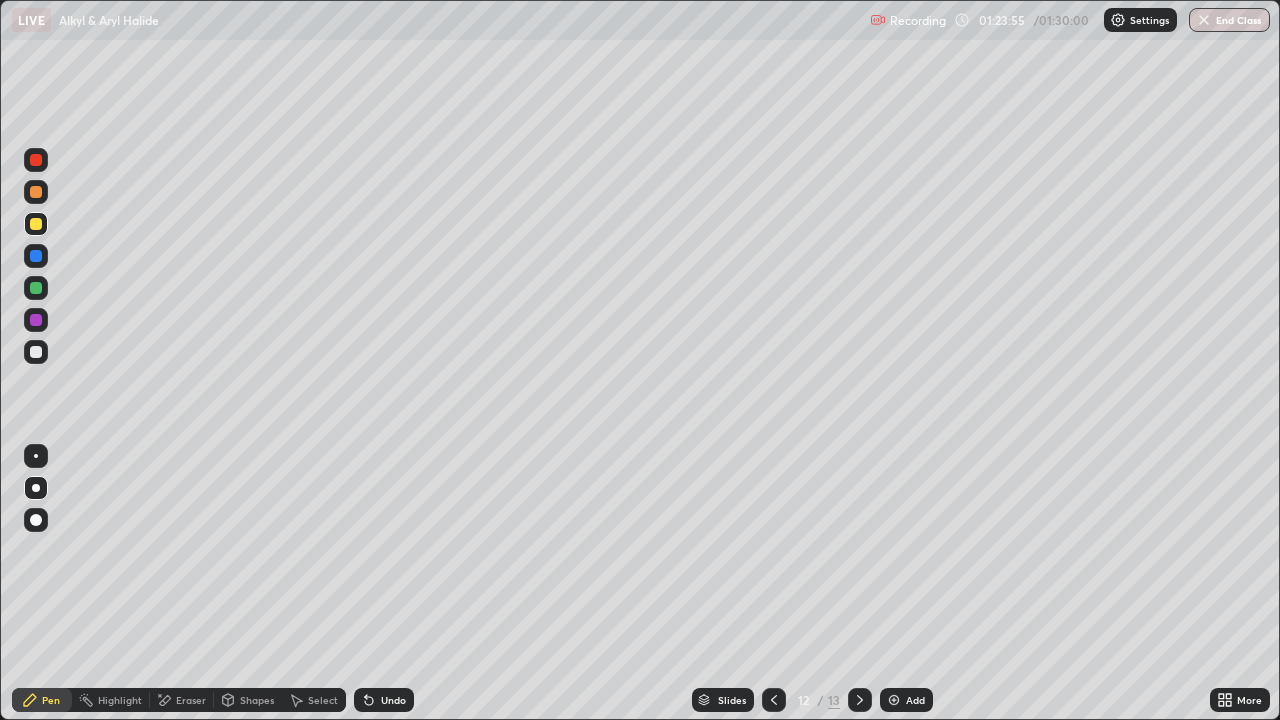 click at bounding box center (36, 352) 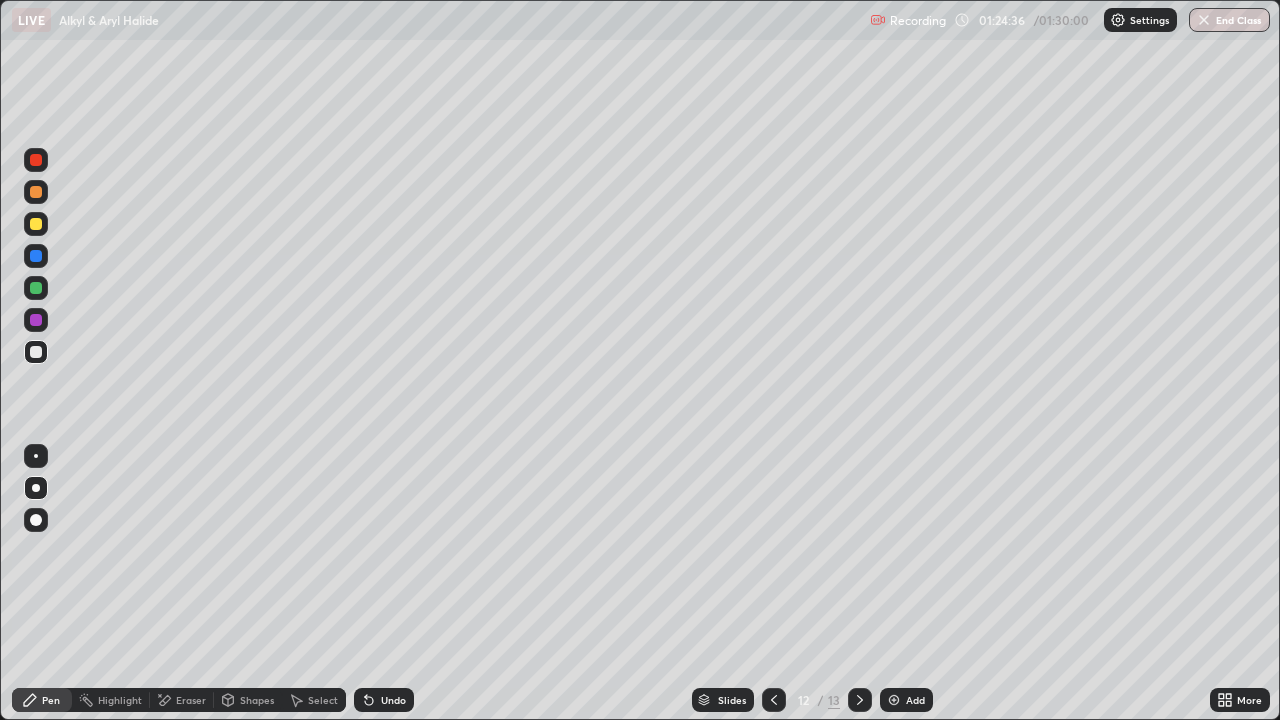 click at bounding box center [36, 192] 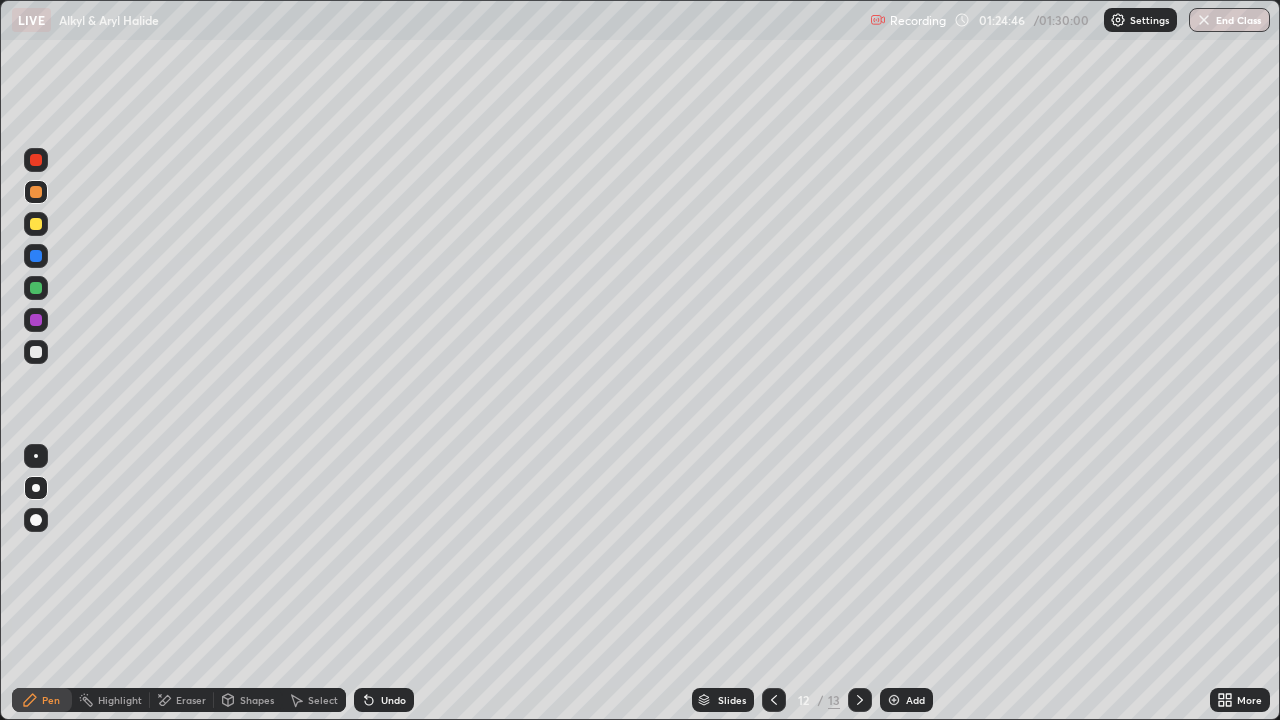 click at bounding box center [36, 352] 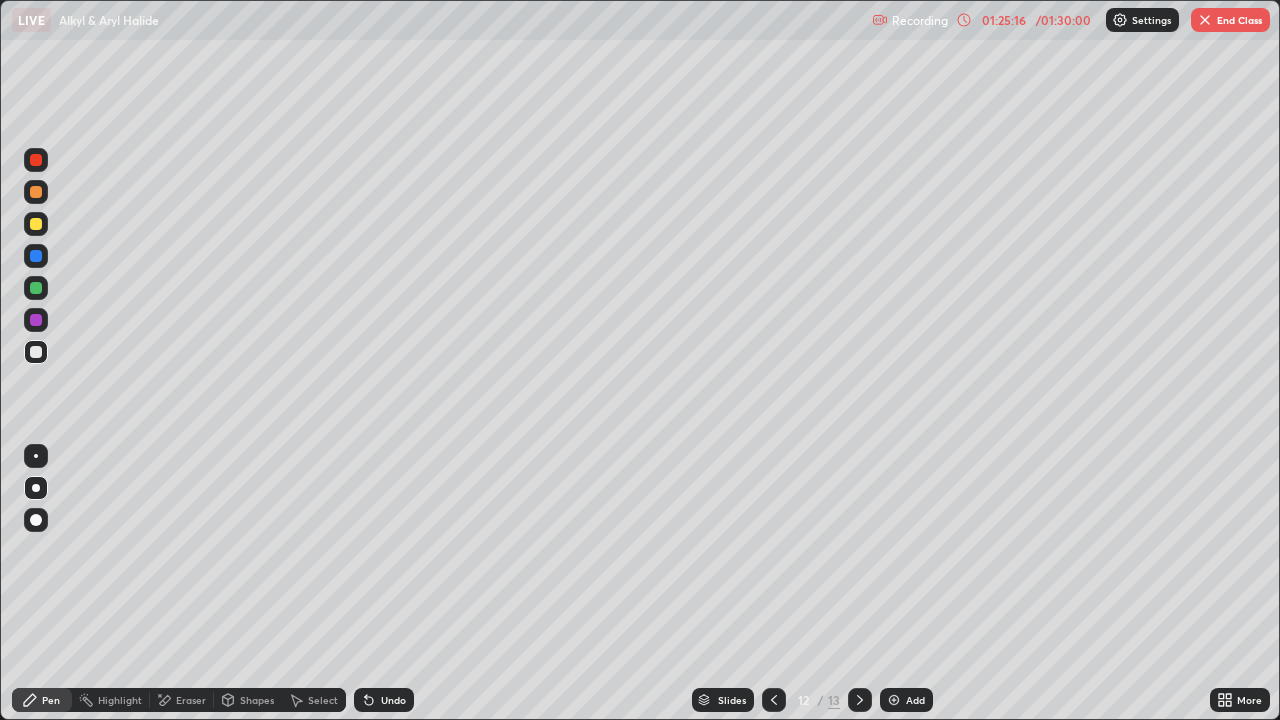 click at bounding box center (36, 224) 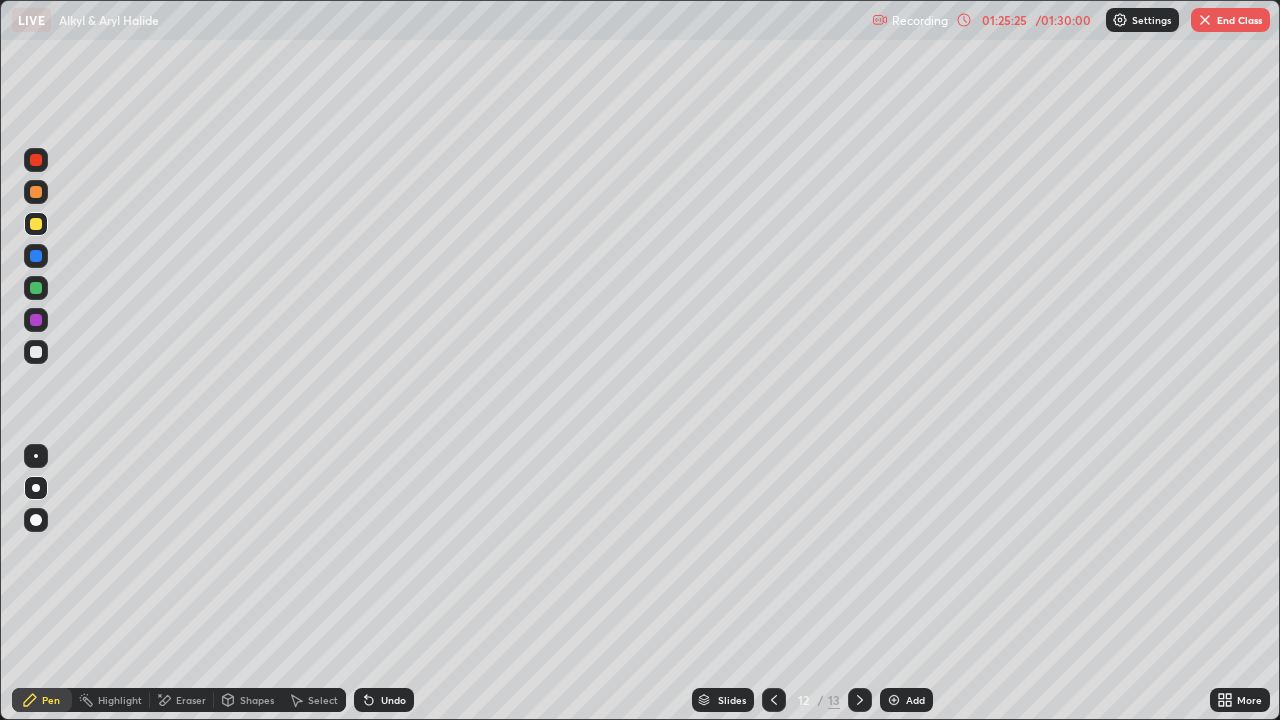 click at bounding box center [36, 192] 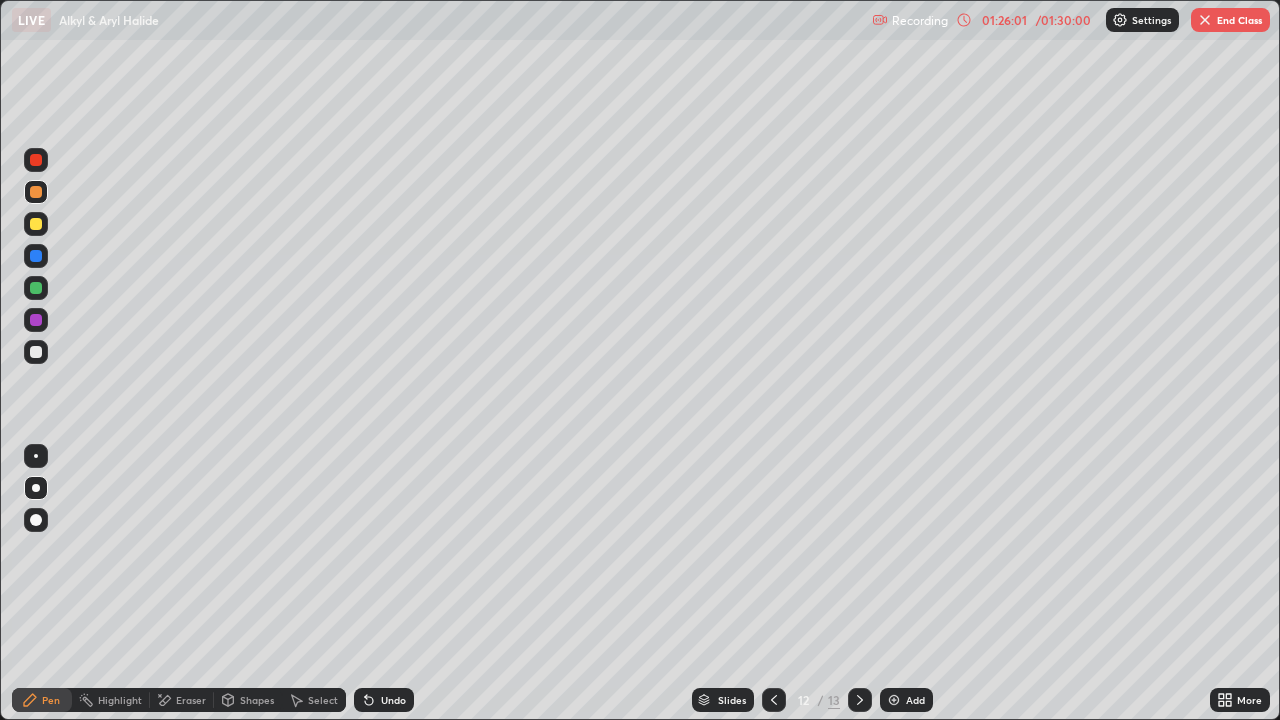 click at bounding box center [774, 700] 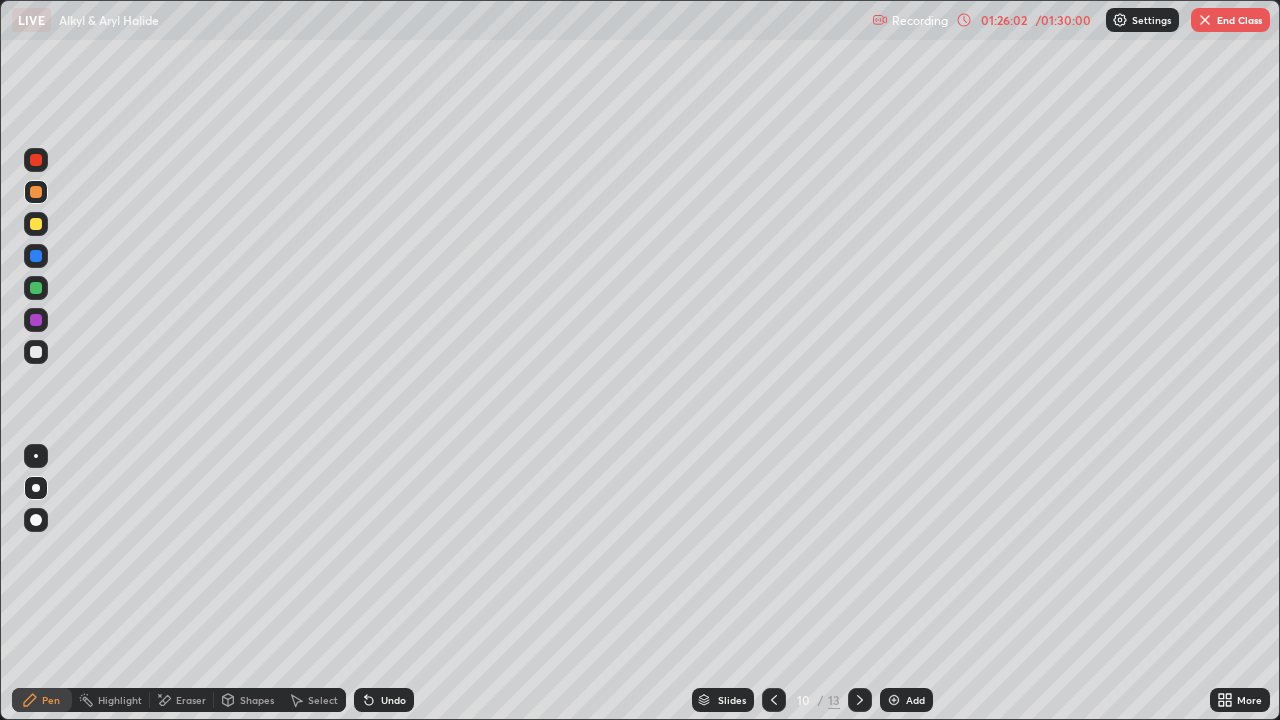click at bounding box center (774, 700) 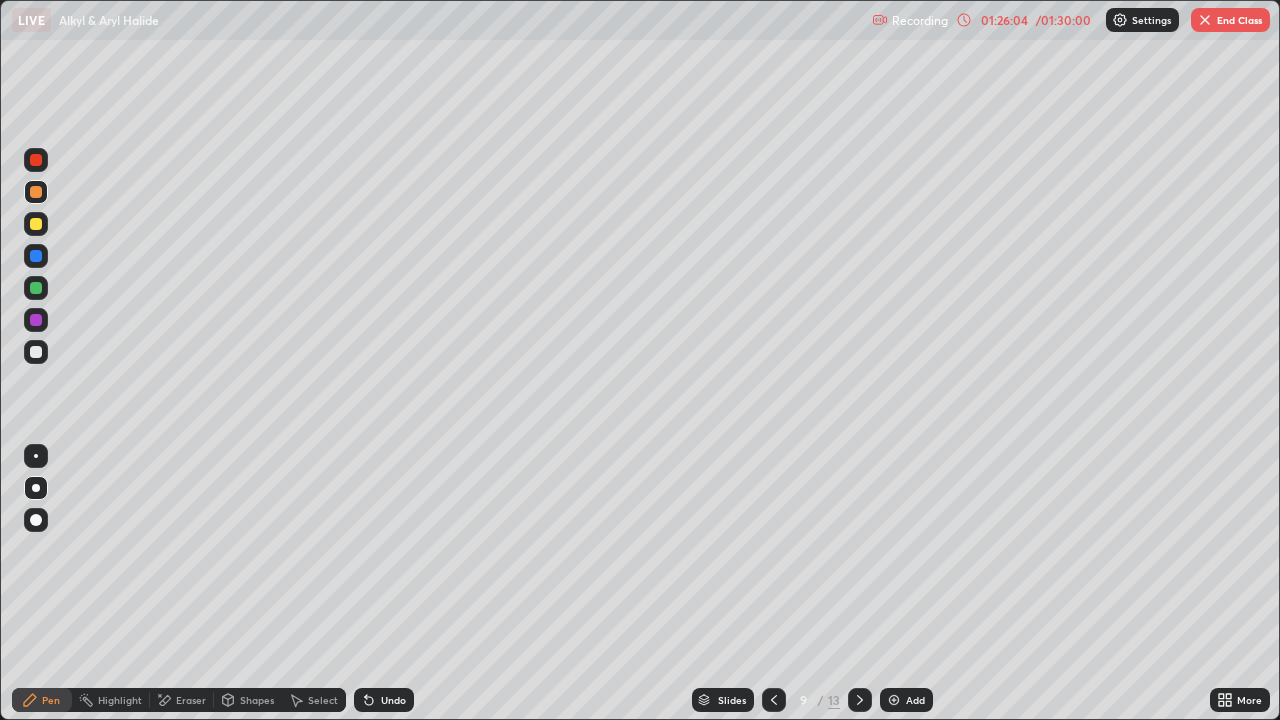 click 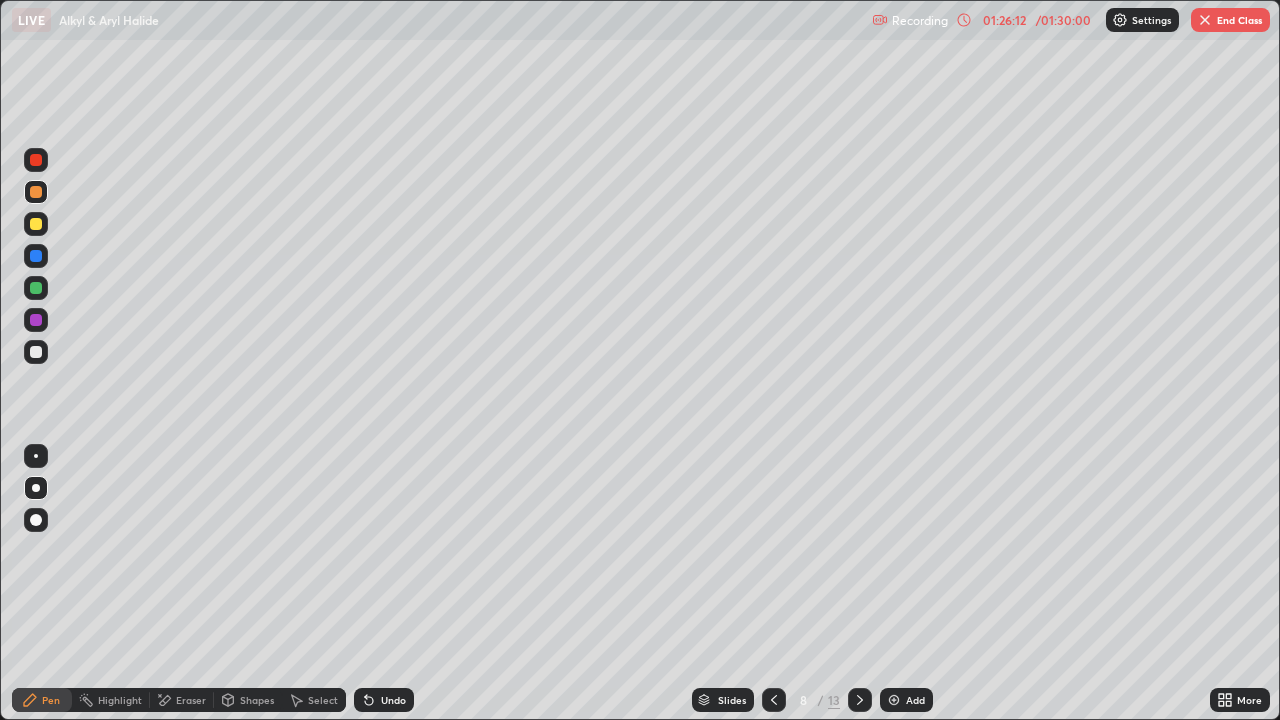 click 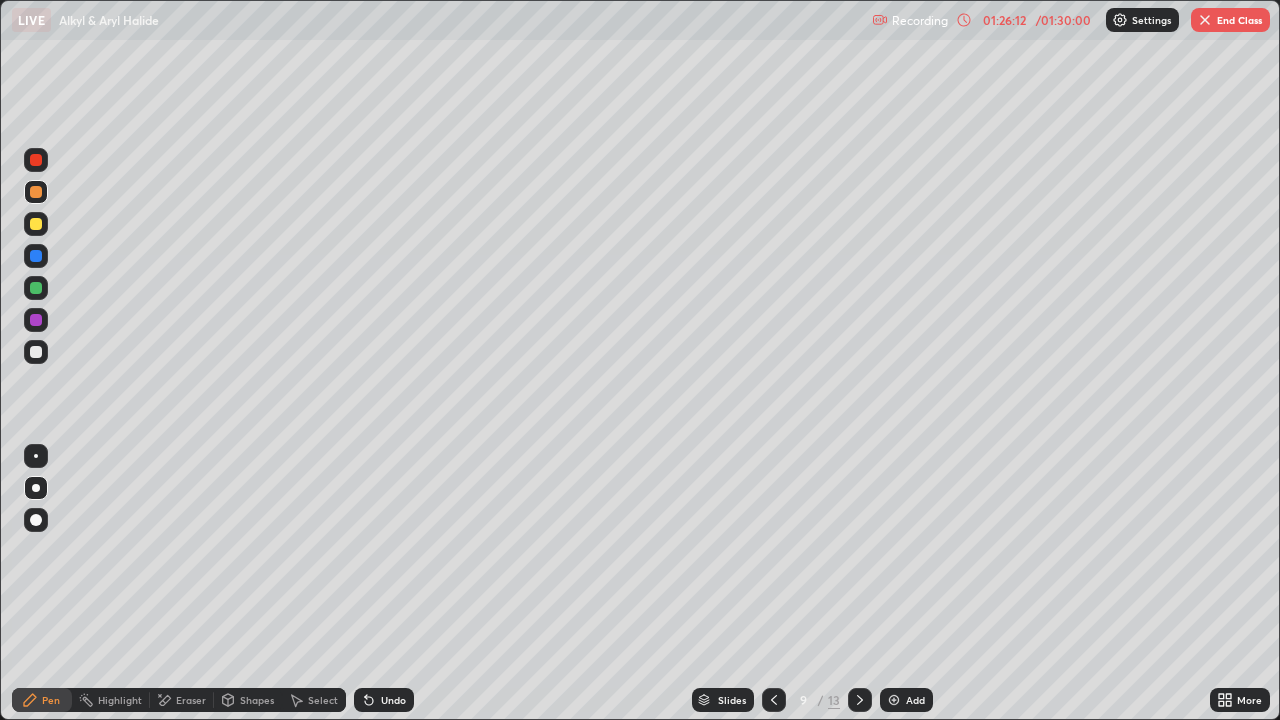 click 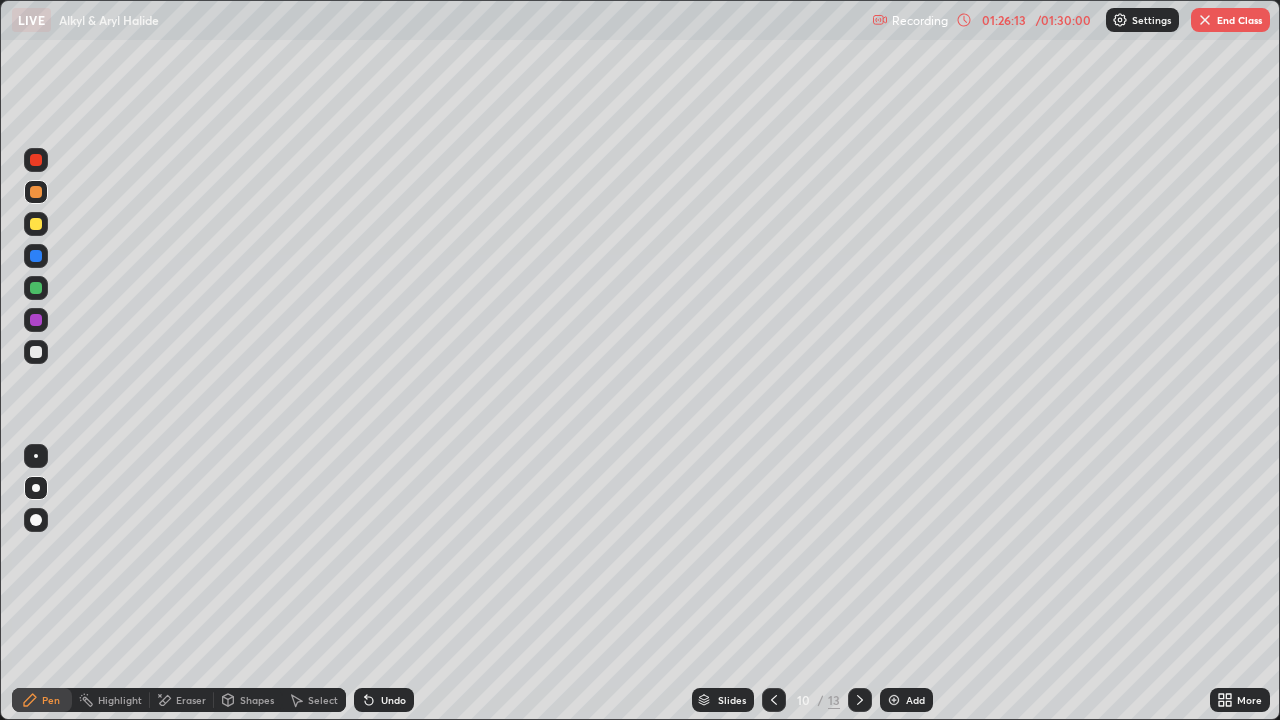click 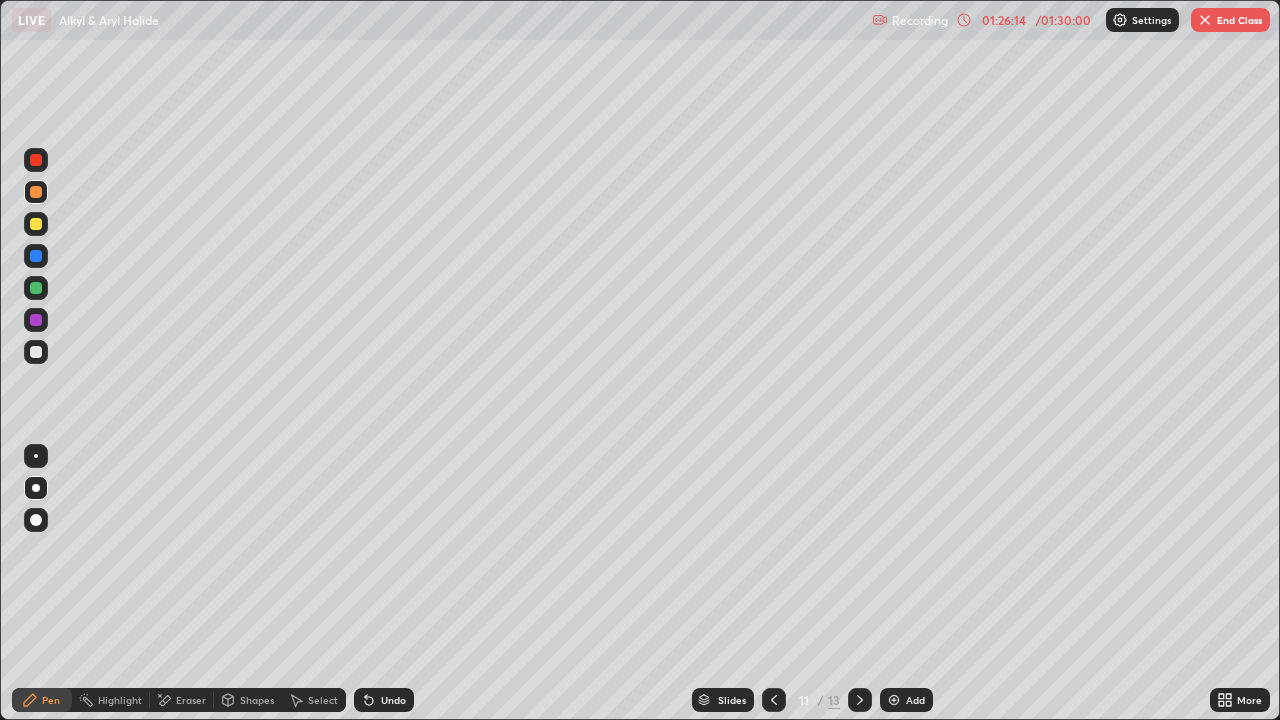 click at bounding box center [860, 700] 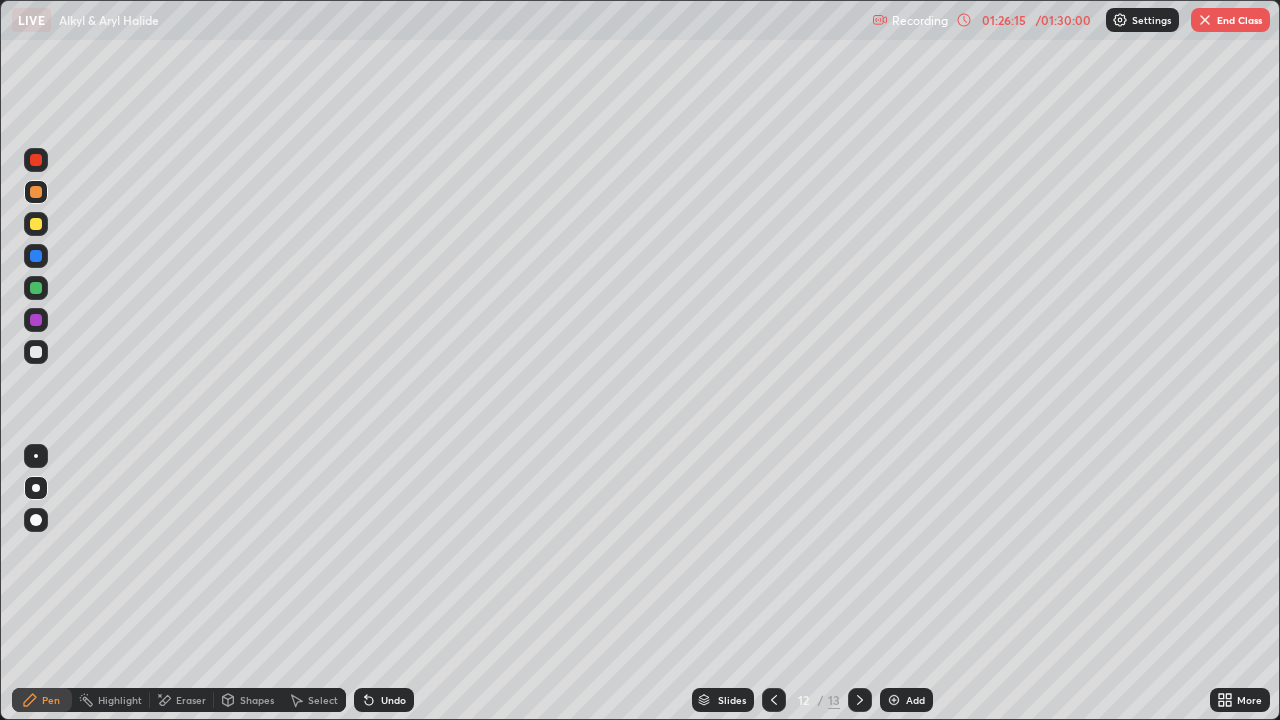 click 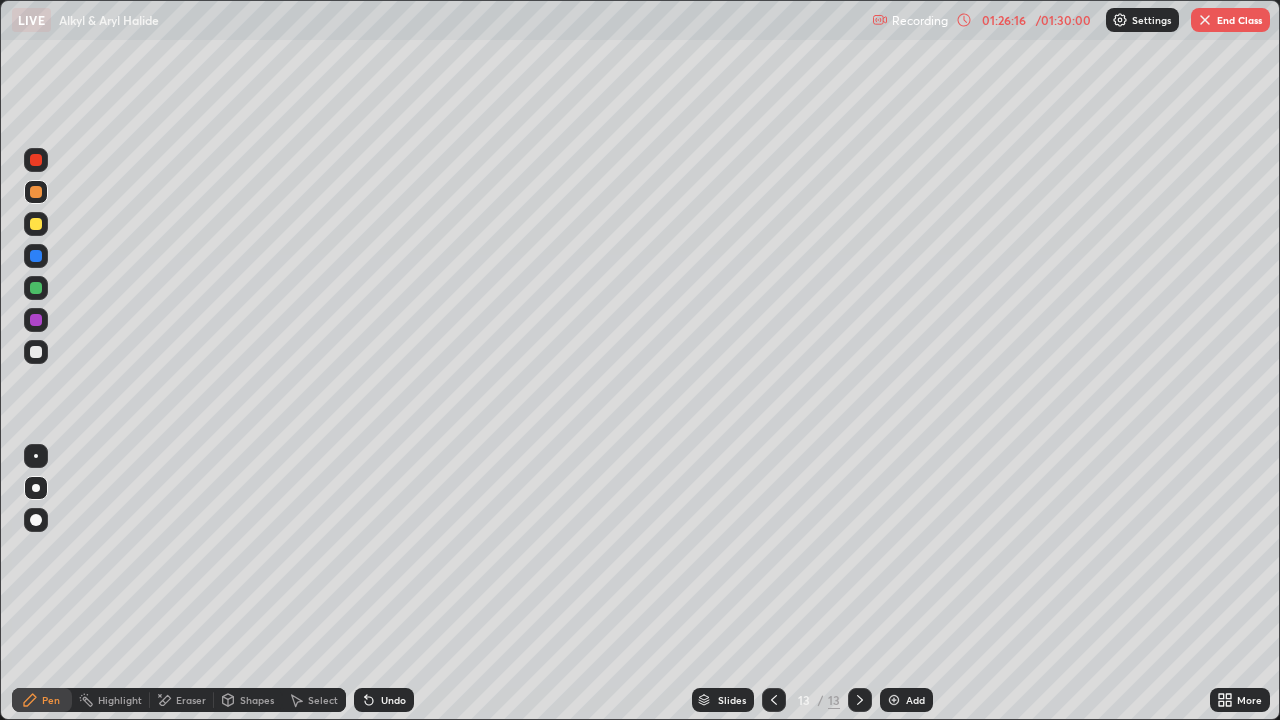 click at bounding box center [774, 700] 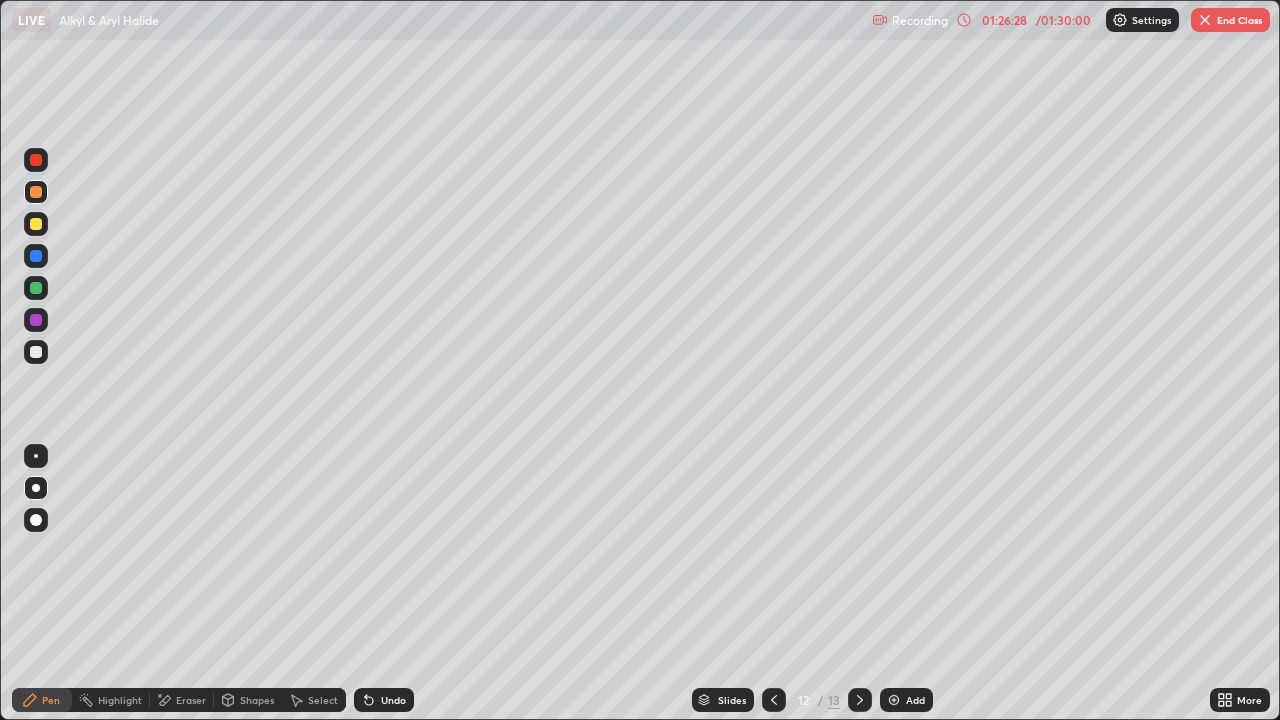 click at bounding box center [36, 288] 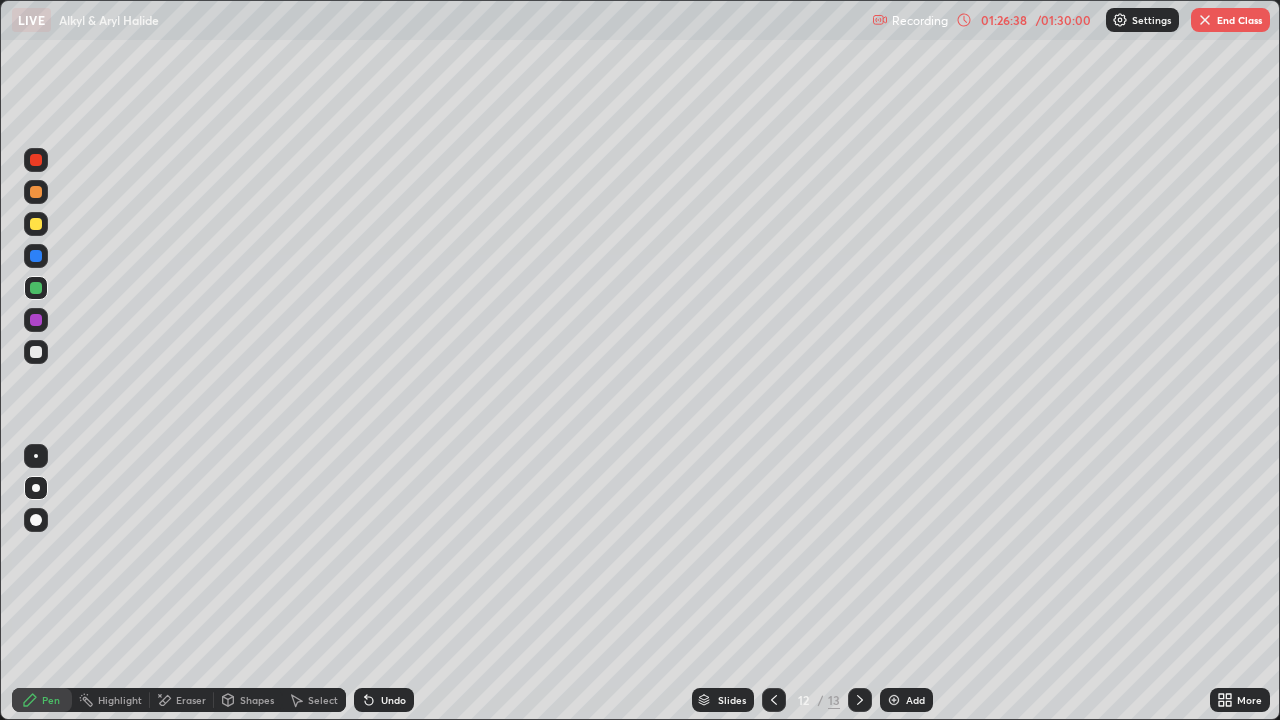 click at bounding box center [36, 352] 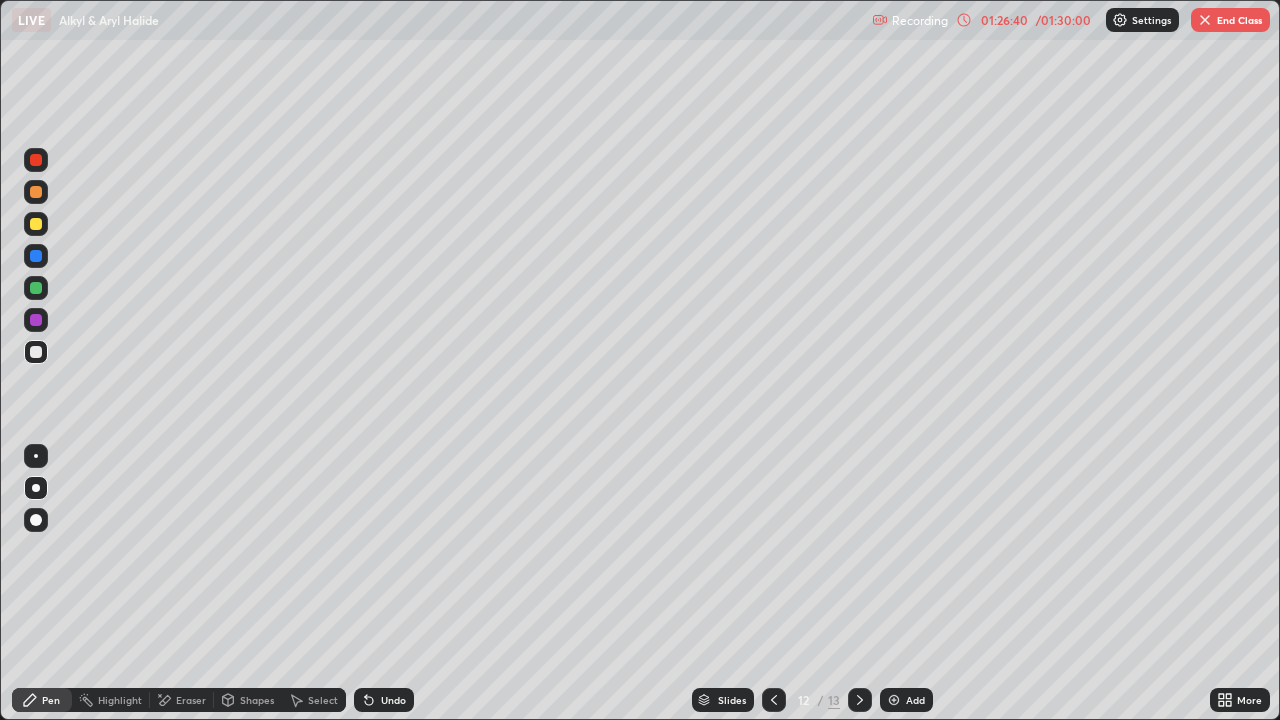 click at bounding box center [36, 288] 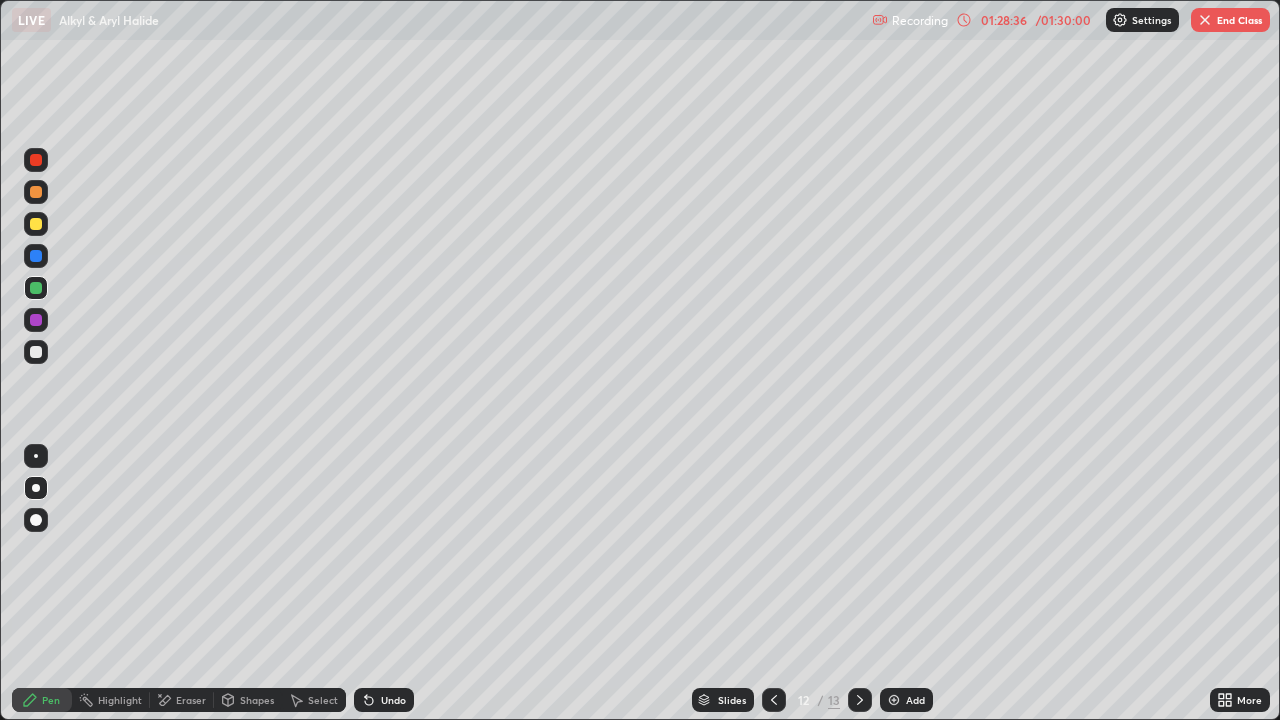 click at bounding box center (36, 352) 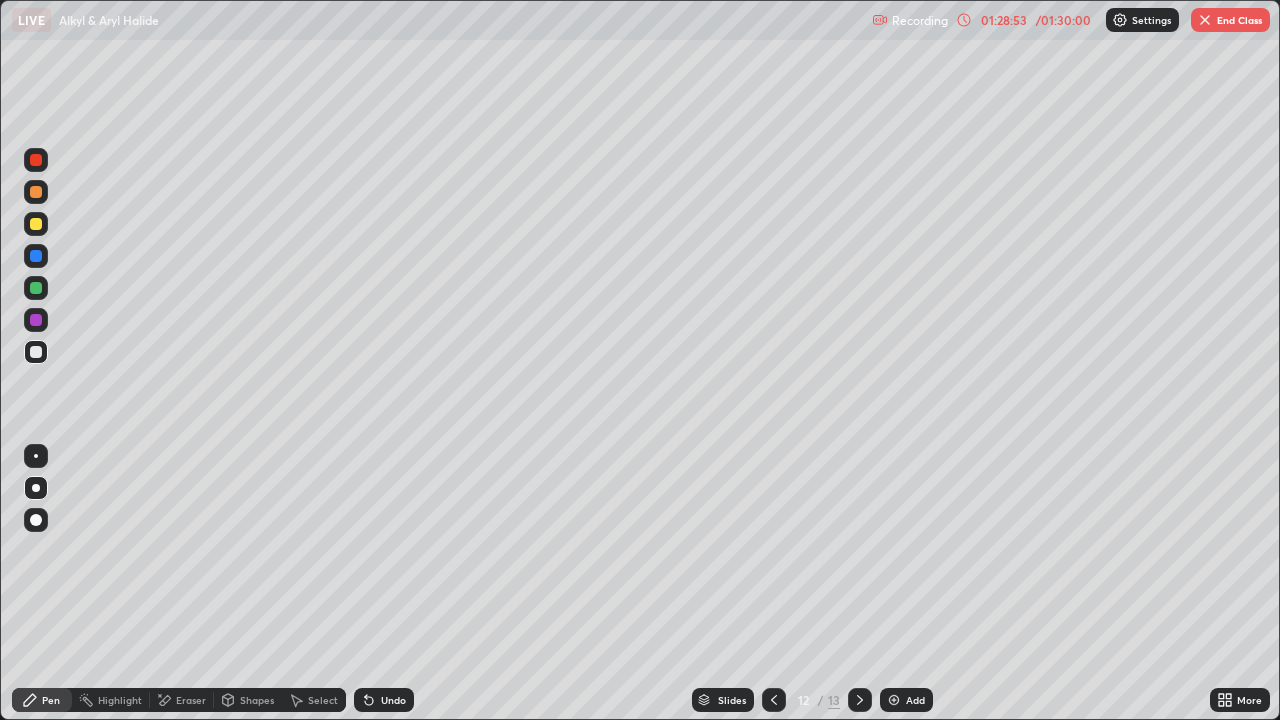 click on "Undo" at bounding box center (393, 700) 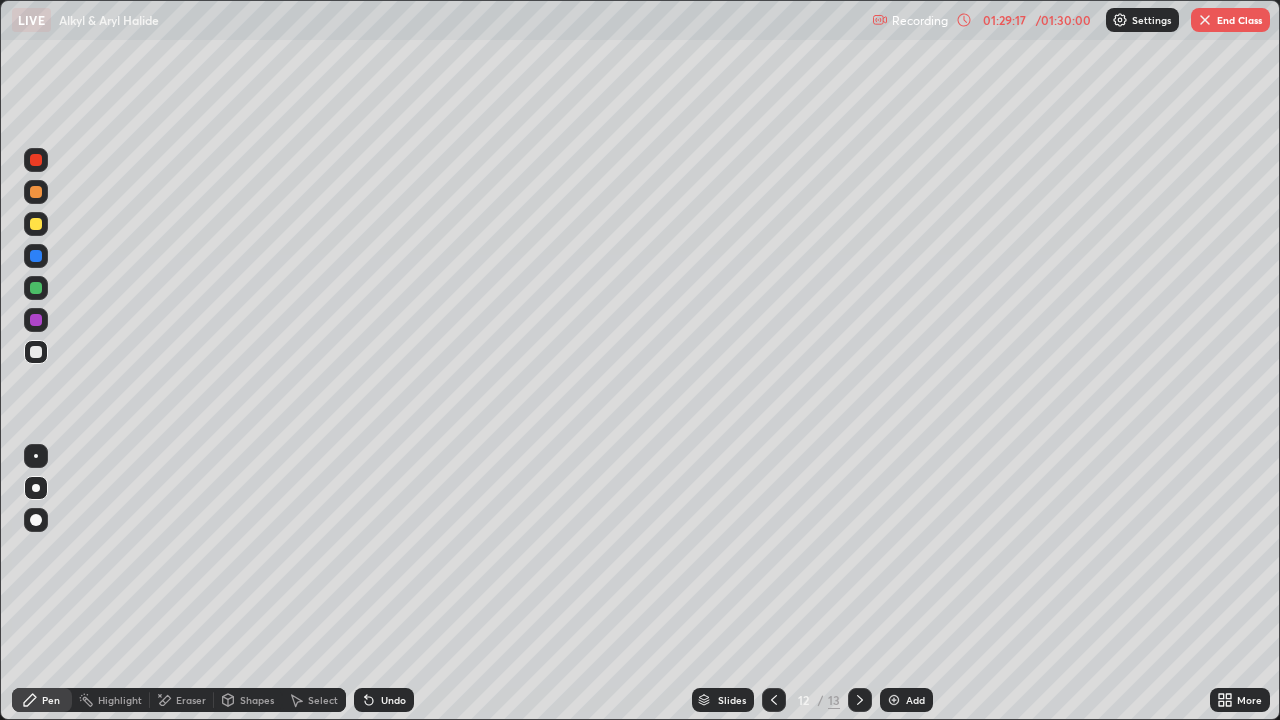 click at bounding box center [36, 288] 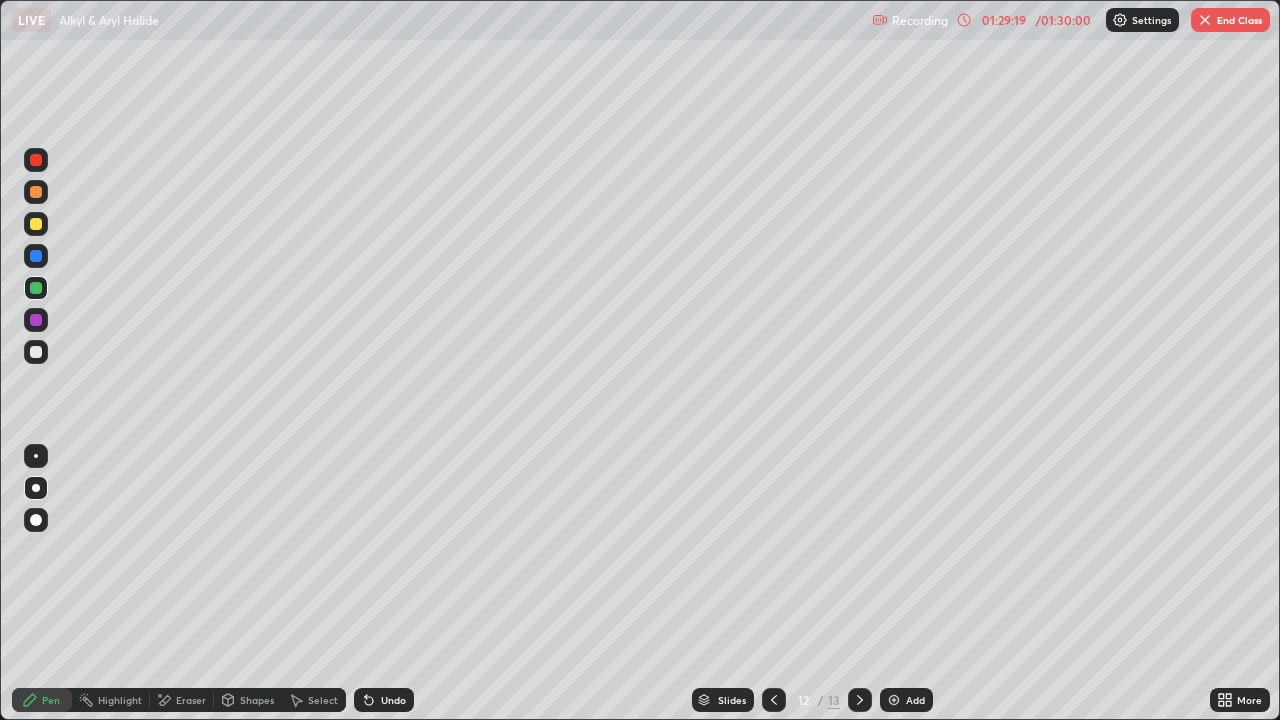 click on "Undo" at bounding box center (393, 700) 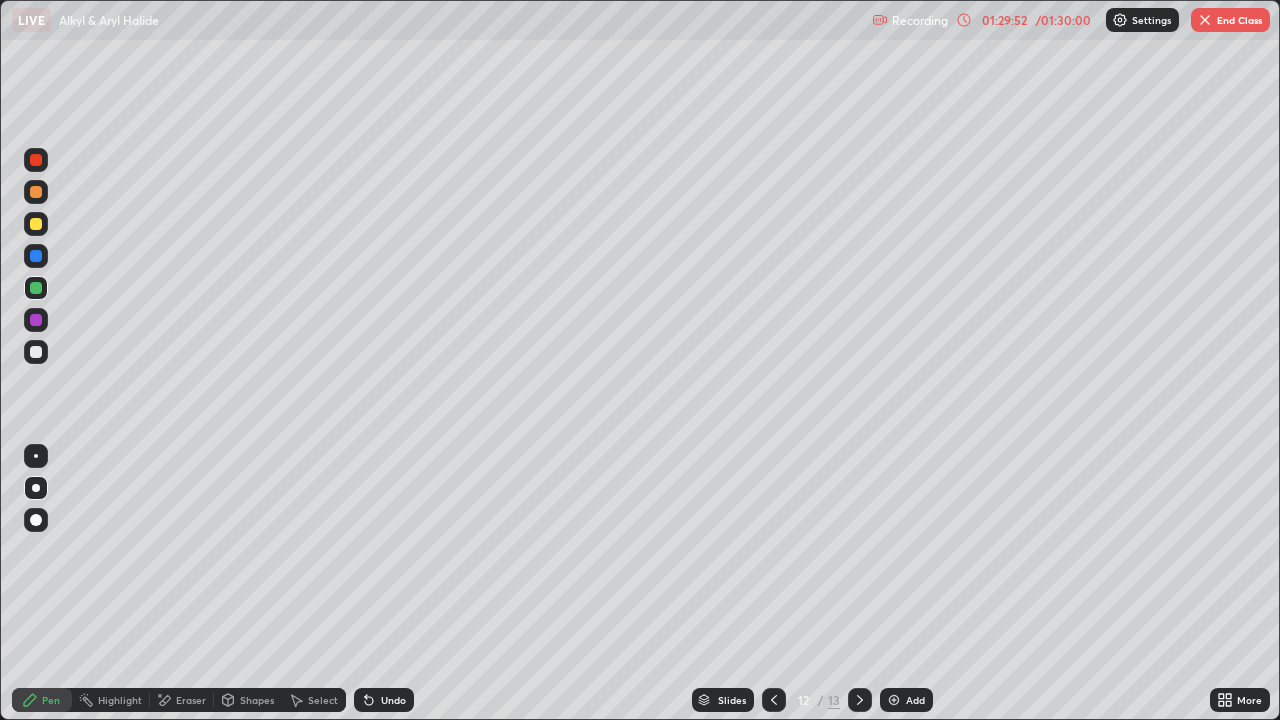 click on "Undo" at bounding box center (393, 700) 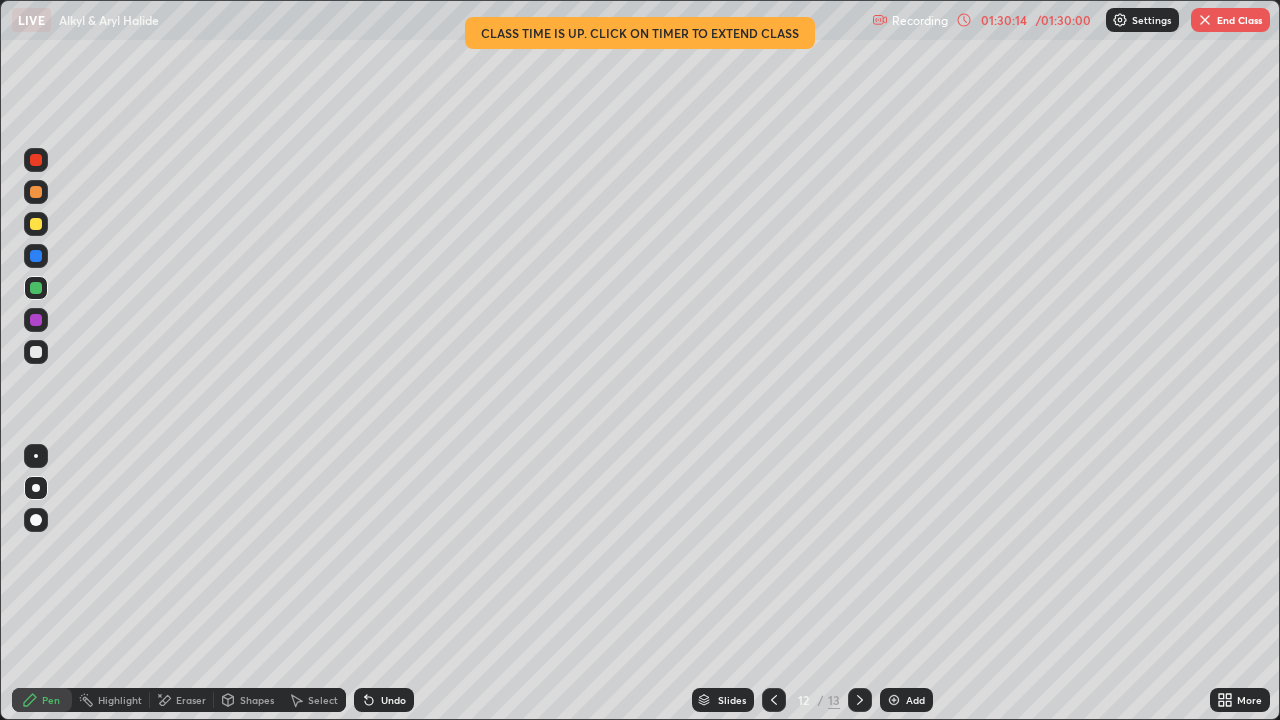click at bounding box center [1205, 20] 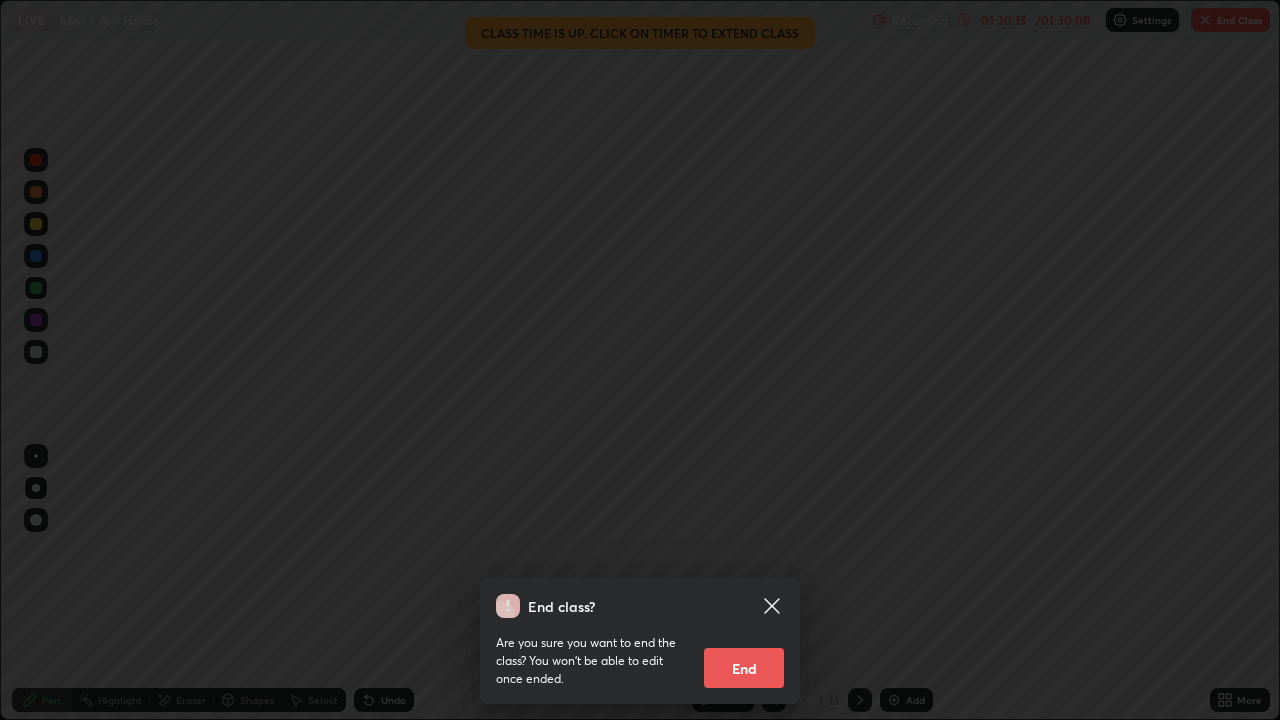 click on "End" at bounding box center (744, 668) 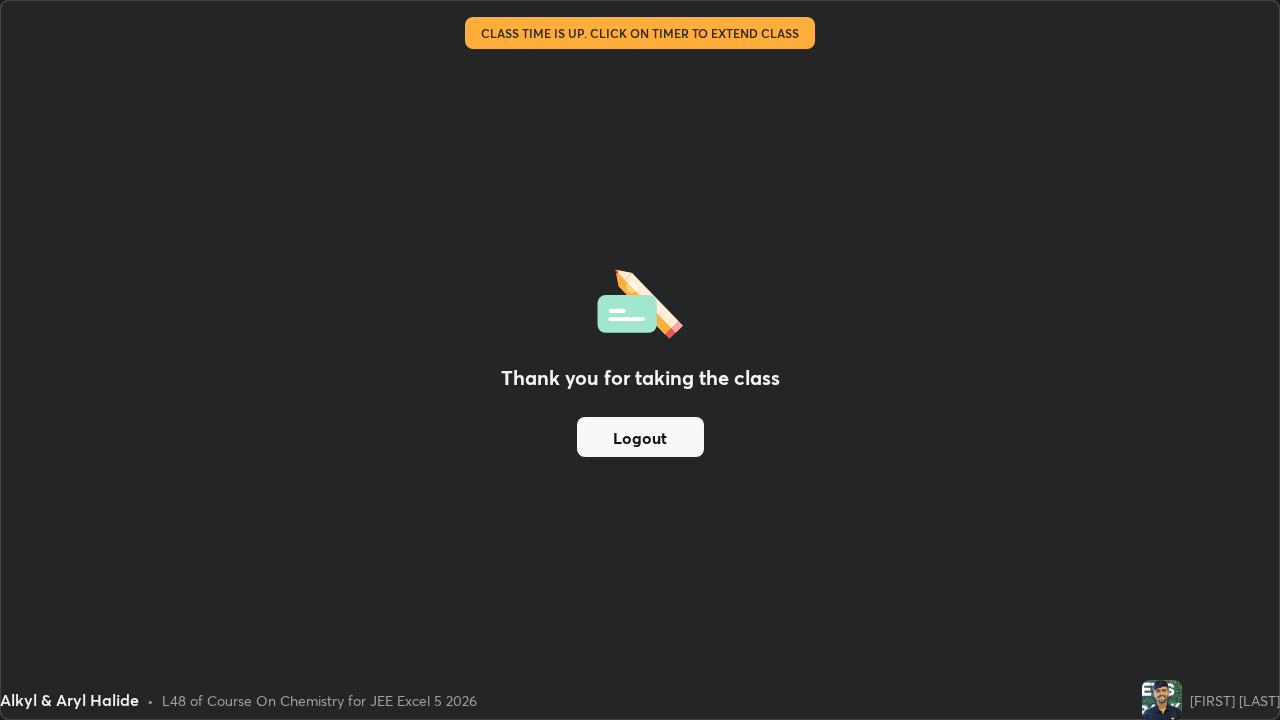 click on "Thank you for taking the class Logout" at bounding box center (640, 360) 